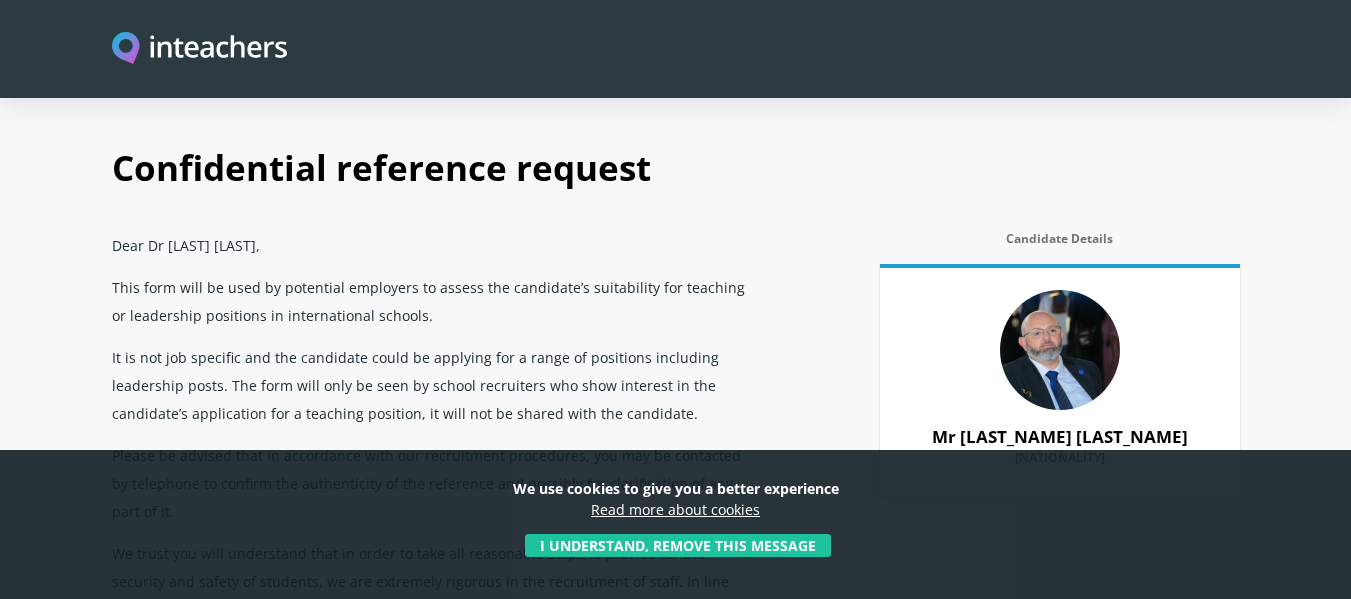 scroll, scrollTop: 200, scrollLeft: 0, axis: vertical 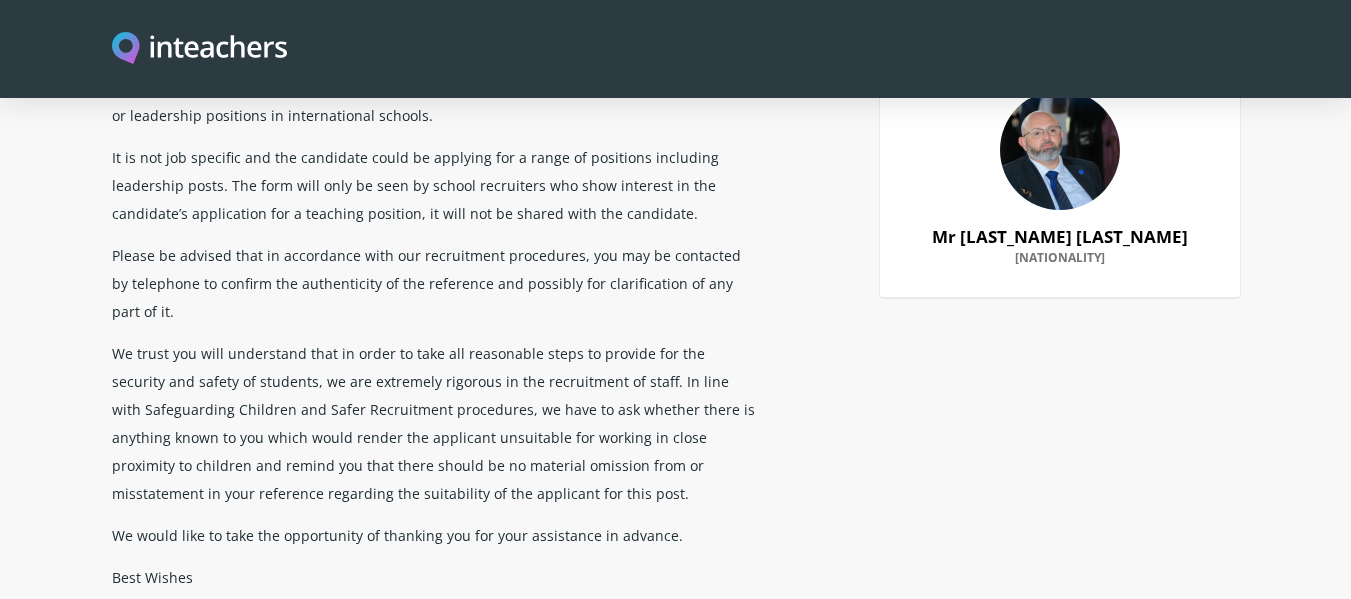 click on "We trust you will understand that in order to take all reasonable steps to provide for the security and safety of students, we are extremely rigorous in the recruitment of staff. In line with Safeguarding Children and Safer Recruitment procedures, we have to ask whether there is anything known to you which would render the applicant unsuitable for working in close proximity to children and remind you that there should be no material omission from or misstatement in your reference regarding the suitability of the applicant for this post." at bounding box center (436, 423) 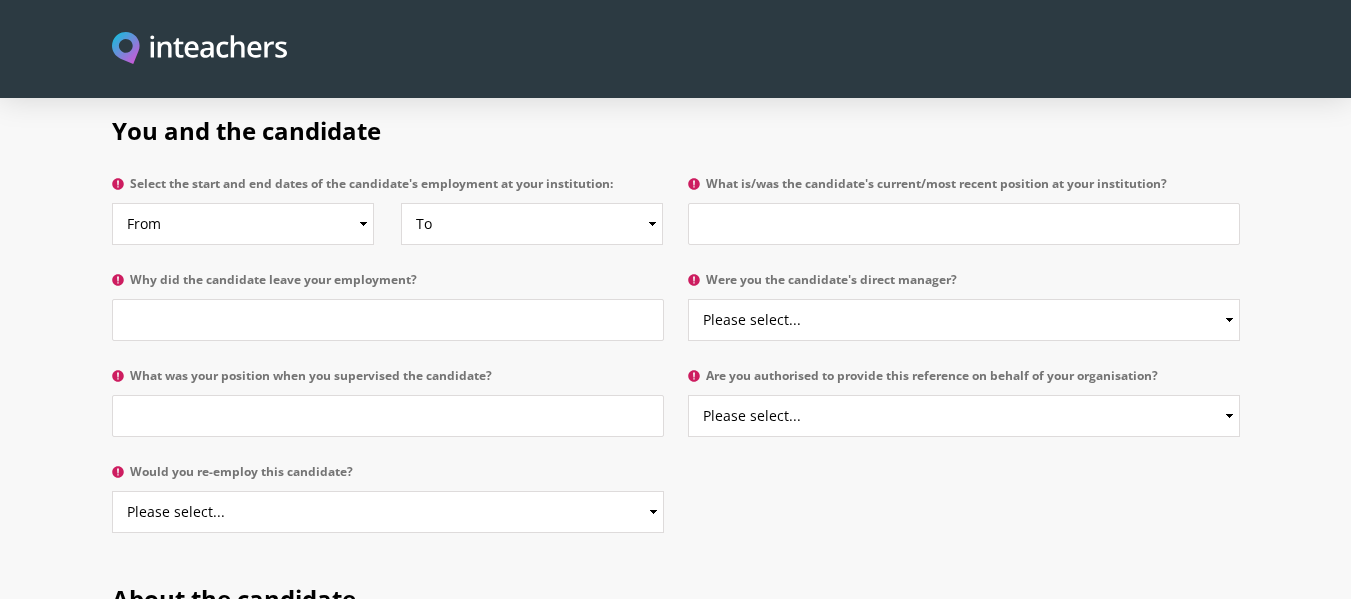 scroll, scrollTop: 1000, scrollLeft: 0, axis: vertical 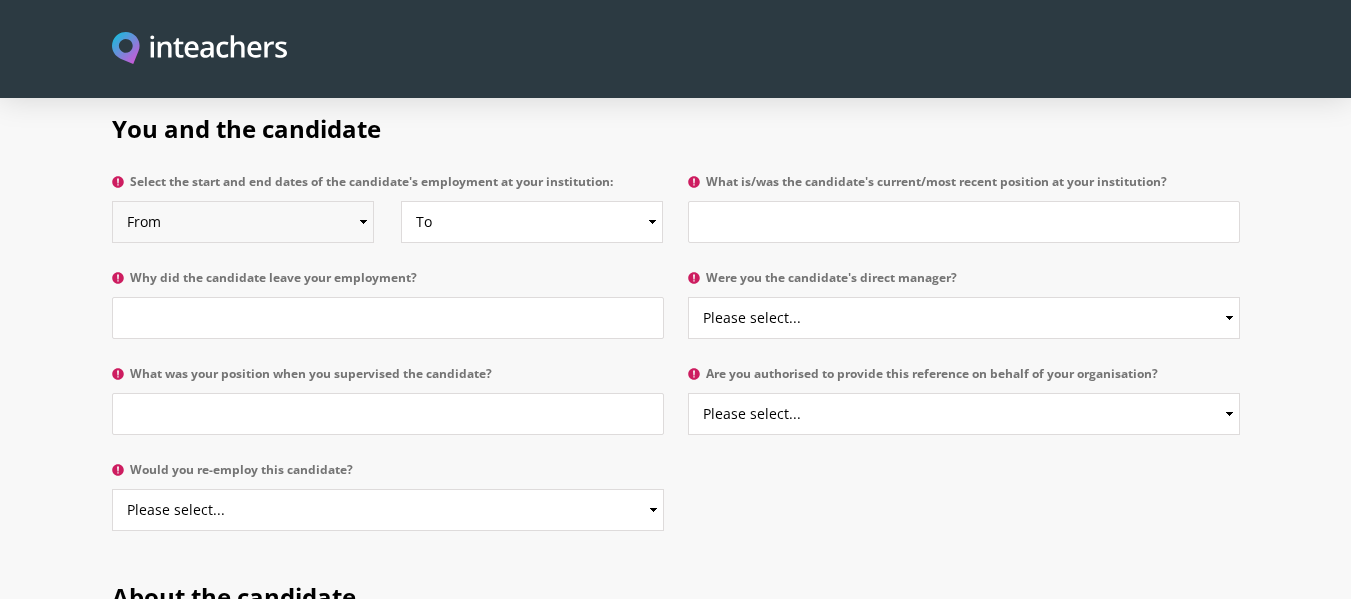 click on "From
2025
2024
2023
2022
2021
2020
2019
2018
2017
2016
2015
2014
2013
2012
2011
2010
2009
2008
2007
2006
2005
2004
2003
2002
2001
2000
1999
1998
1997
1996
1995
1994
1993
1992
1991
1990
1989
1988
1987
1986
1985
1984
1983
1982
1981
1980
1979
1978
1977
1976
1975
1974
1973
1972
1971
1970" at bounding box center (243, 222) 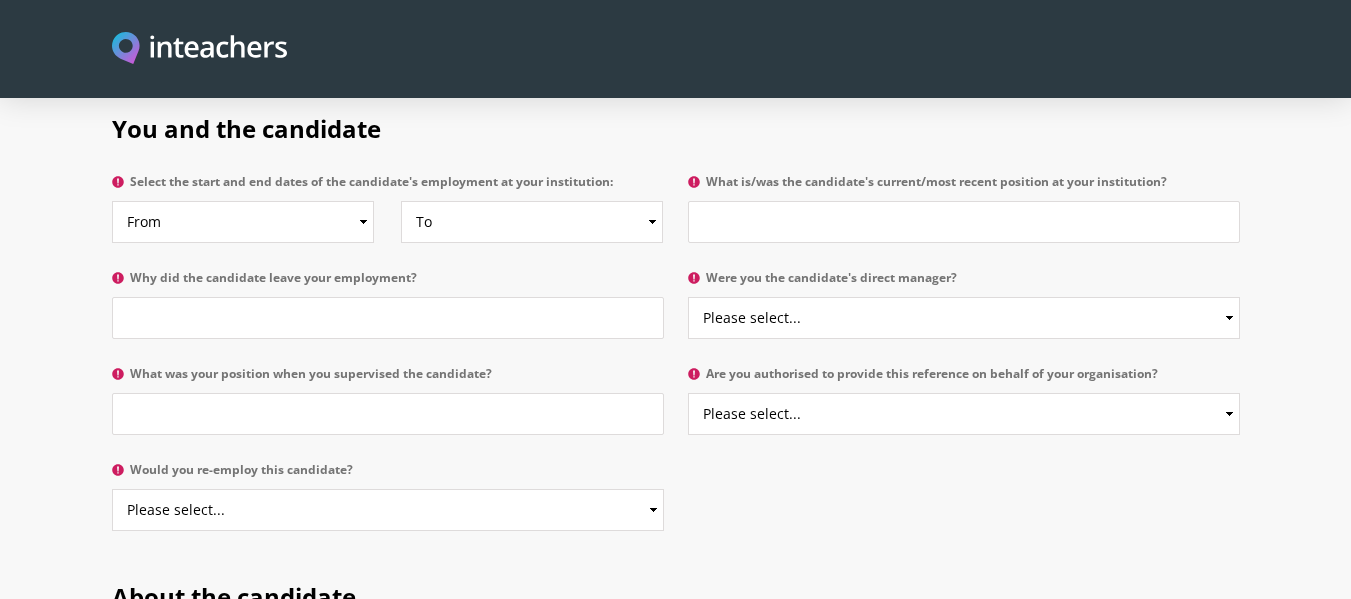 click on "You and the candidate
Select the start and end dates of the candidate's employment at your institution:
From
2025
2024
2023
2022
2021
2020
2019
2018
2017
2016
2015
2014
2013
2012
2011
2010
2009
2008
2007
2006
2005
2004
2003
2002
2001
2000
1999
1998
1997
1996
1995
1994
1993
1992
1991
1990
1989
1988
1987
1986
1985
1984
1983
1982
1981
1980
1979
1978
1977
1976
1975
1974
1973
1972
1971
1970
To
Currently
2025
2024
2023
2022
2021
2020
2019
2018
2017
2016
2015
2014
2013
2012
2011
2010
2009
2008
2007
2006
2005
2004
2003
2002
2001
2000
1999
1998
1997
1996
1995
1994
1993
1992
1991
1990
1989
1988
1987
1986
1985
1984
1983
1982
1981
1980
1979
1978
1977
1976
1975
1974
1973
1972
1971
1970" at bounding box center [675, 317] 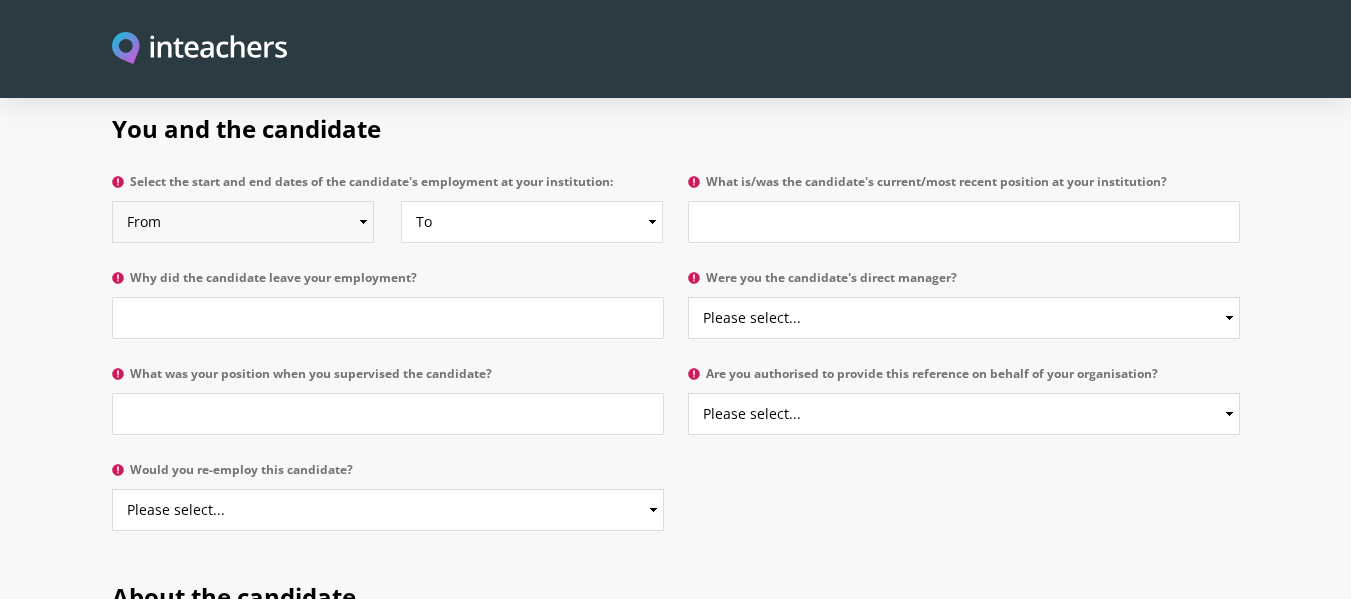 click on "From
2025
2024
2023
2022
2021
2020
2019
2018
2017
2016
2015
2014
2013
2012
2011
2010
2009
2008
2007
2006
2005
2004
2003
2002
2001
2000
1999
1998
1997
1996
1995
1994
1993
1992
1991
1990
1989
1988
1987
1986
1985
1984
1983
1982
1981
1980
1979
1978
1977
1976
1975
1974
1973
1972
1971
1970" at bounding box center [243, 222] 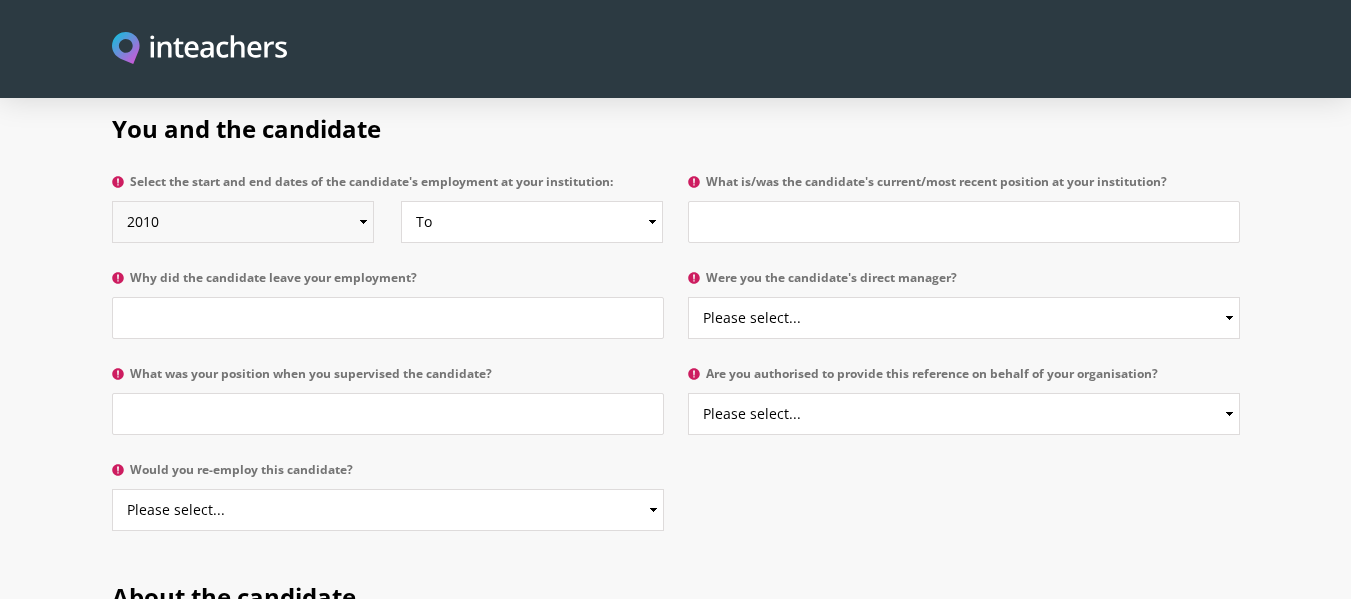 click on "From
2025
2024
2023
2022
2021
2020
2019
2018
2017
2016
2015
2014
2013
2012
2011
2010
2009
2008
2007
2006
2005
2004
2003
2002
2001
2000
1999
1998
1997
1996
1995
1994
1993
1992
1991
1990
1989
1988
1987
1986
1985
1984
1983
1982
1981
1980
1979
1978
1977
1976
1975
1974
1973
1972
1971
1970" at bounding box center [243, 222] 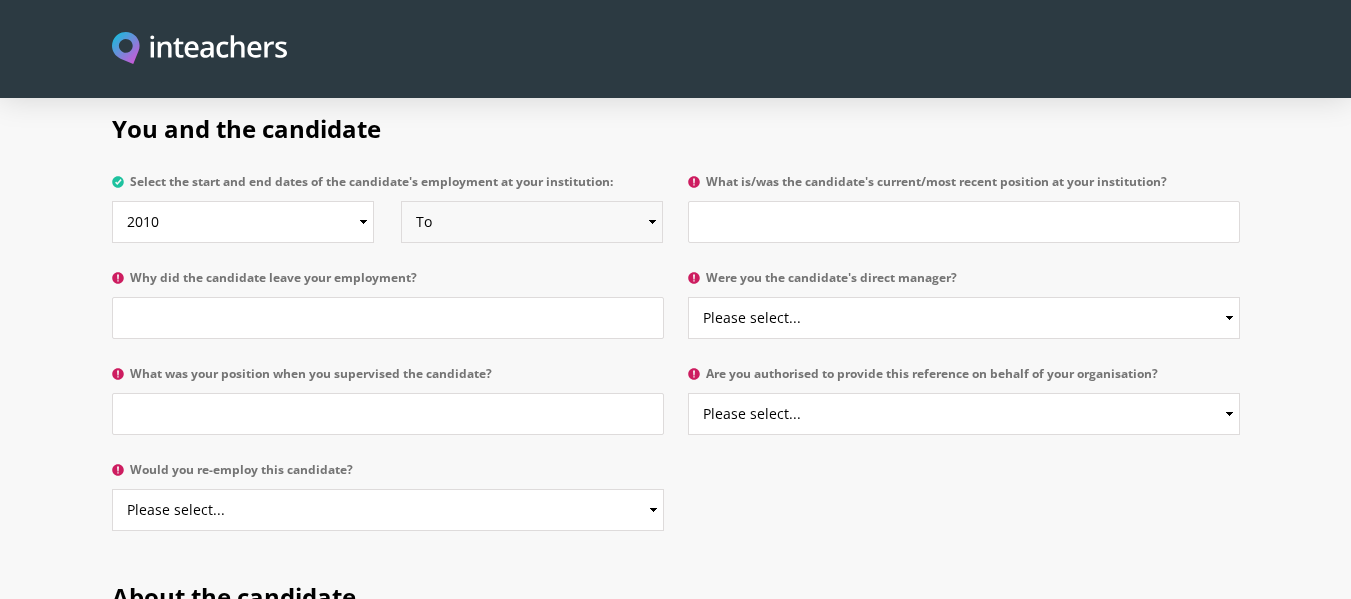 click on "To
Currently
2025
2024
2023
2022
2021
2020
2019
2018
2017
2016
2015
2014
2013
2012
2011
2010
2009
2008
2007
2006
2005
2004
2003
2002
2001
2000
1999
1998
1997
1996
1995
1994
1993
1992
1991
1990
1989
1988
1987
1986
1985
1984
1983
1982
1981
1980
1979
1978
1977
1976
1975
1974
1973
1972
1971
1970" at bounding box center [532, 222] 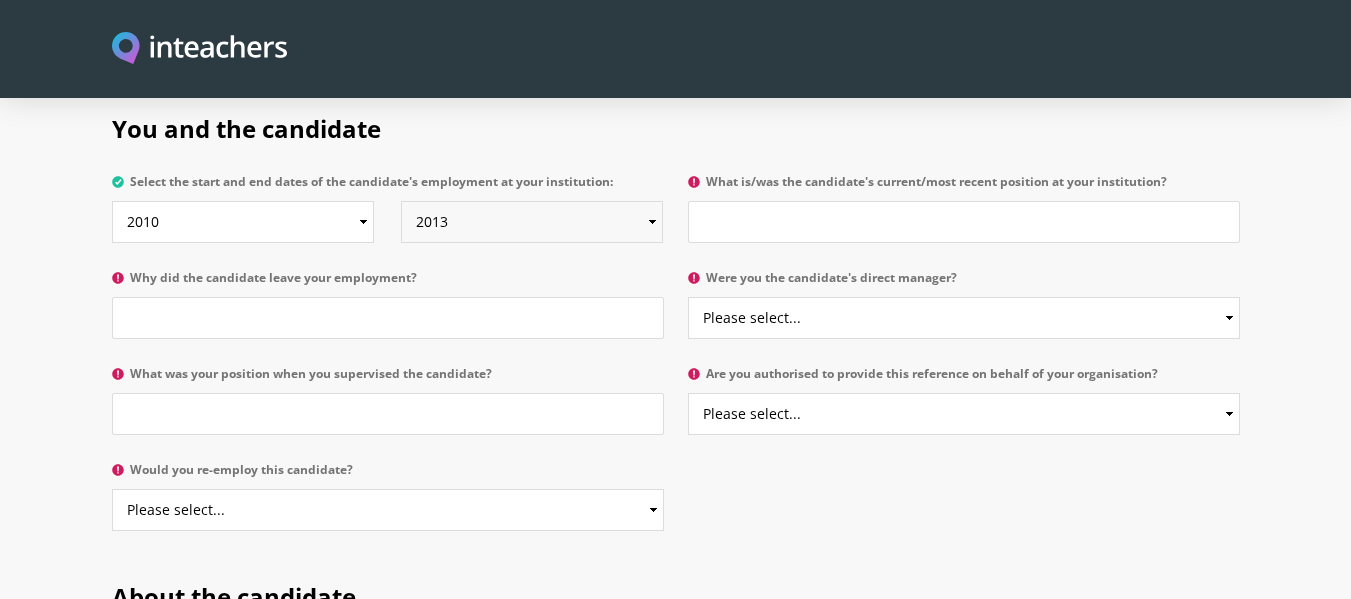 click on "To
Currently
2025
2024
2023
2022
2021
2020
2019
2018
2017
2016
2015
2014
2013
2012
2011
2010
2009
2008
2007
2006
2005
2004
2003
2002
2001
2000
1999
1998
1997
1996
1995
1994
1993
1992
1991
1990
1989
1988
1987
1986
1985
1984
1983
1982
1981
1980
1979
1978
1977
1976
1975
1974
1973
1972
1971
1970" at bounding box center [532, 222] 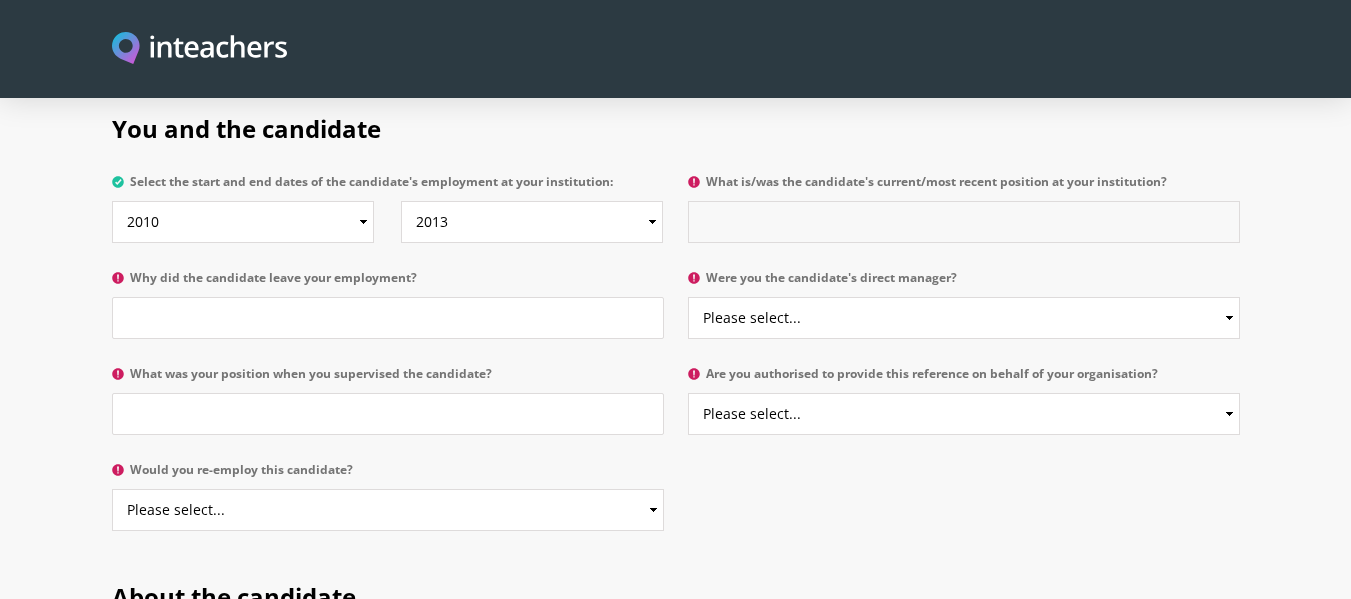 click on "What is/was the candidate's current/most recent position at your institution?" at bounding box center [964, 222] 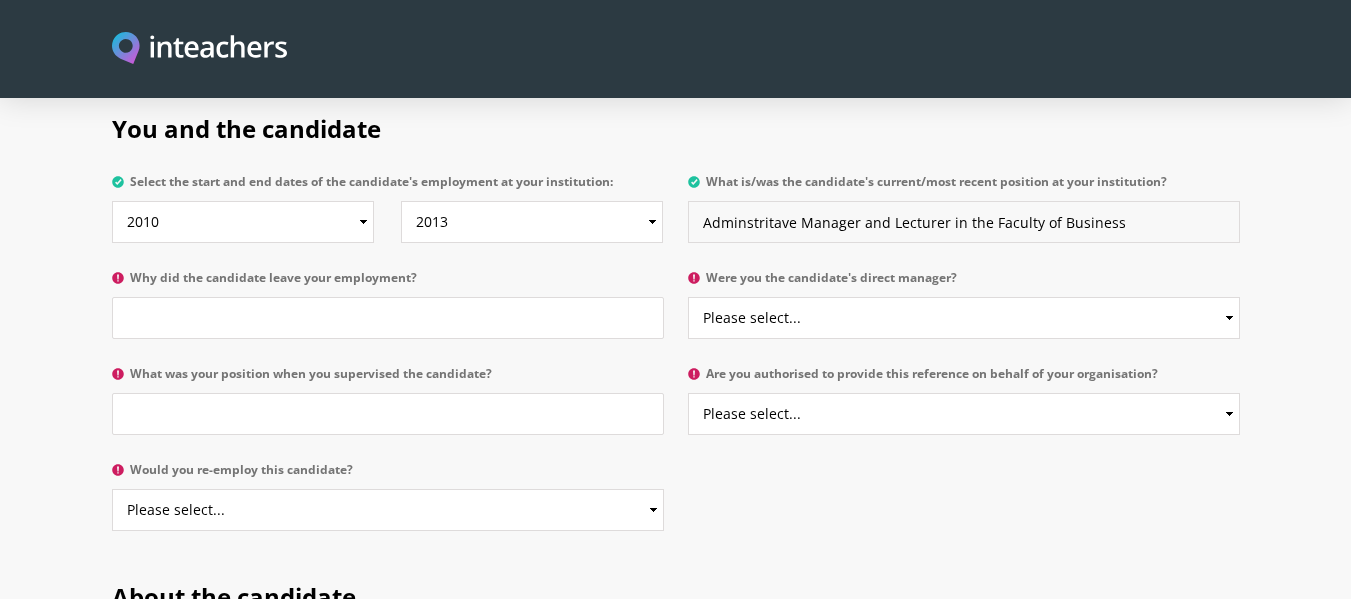 type on "Adminstritave Manager and Lecturer in the Faculty of Business" 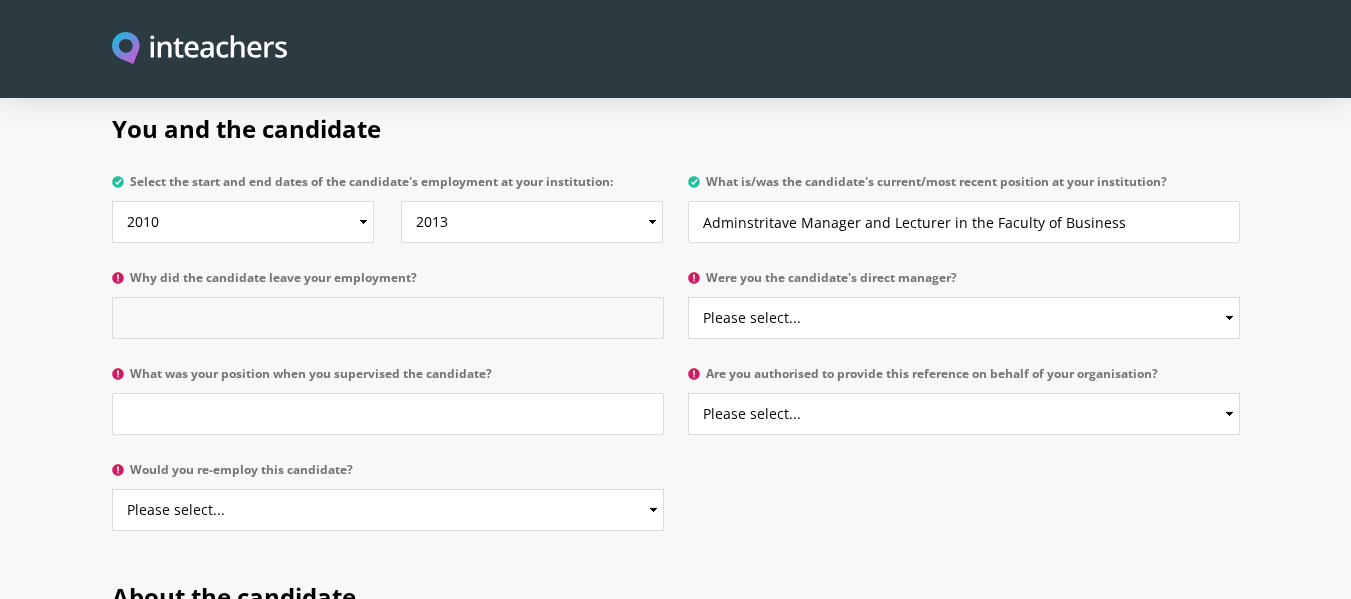 click on "Why did the candidate leave your employment?" at bounding box center [388, 318] 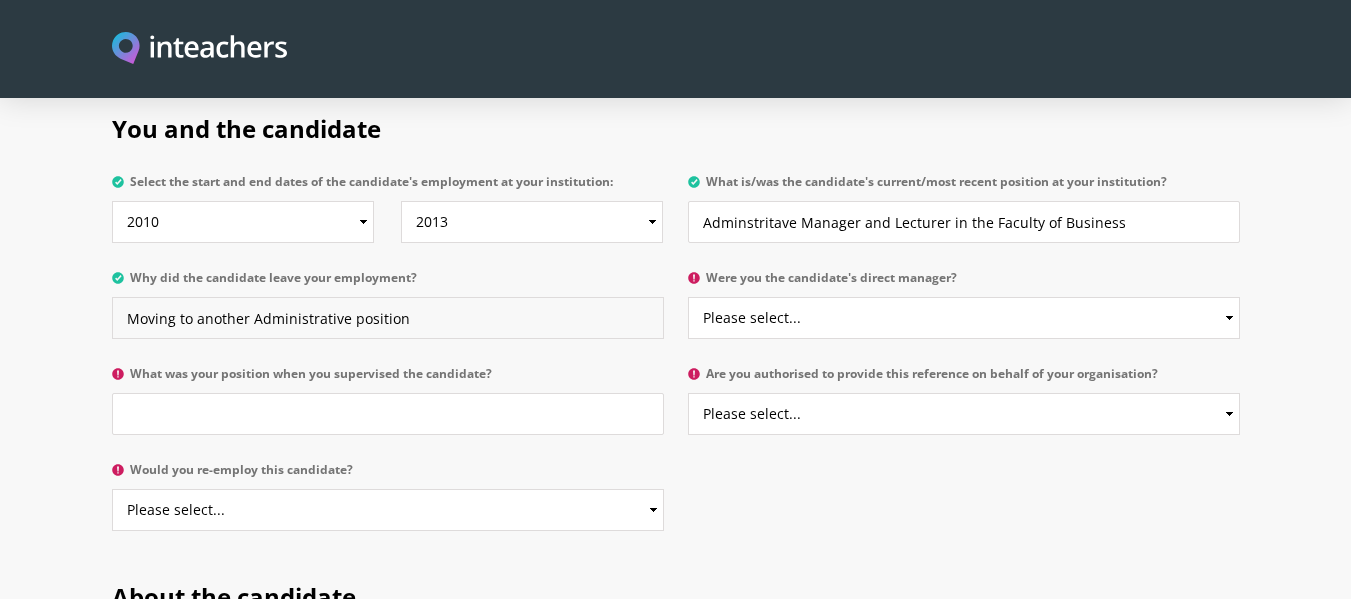 click on "Moving to another Administrative position" at bounding box center (388, 318) 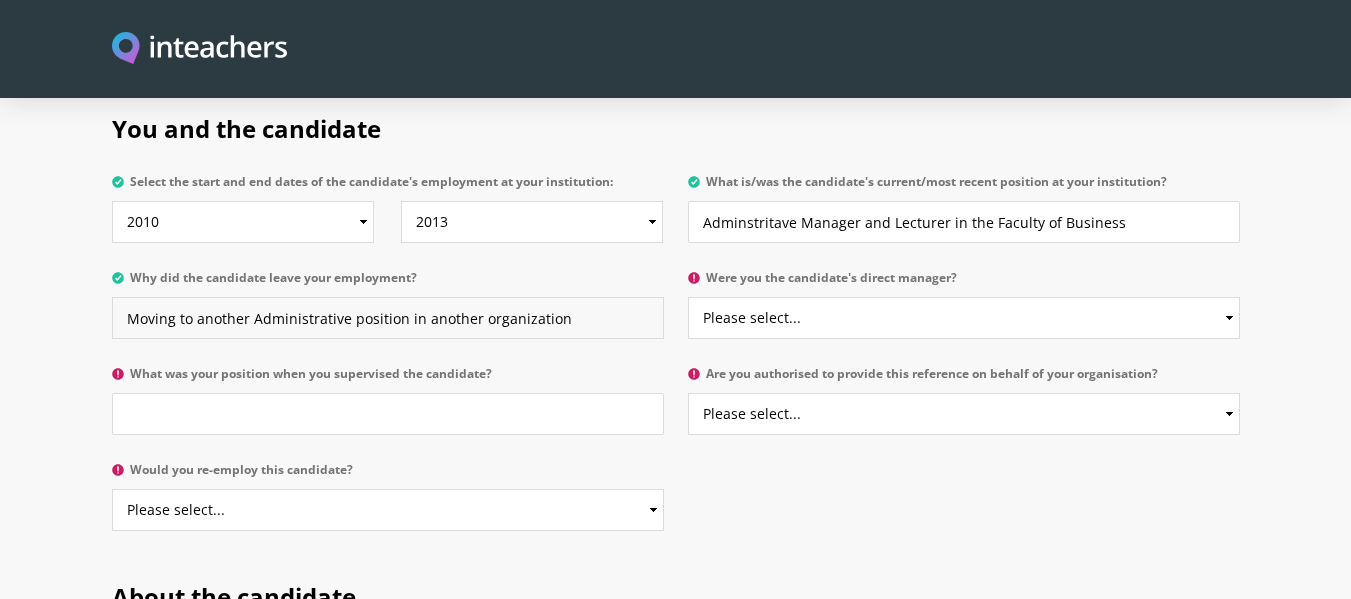type on "Moving to another Administrative position in another organization" 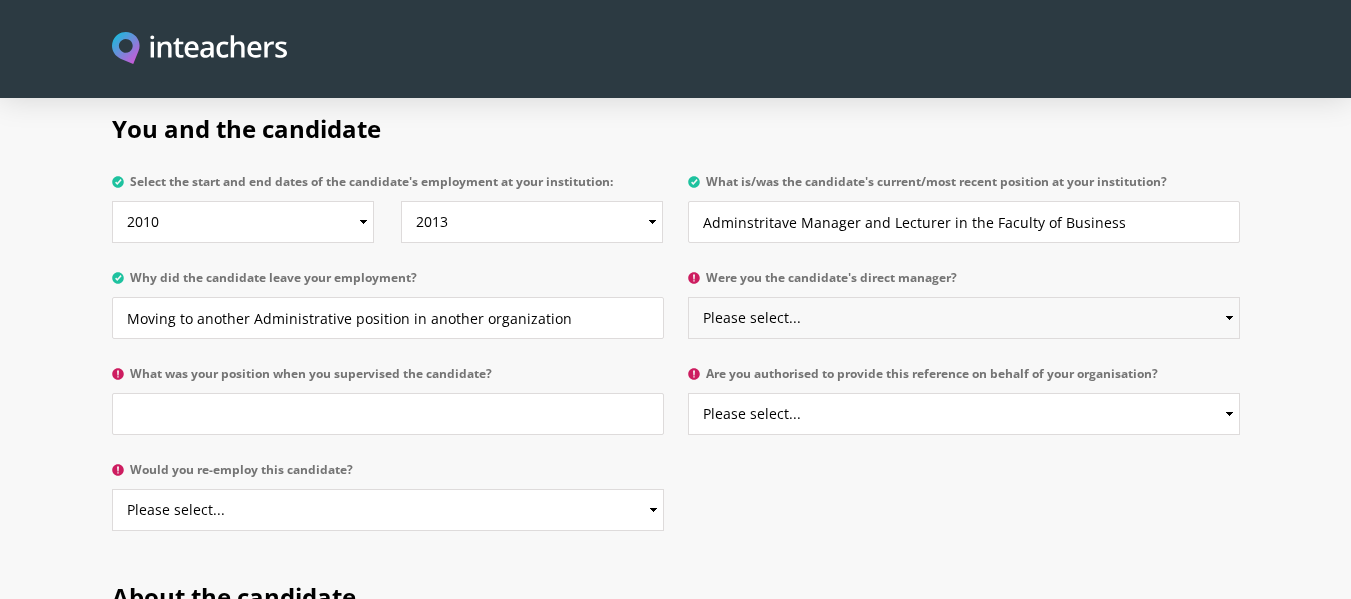 click on "Please select... Yes
No" at bounding box center [964, 318] 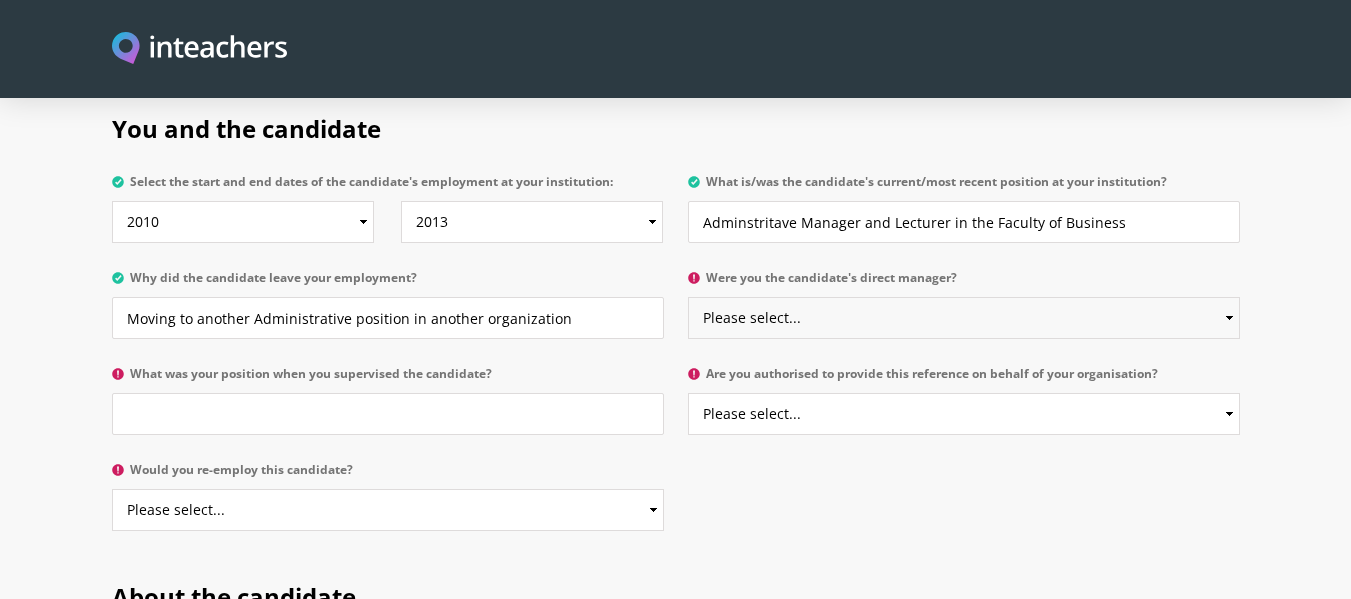 select on "Yes" 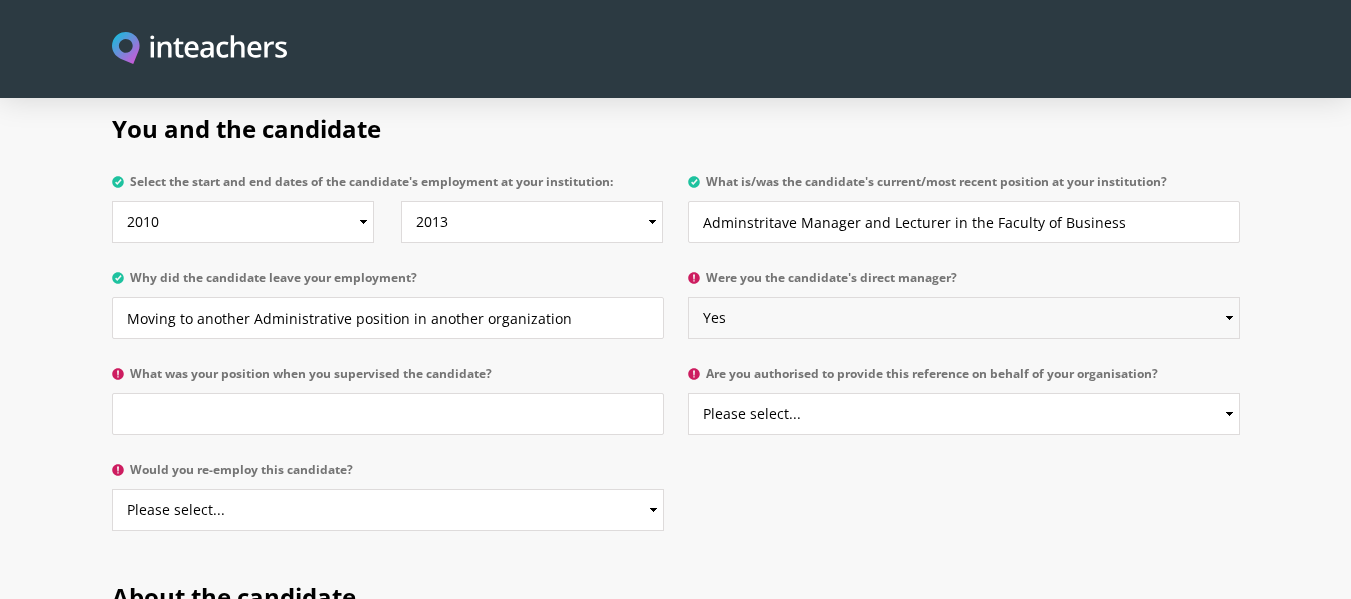 click on "Please select... Yes
No" at bounding box center [964, 318] 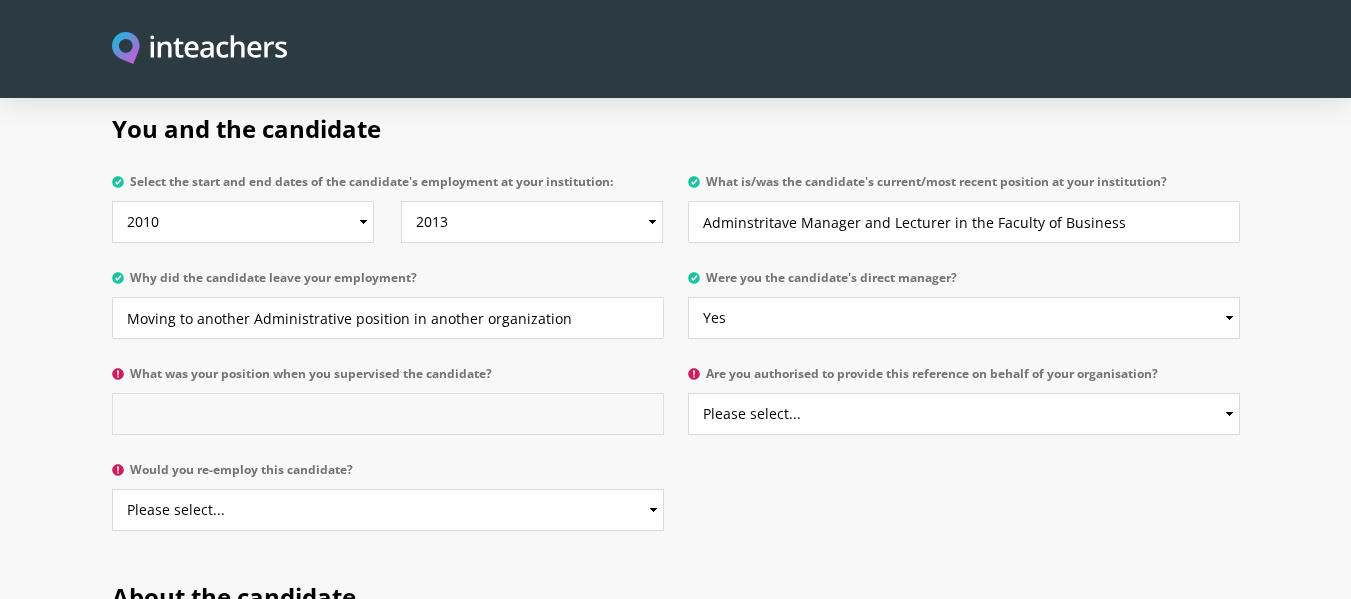 click on "What was your position when you supervised the candidate?" at bounding box center [388, 414] 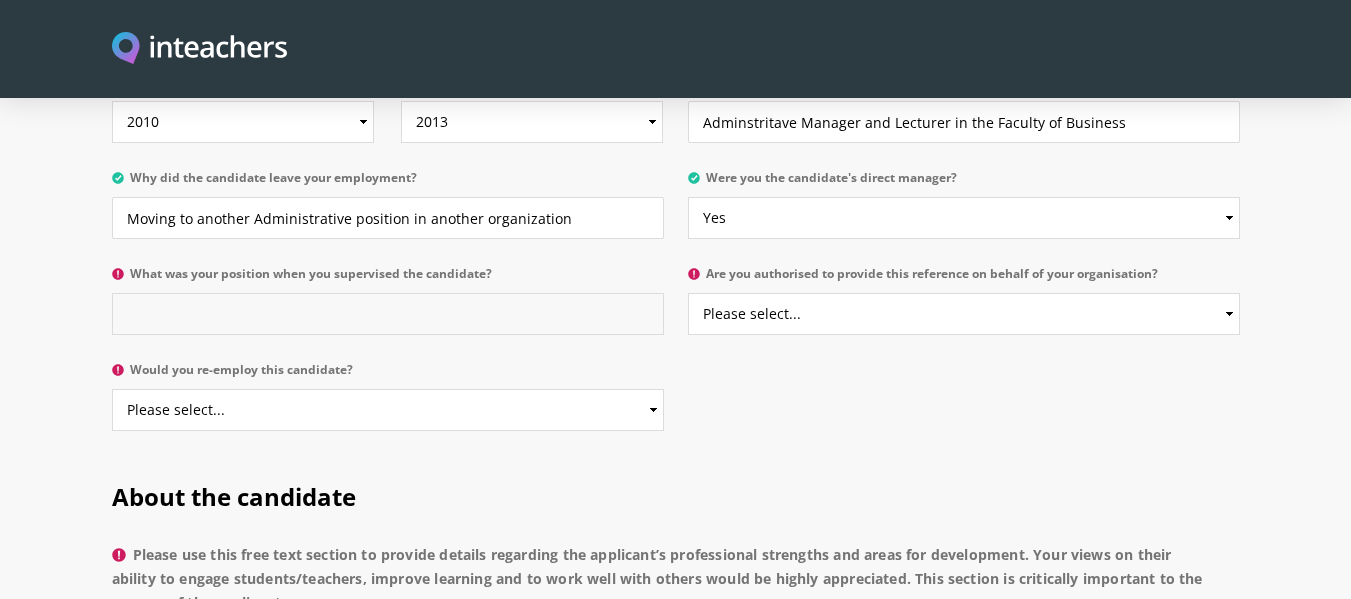 click on "What was your position when you supervised the candidate?" at bounding box center (388, 314) 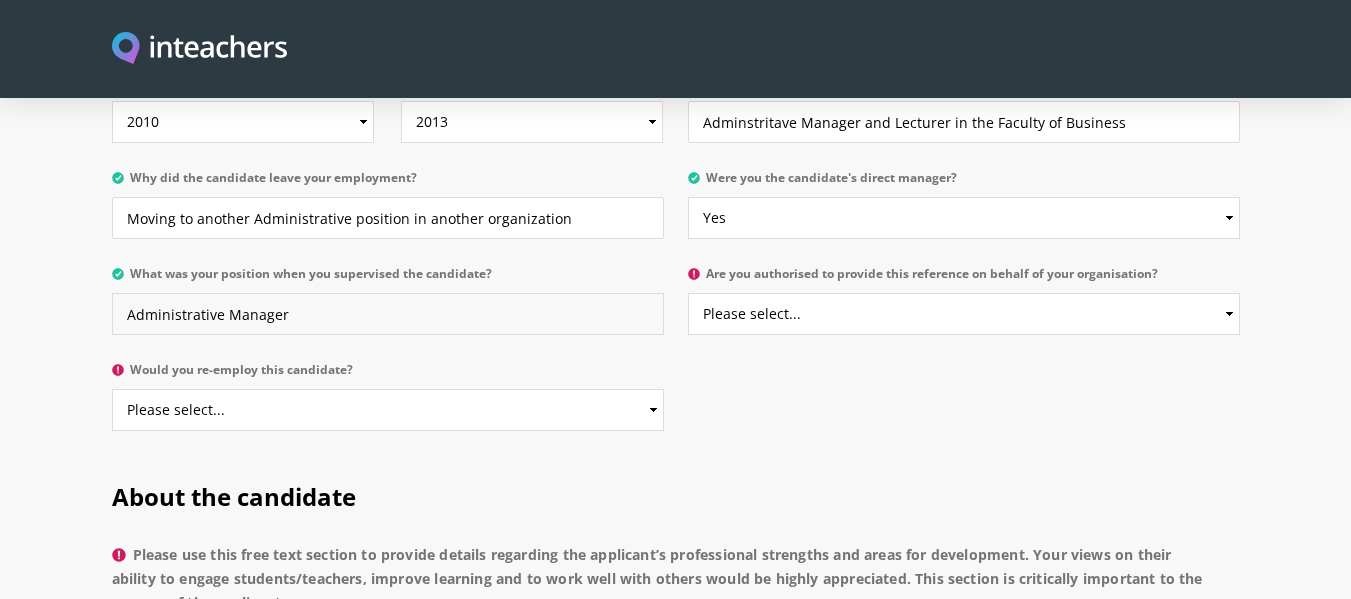 click on "Administrative Manager" at bounding box center [388, 314] 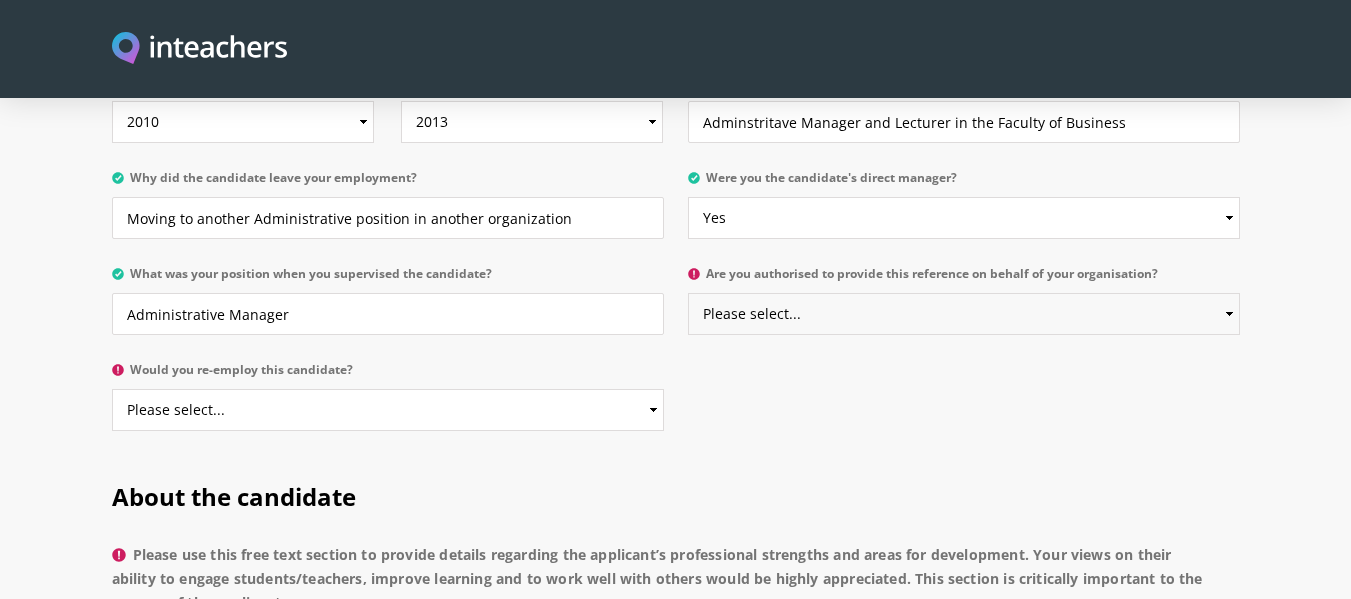 click on "Please select... Yes
No" at bounding box center (964, 314) 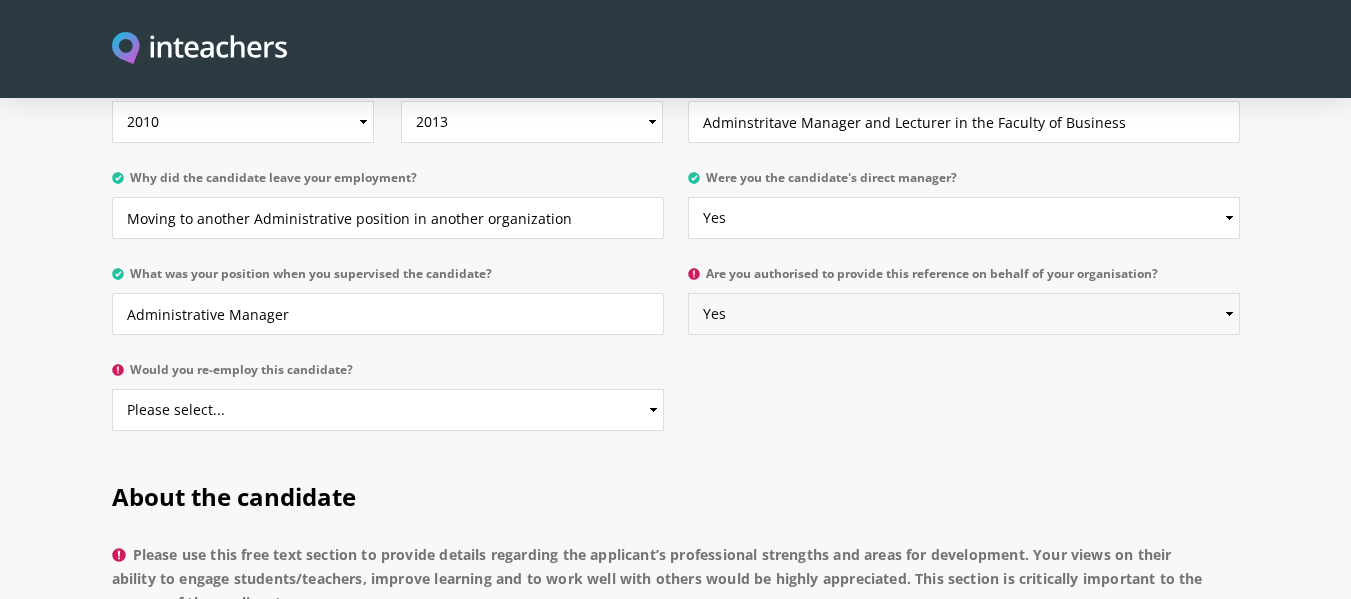 click on "Please select... Yes
No" at bounding box center (964, 314) 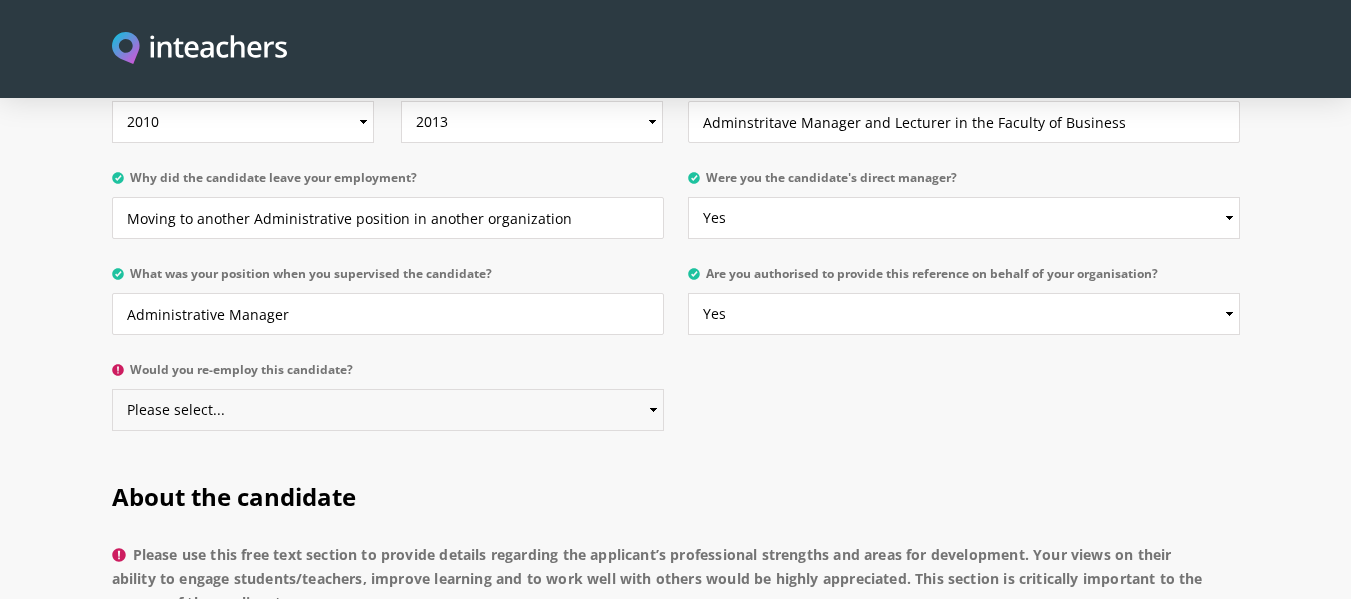 click on "Please select... Yes
No" at bounding box center [388, 410] 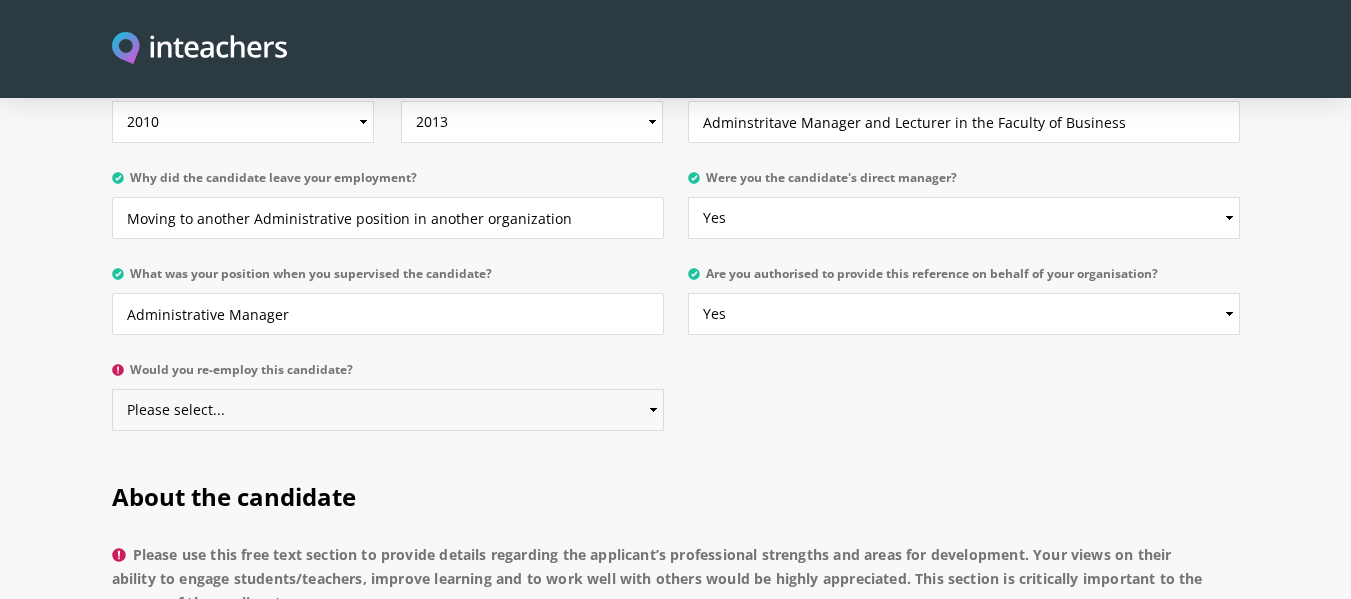 select on "Yes" 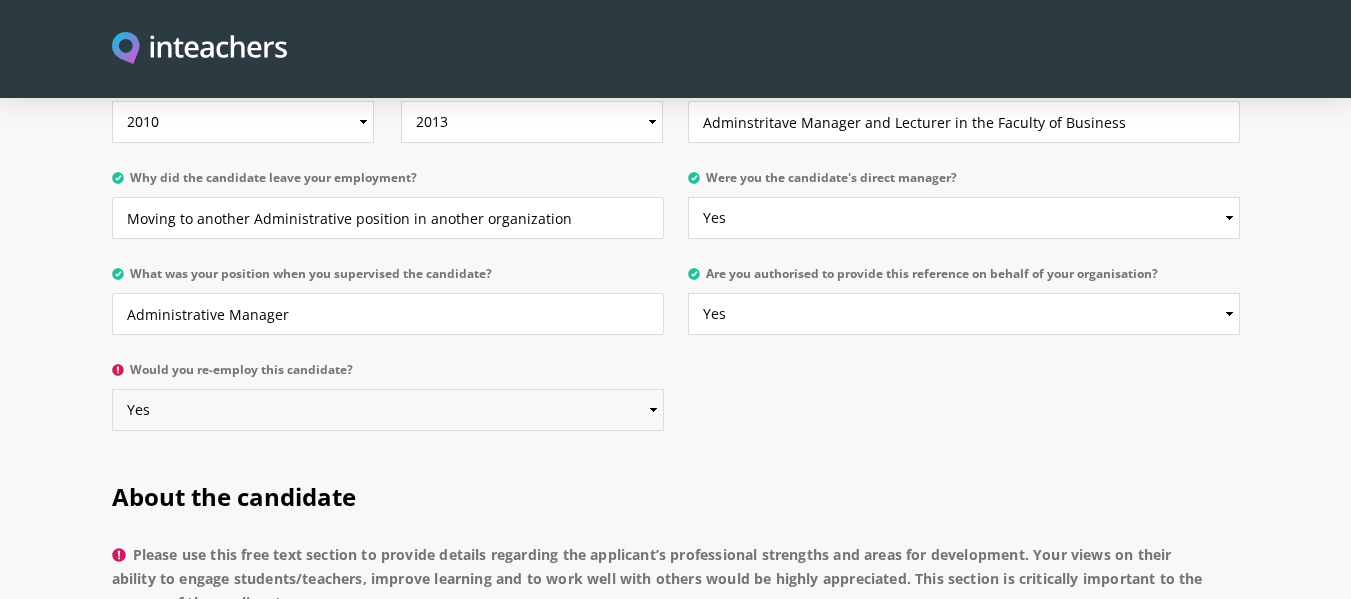 click on "Please select... Yes
No" at bounding box center [388, 410] 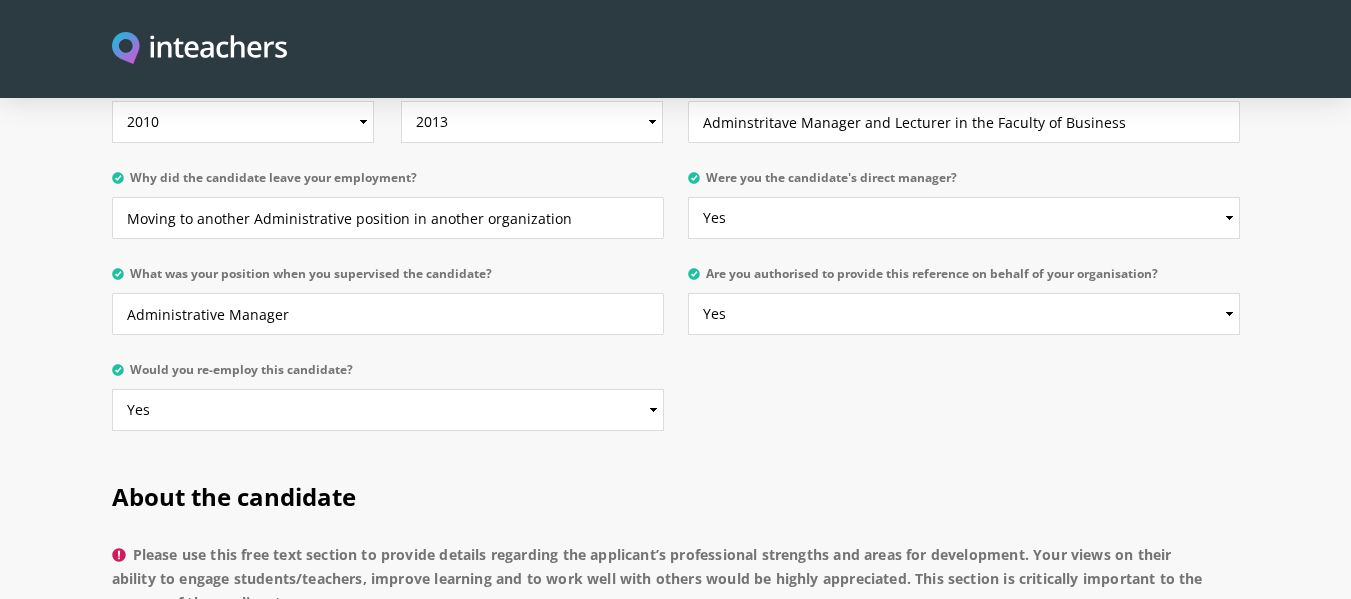 click on "About the candidate" at bounding box center (676, 493) 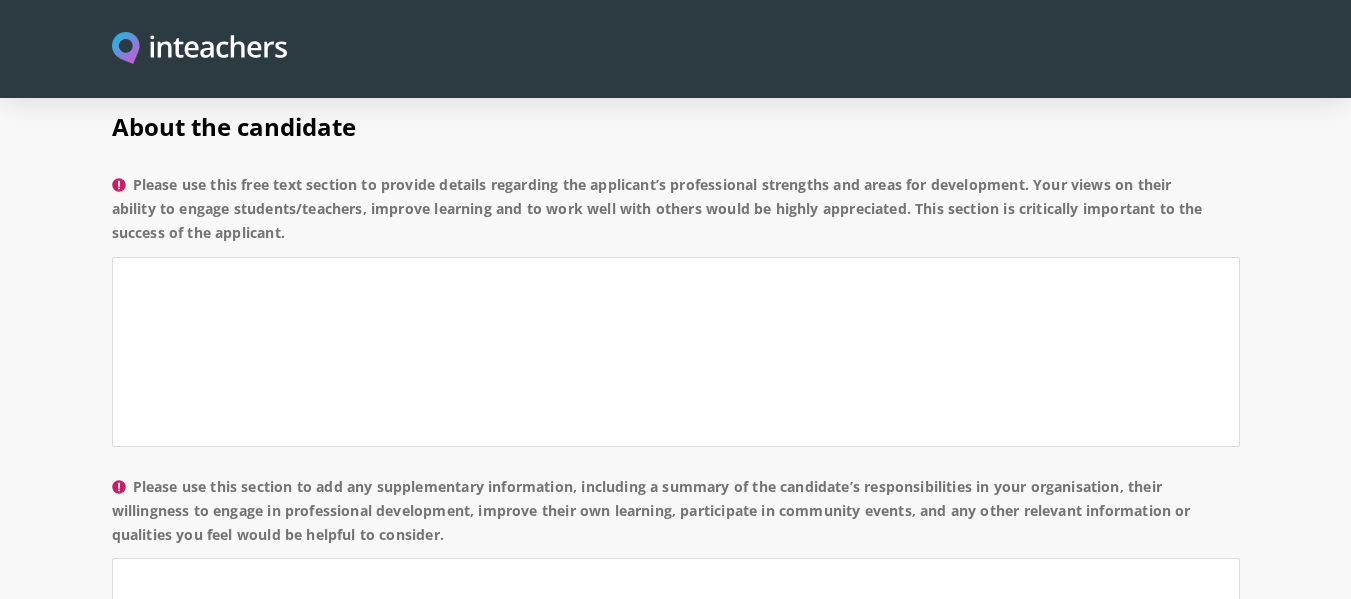 scroll, scrollTop: 1500, scrollLeft: 0, axis: vertical 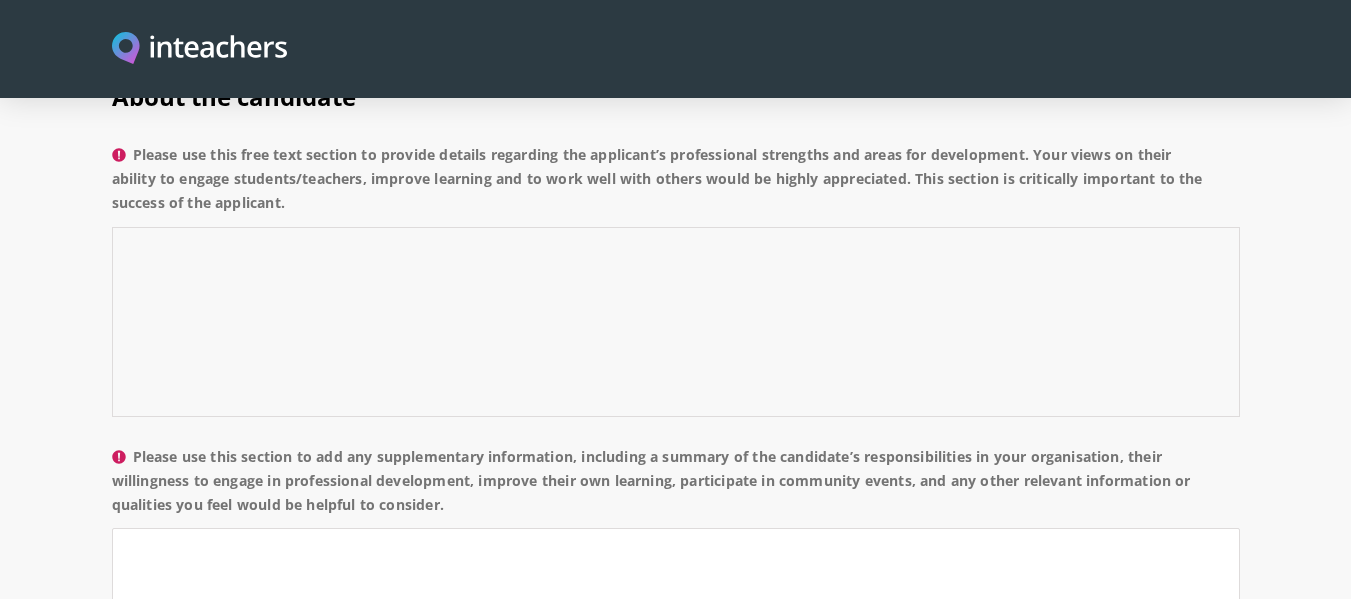 click on "Please use this free text section to provide details regarding the applicant’s professional strengths and areas for development. Your views on their ability to engage students/teachers, improve learning and to work well with others would be highly appreciated. This section is critically important to the success of the applicant." at bounding box center (676, 322) 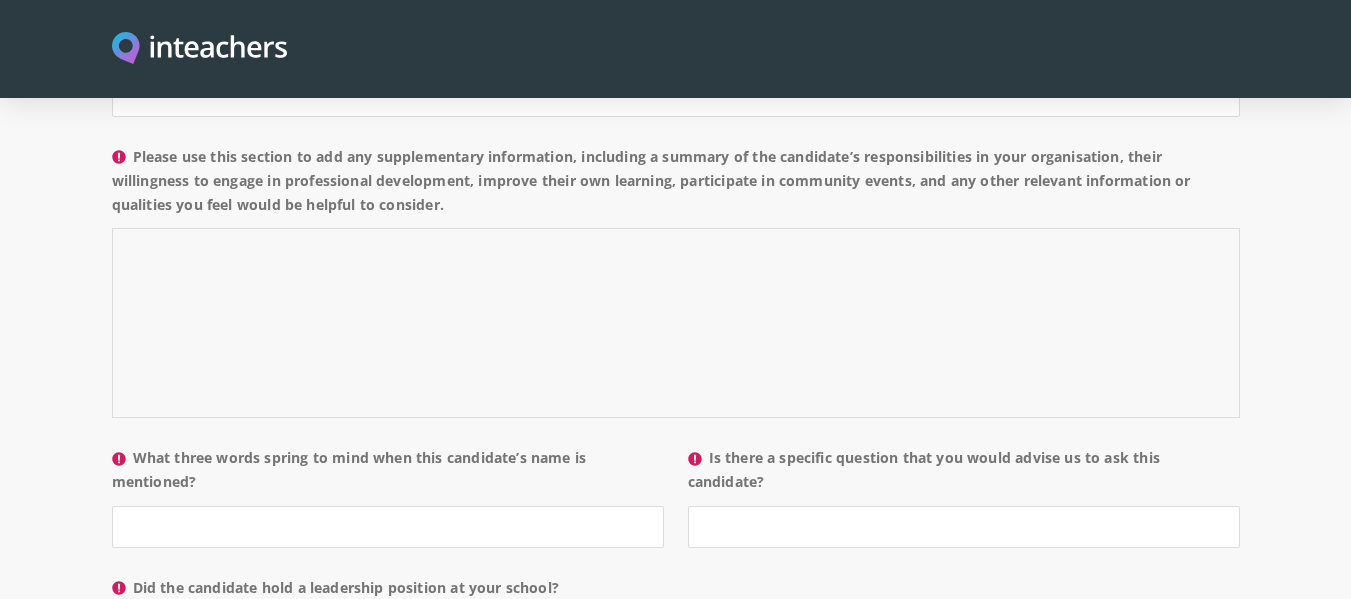 click on "Please use this section to add any supplementary information, including a summary of the candidate’s responsibilities in your organisation, their willingness to engage in professional development, improve their own learning, participate in community events, and any other relevant information or qualities you feel would be helpful to consider." at bounding box center [676, 323] 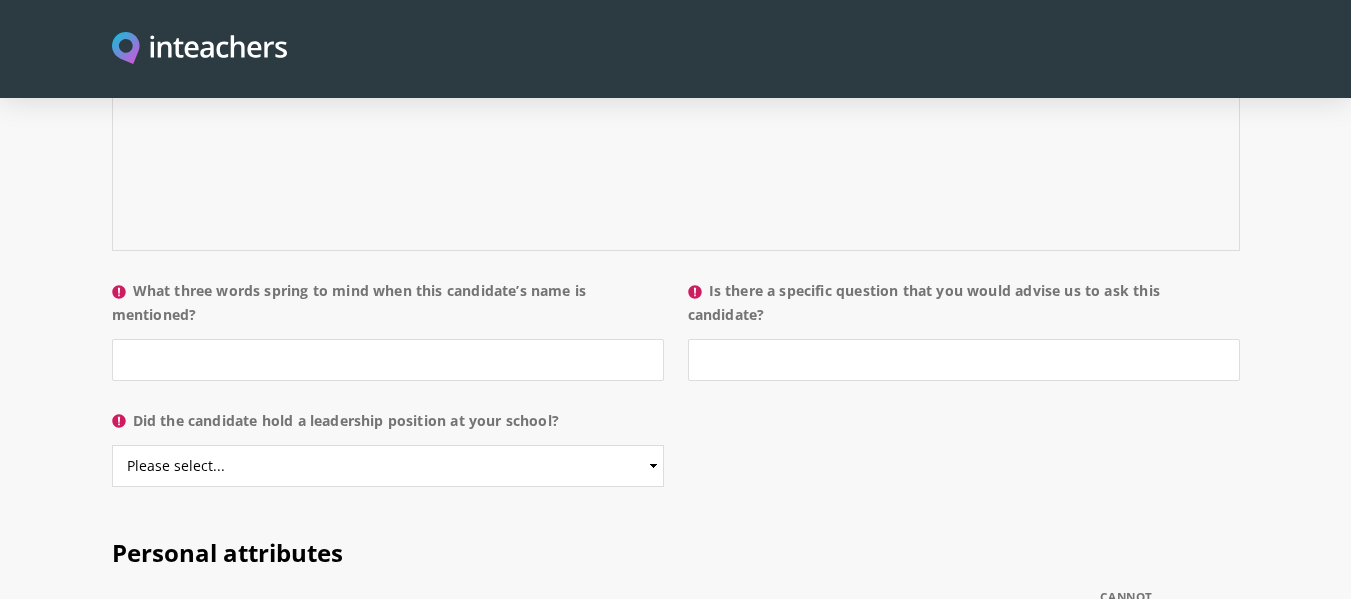 scroll, scrollTop: 2000, scrollLeft: 0, axis: vertical 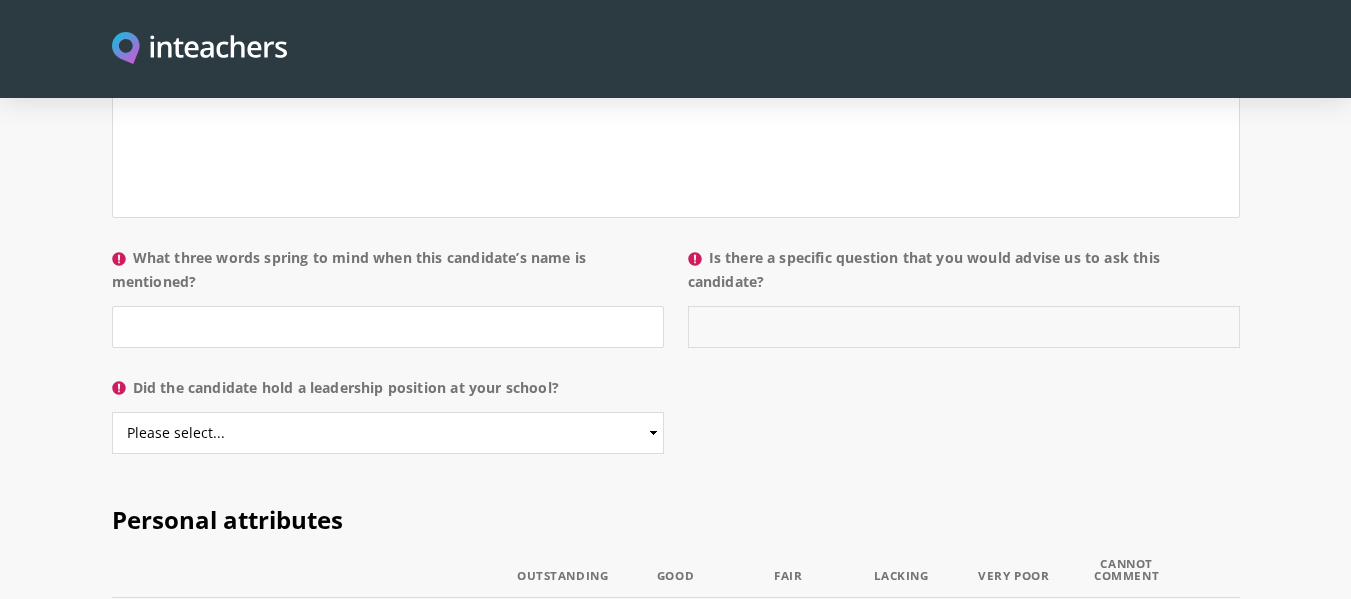 click on "Is there a specific question that you would advise us to ask this candidate?" at bounding box center [964, 327] 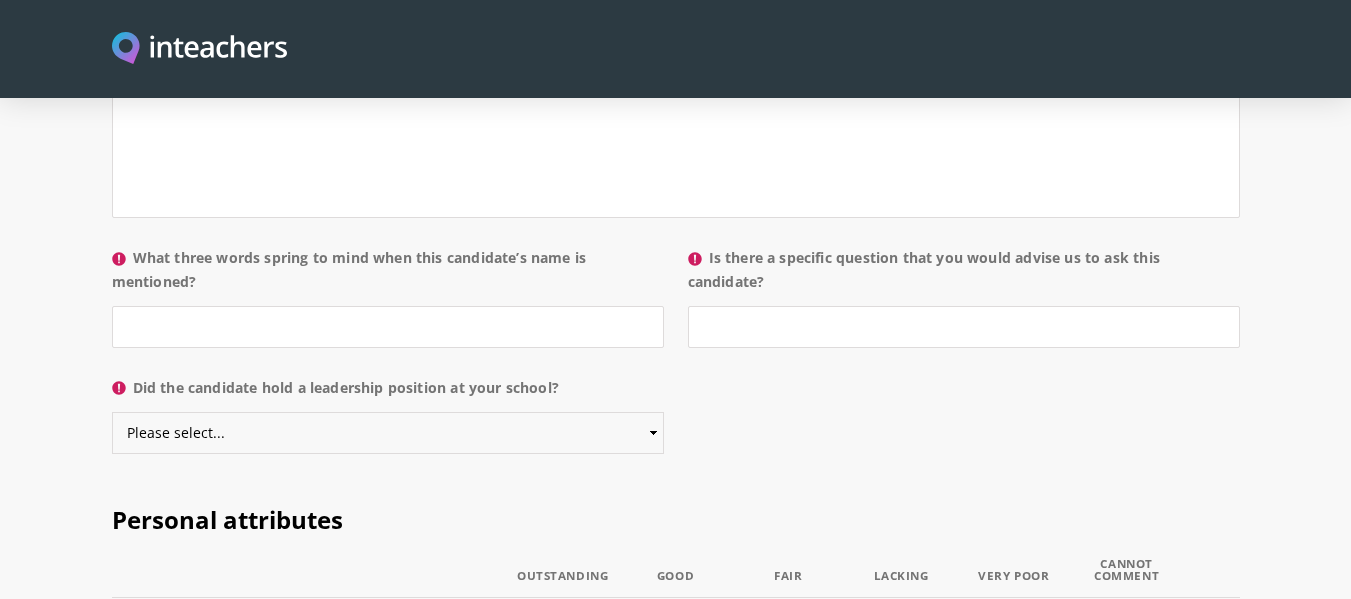 click on "Please select... Yes
No" at bounding box center (388, 433) 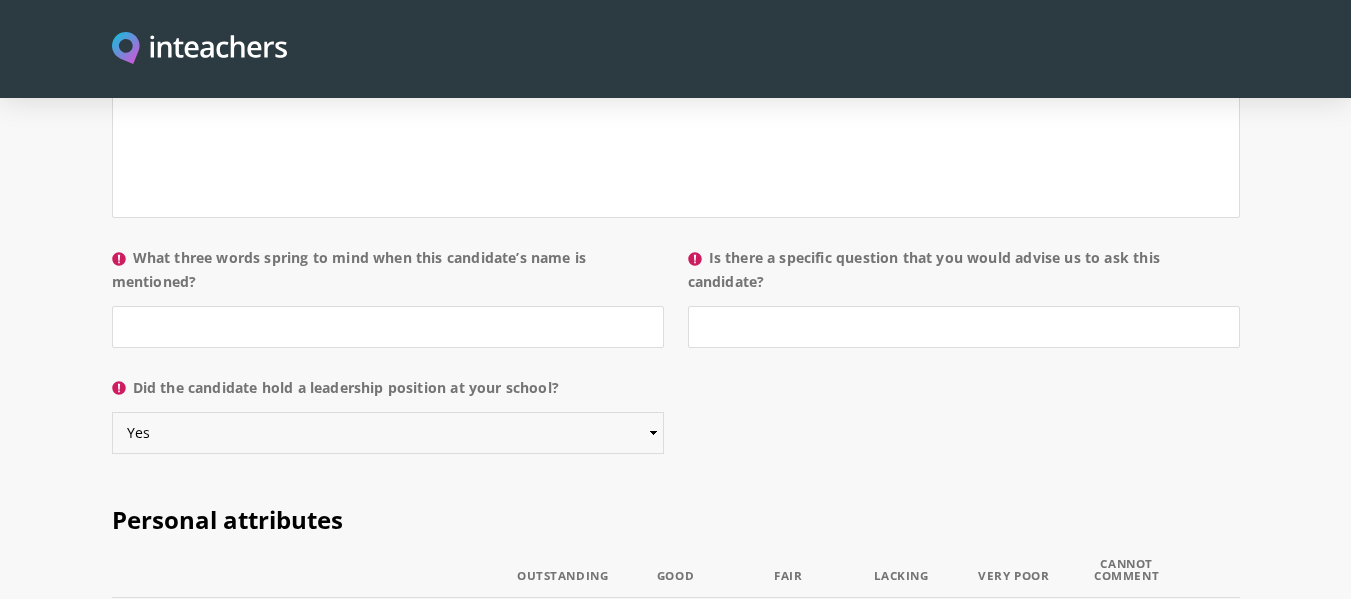 click on "Please select... Yes
No" at bounding box center [388, 433] 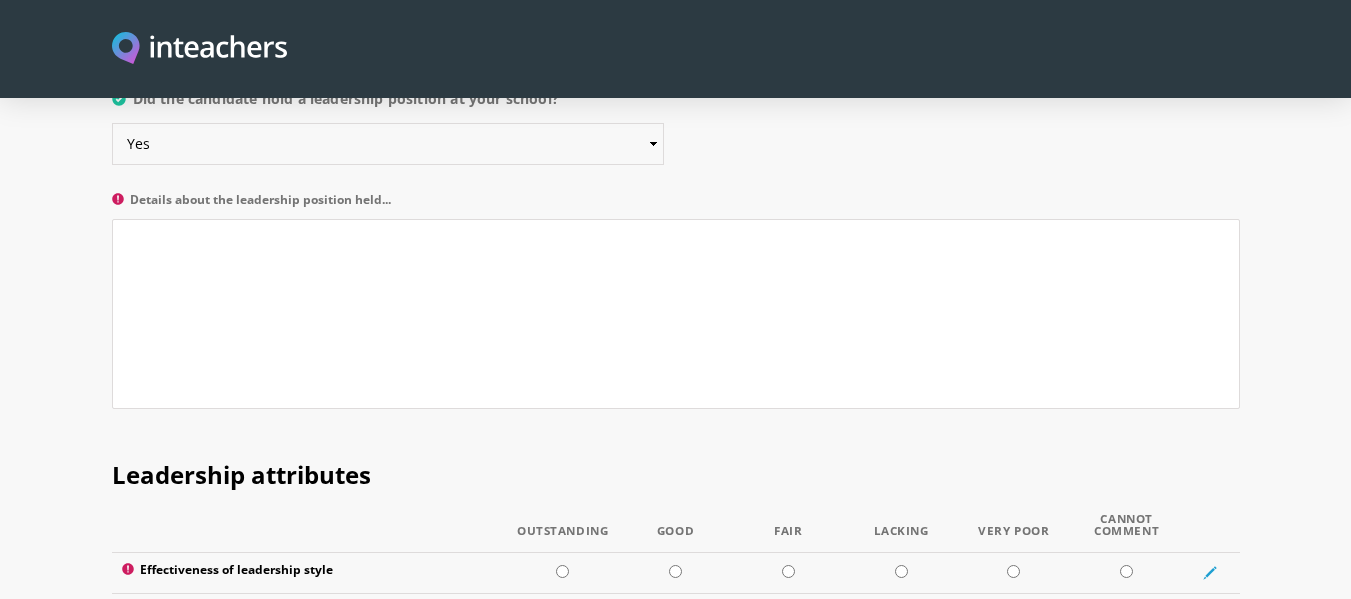 scroll, scrollTop: 2300, scrollLeft: 0, axis: vertical 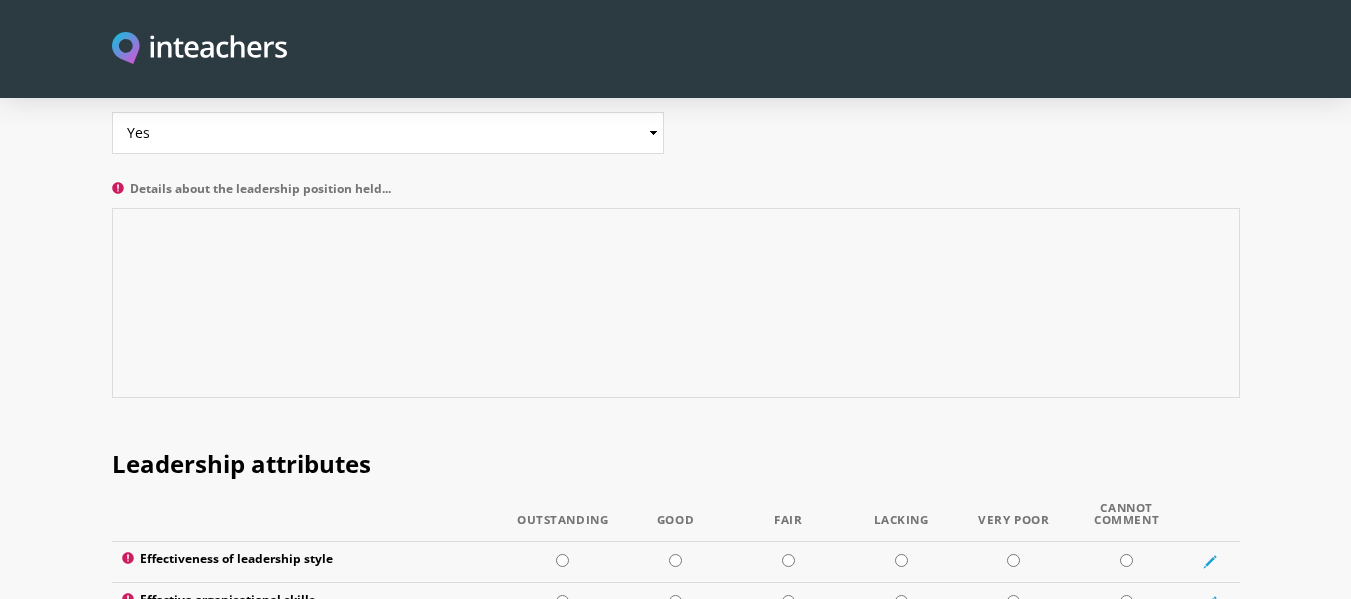 click on "Details about the leadership position held..." at bounding box center [676, 303] 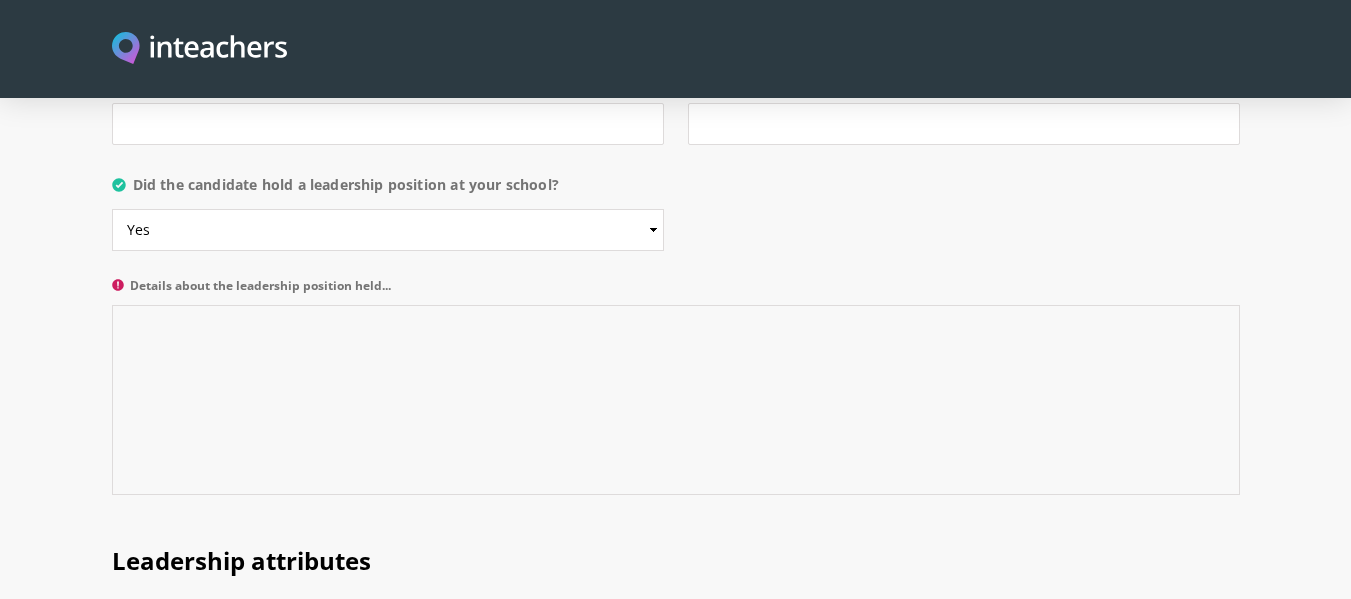 scroll, scrollTop: 2200, scrollLeft: 0, axis: vertical 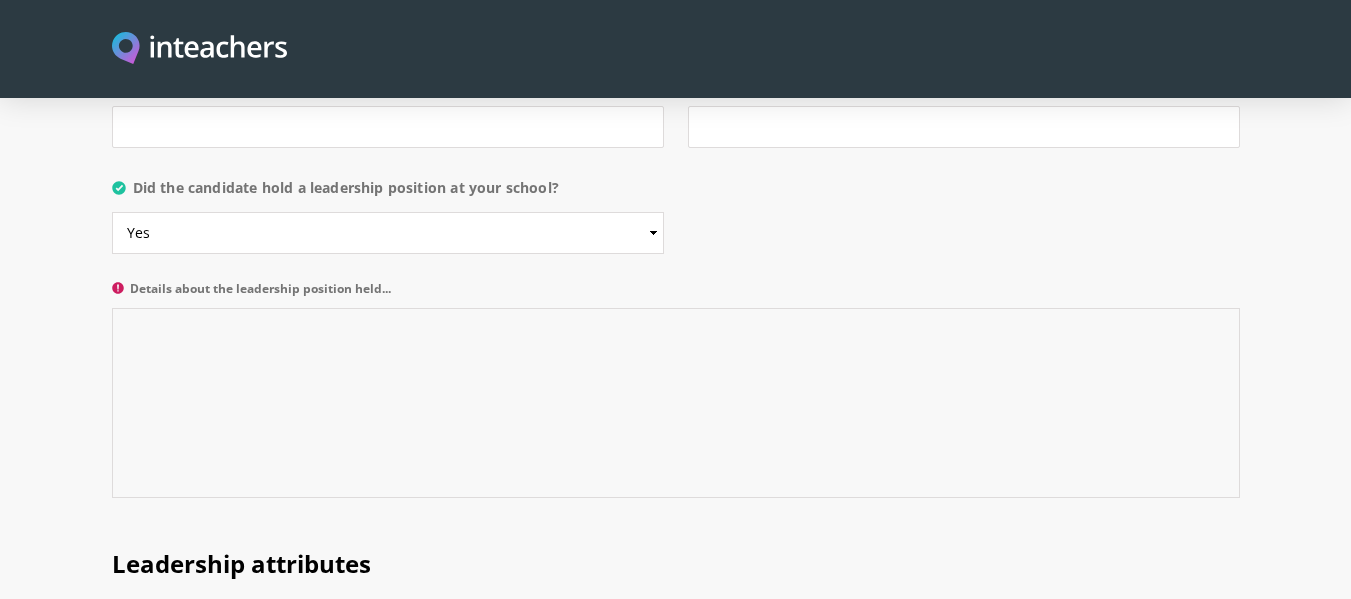 click on "Details about the leadership position held..." at bounding box center (676, 403) 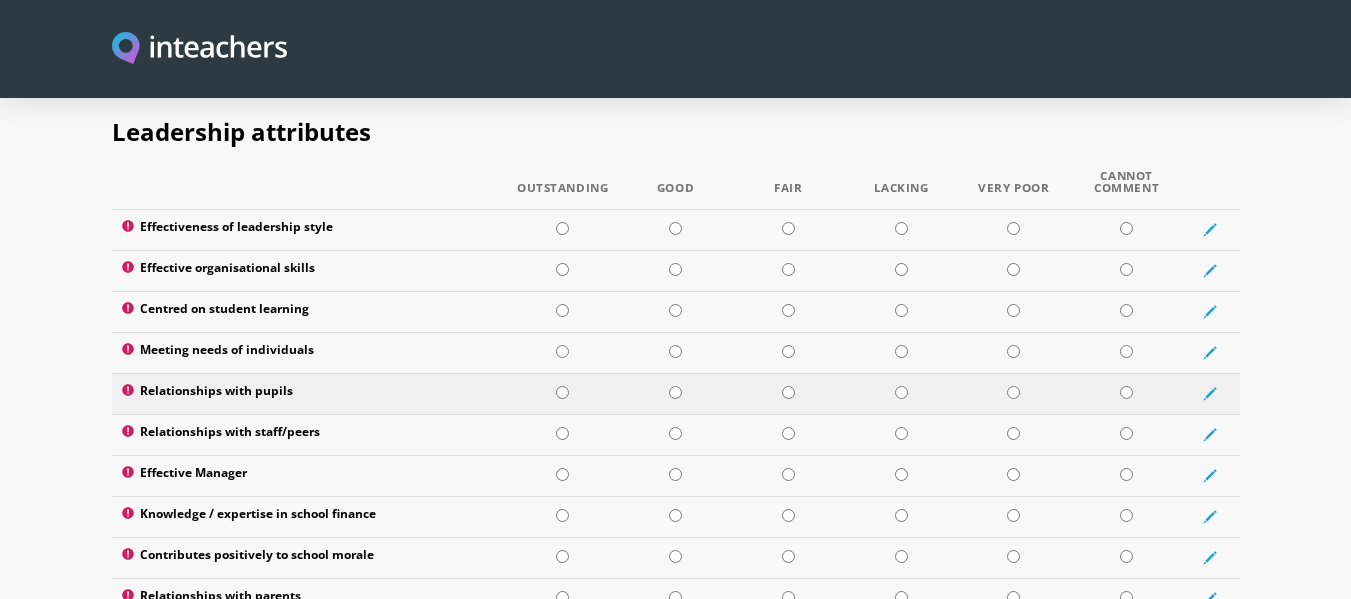 scroll, scrollTop: 2600, scrollLeft: 0, axis: vertical 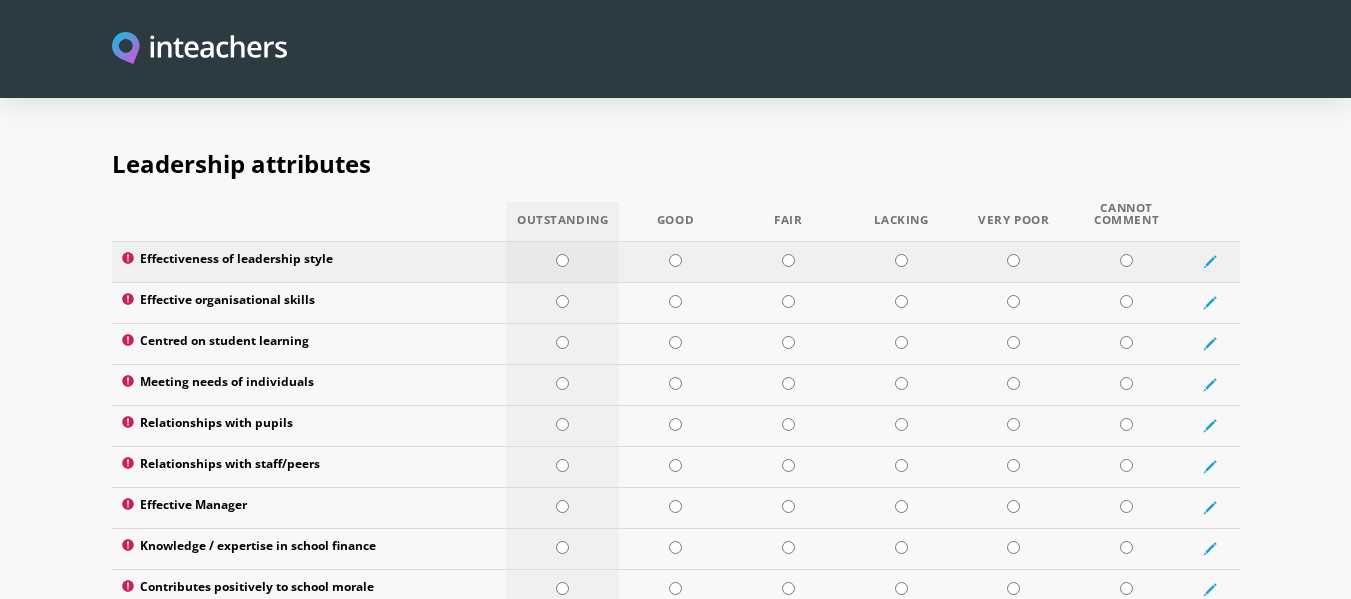 click at bounding box center [562, 260] 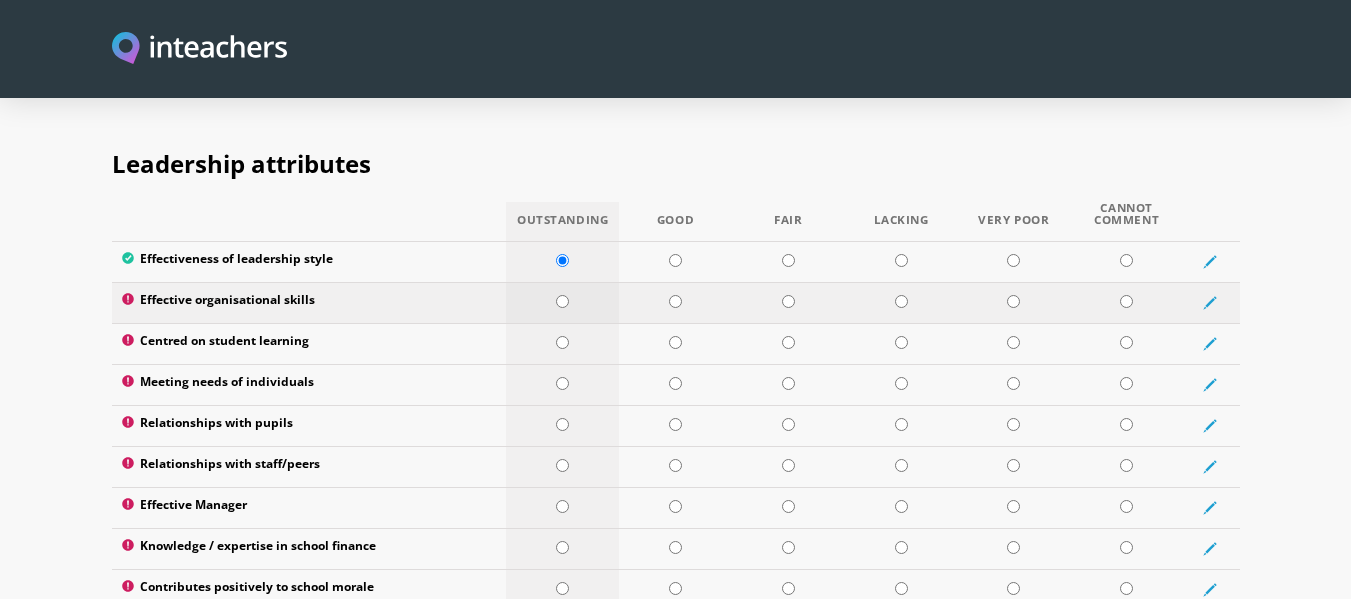 click at bounding box center [562, 301] 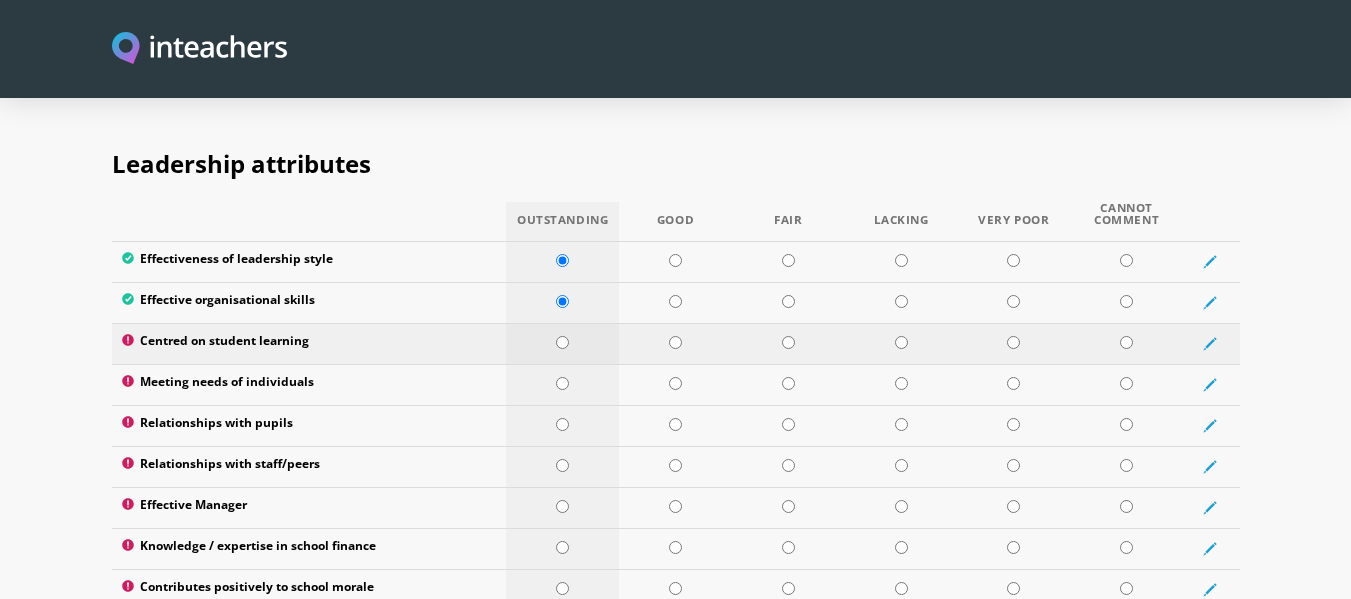 click at bounding box center [562, 342] 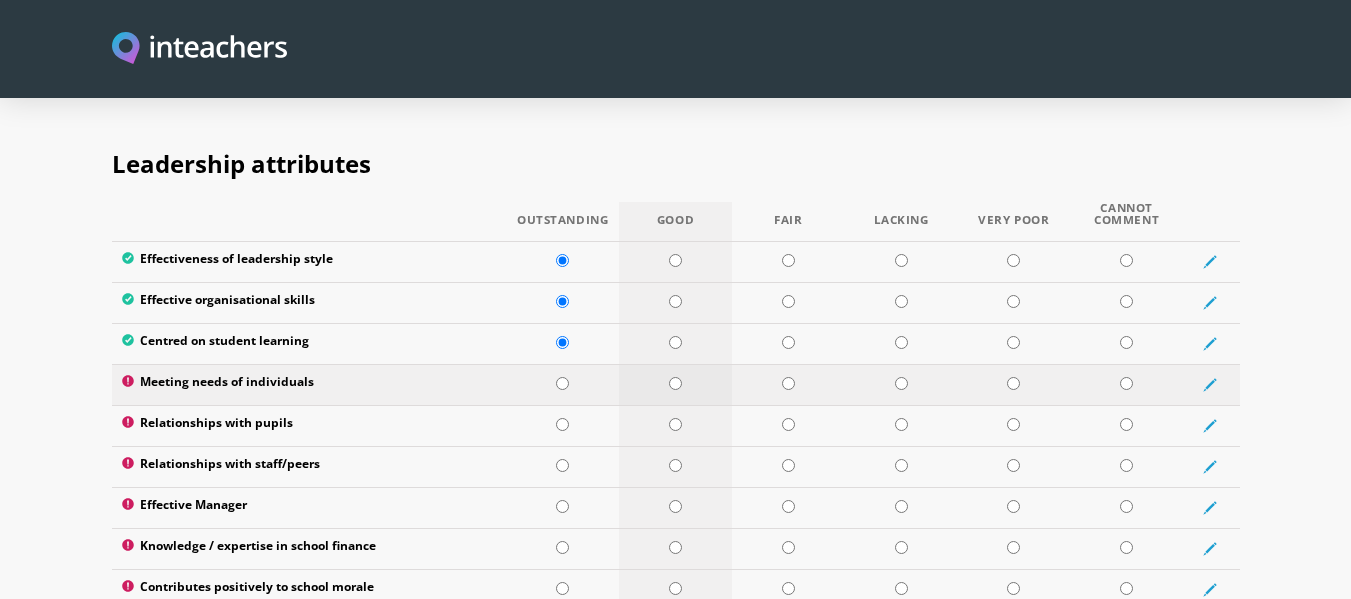 click at bounding box center [675, 383] 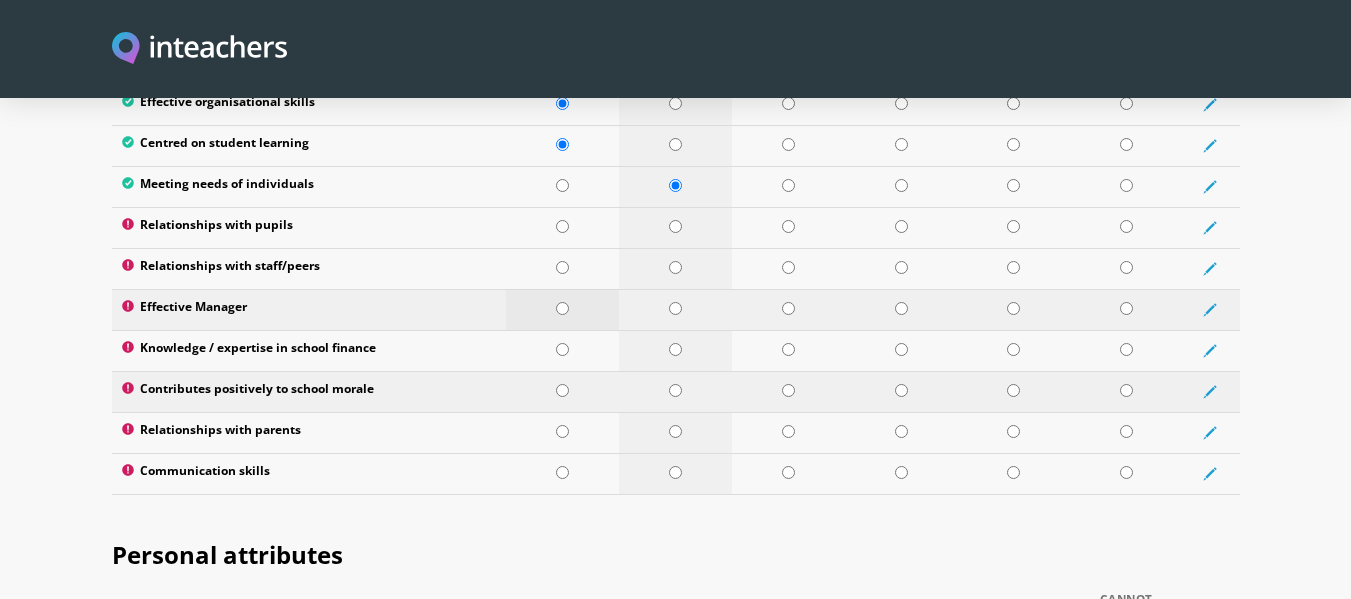 scroll, scrollTop: 2800, scrollLeft: 0, axis: vertical 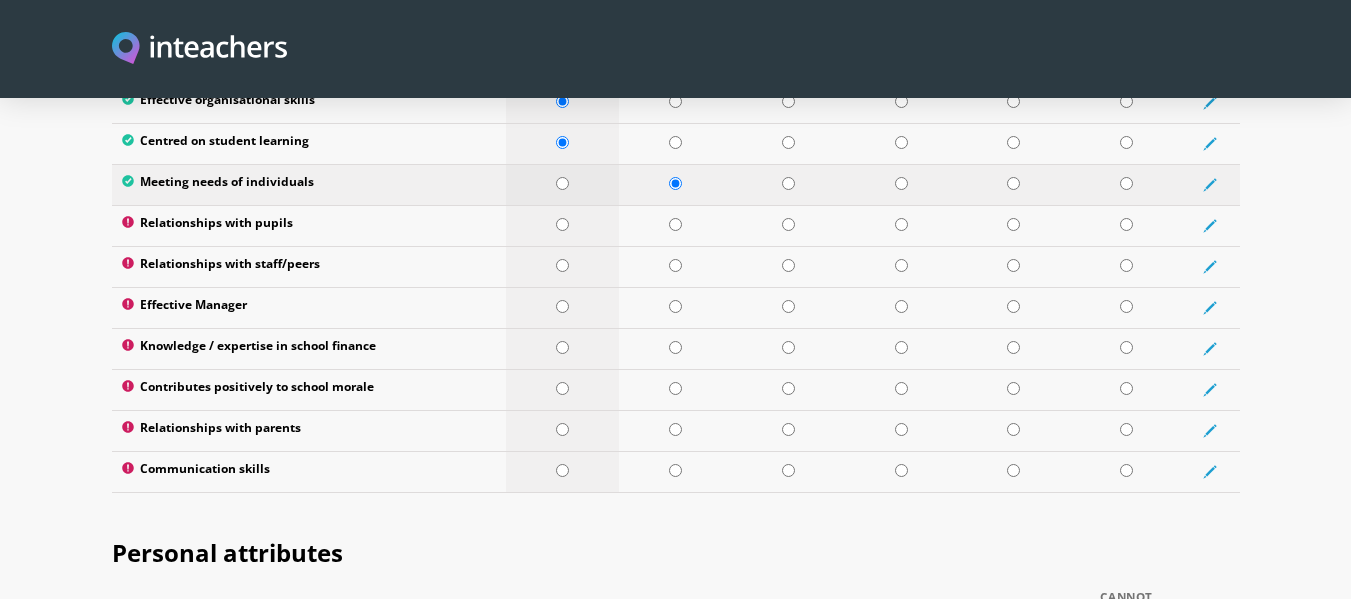 click at bounding box center [562, 183] 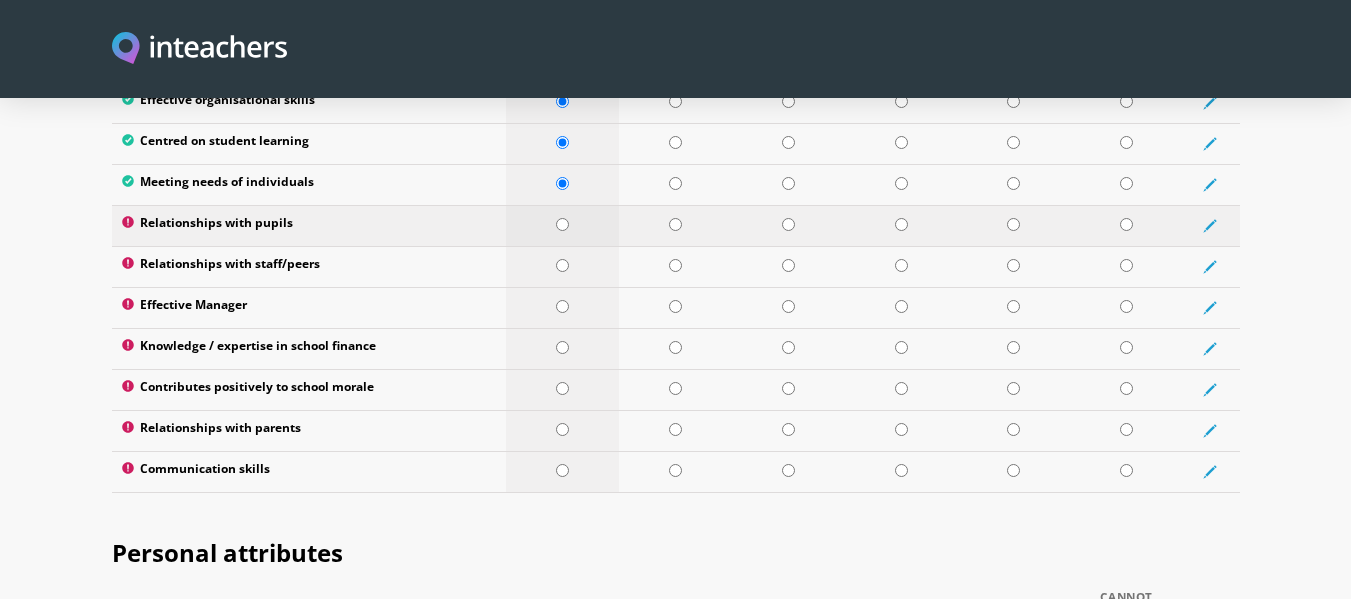 click at bounding box center [562, 224] 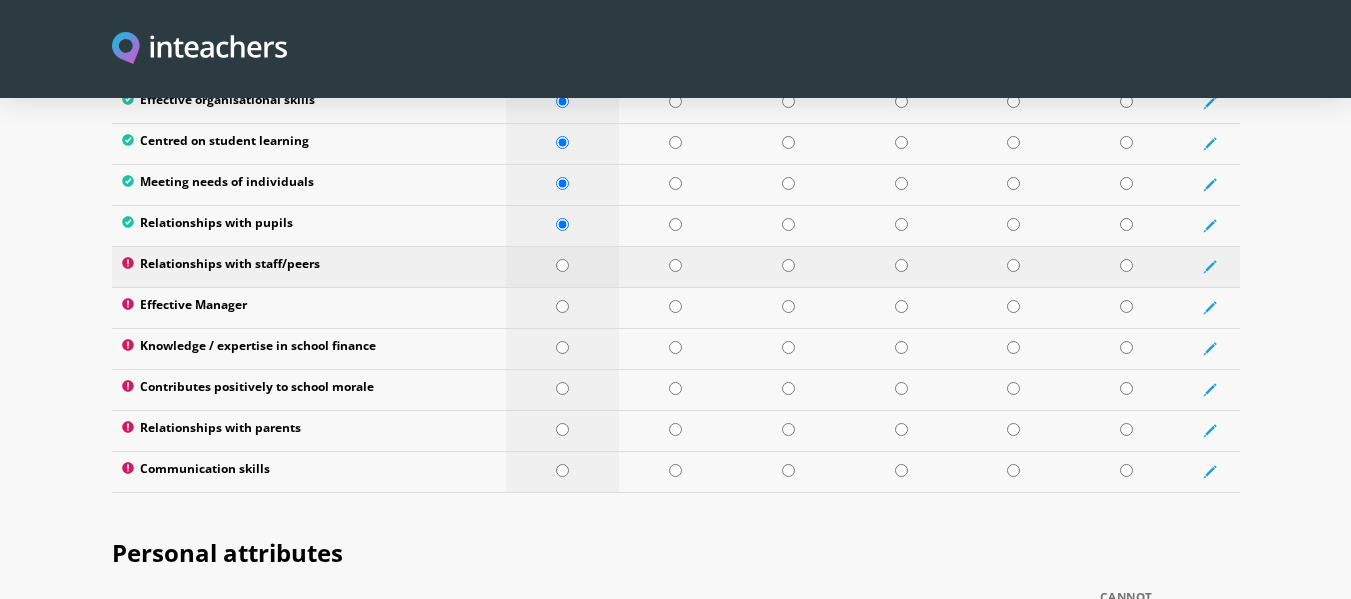 click at bounding box center [562, 265] 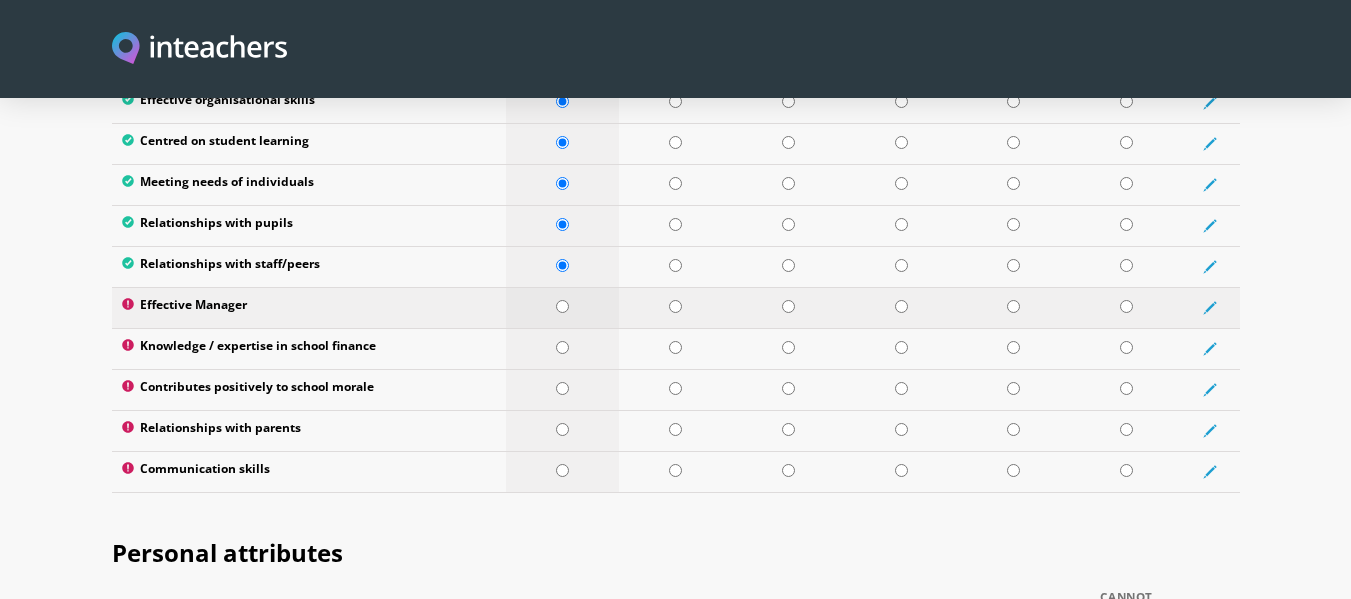 click at bounding box center (562, 306) 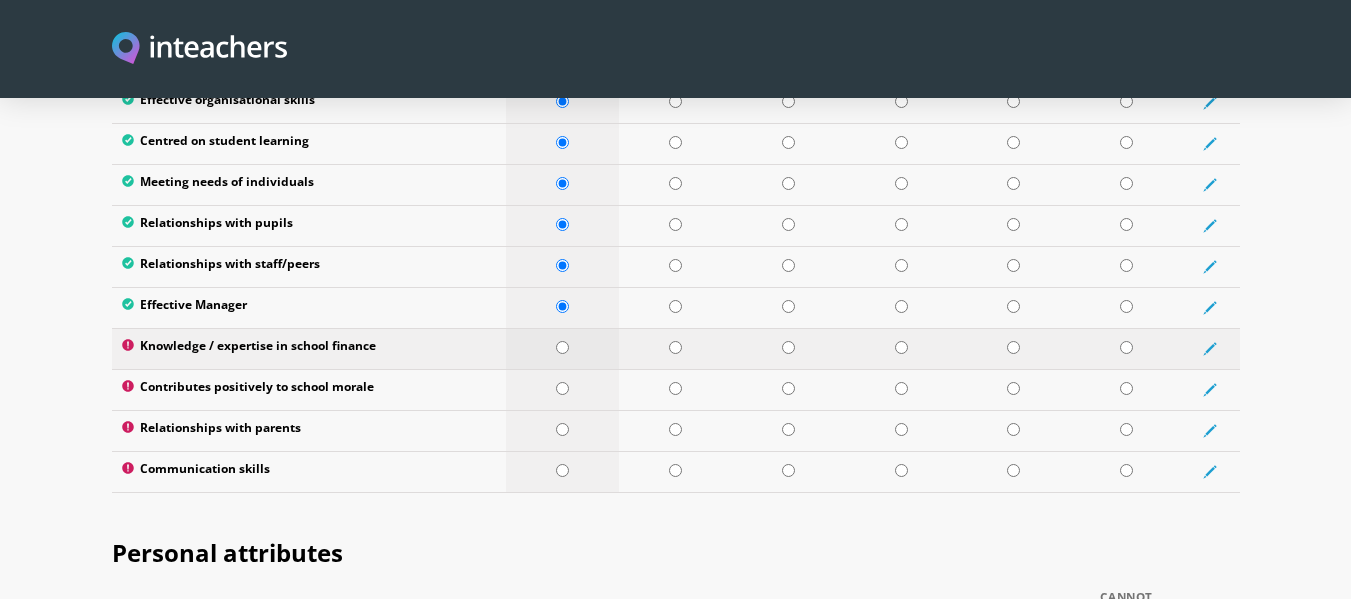 click at bounding box center [562, 347] 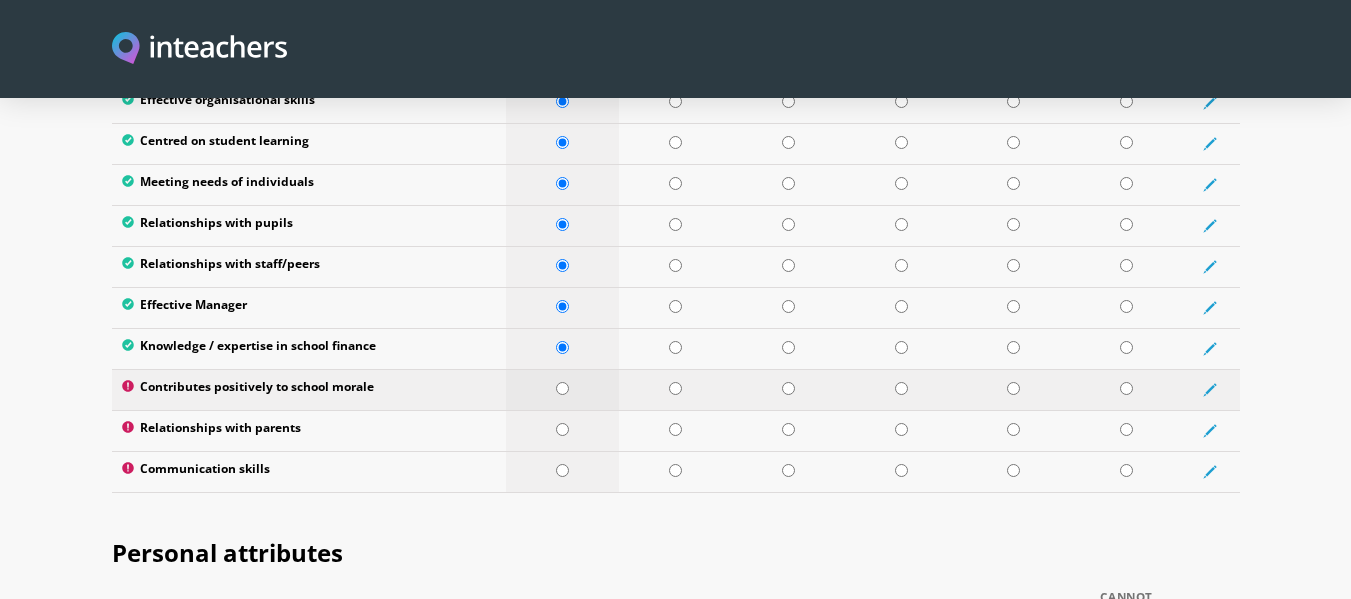 click at bounding box center [562, 388] 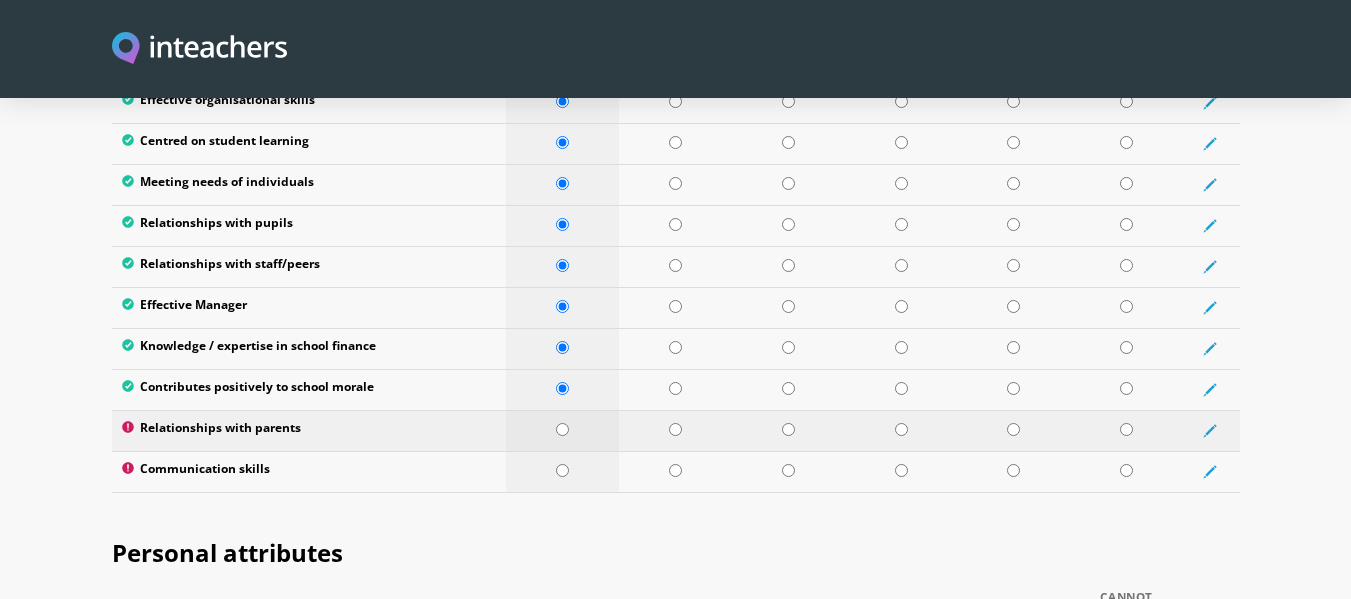 click at bounding box center [562, 429] 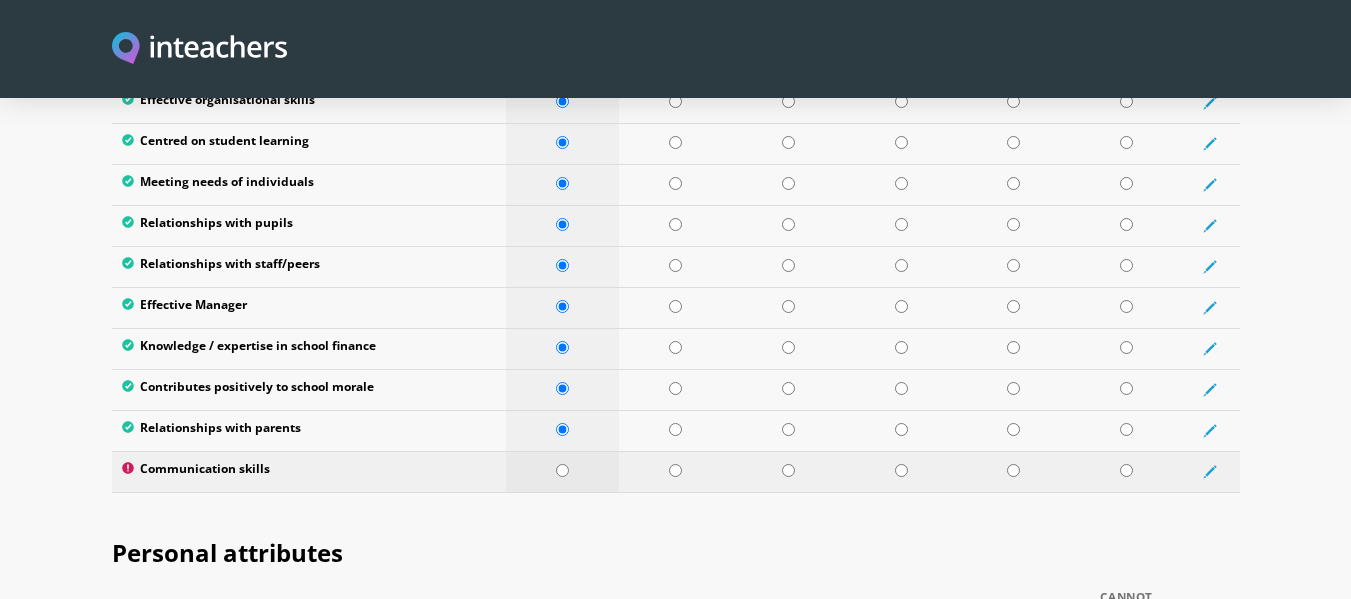 click at bounding box center [562, 470] 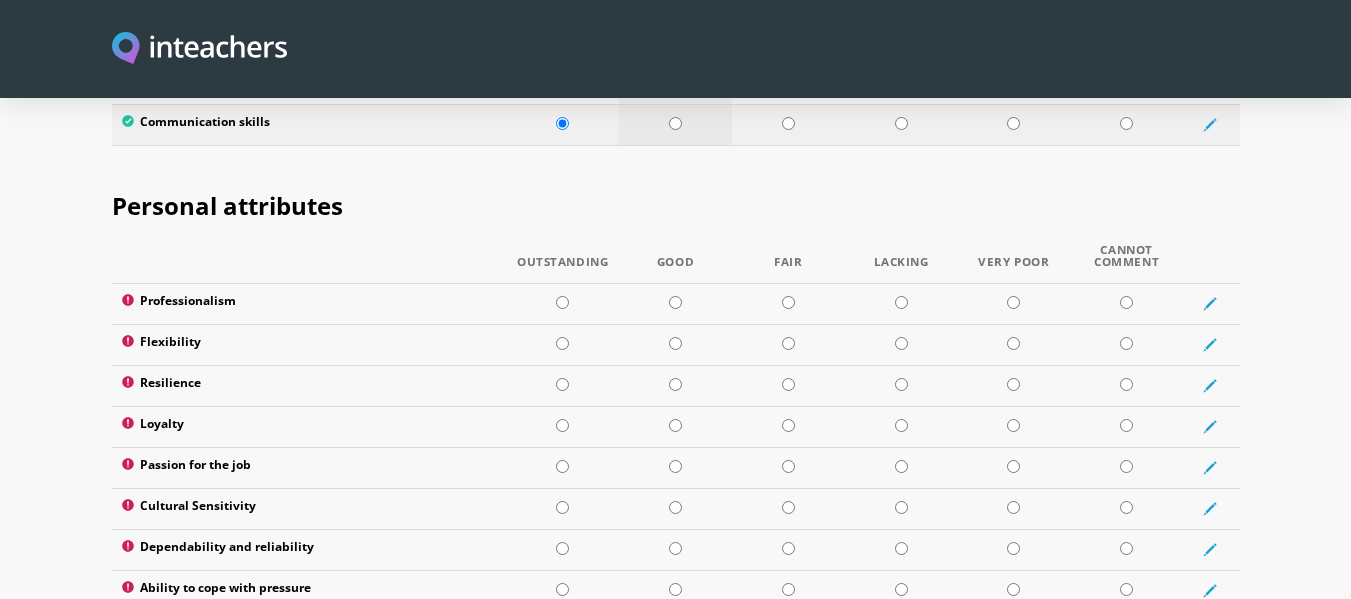 scroll, scrollTop: 3200, scrollLeft: 0, axis: vertical 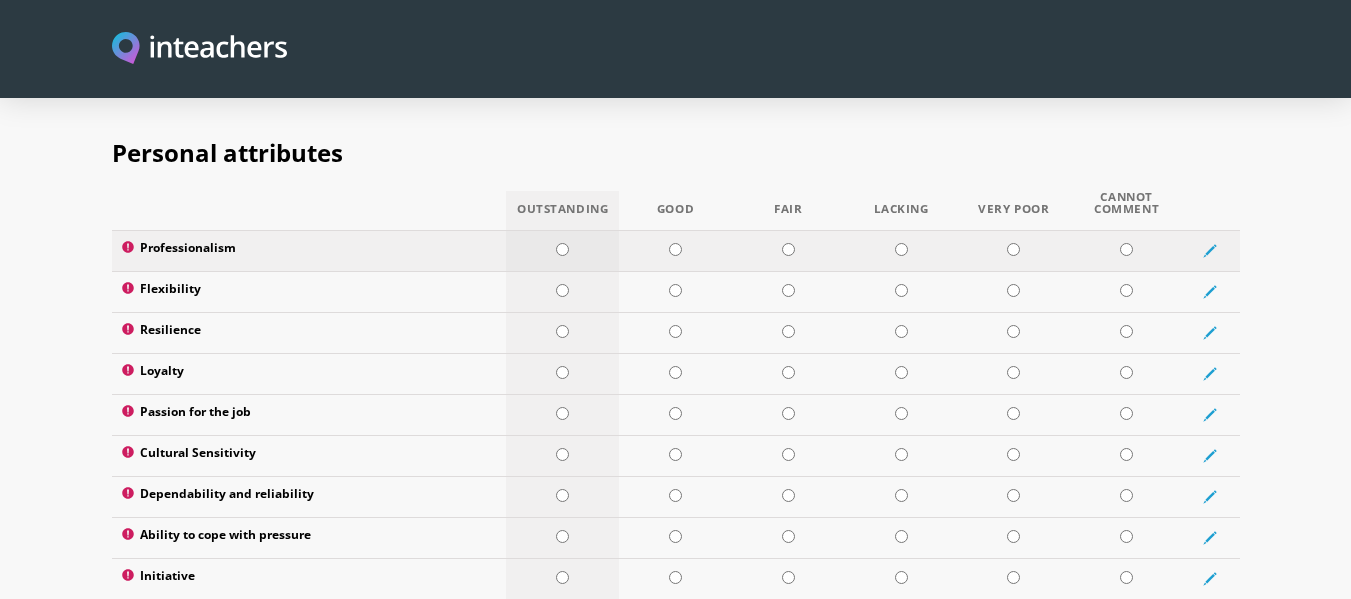 click at bounding box center [562, 249] 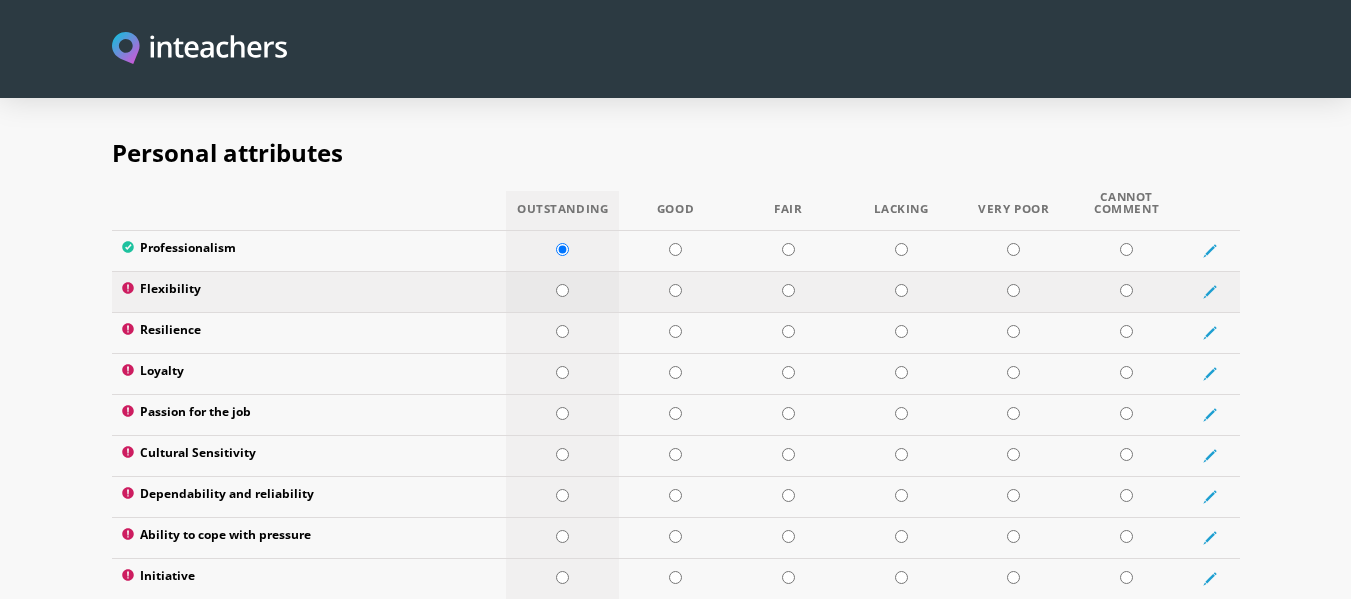 click at bounding box center [562, 290] 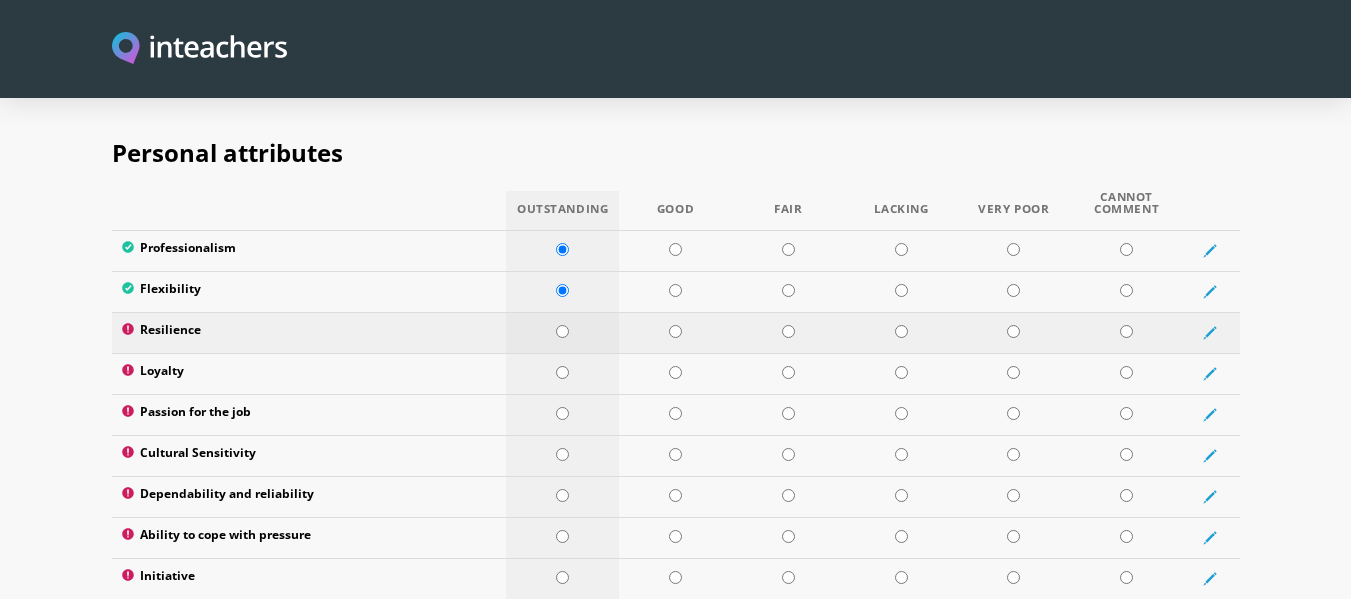 click at bounding box center [562, 331] 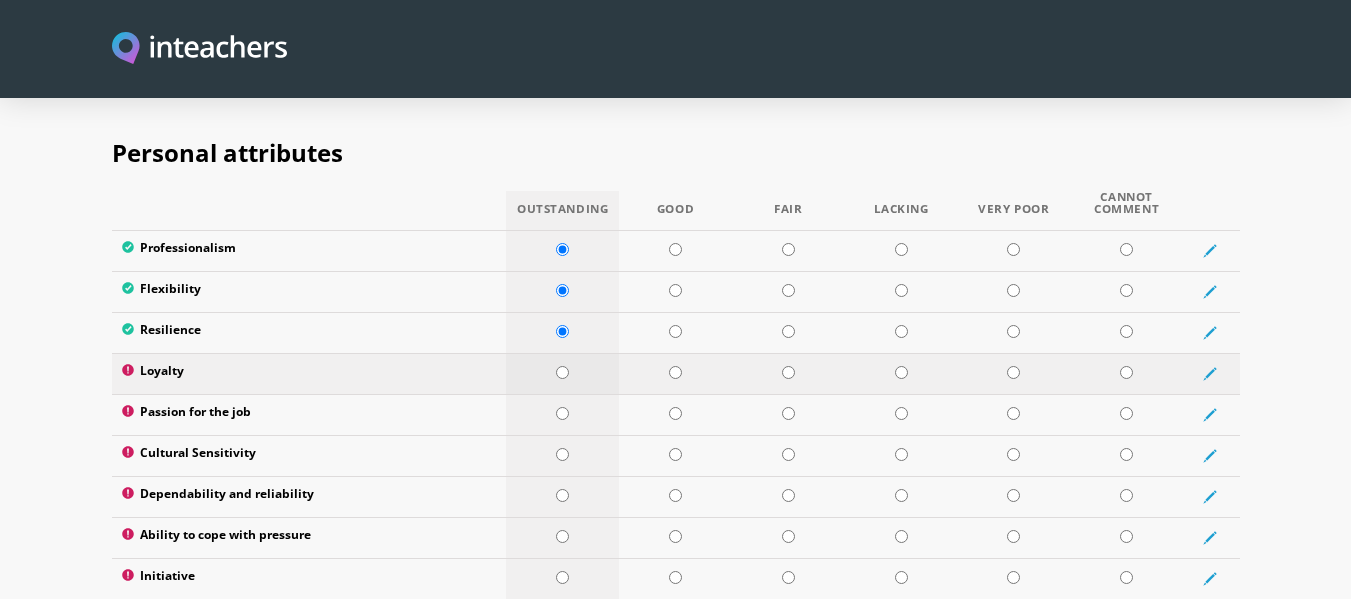 click at bounding box center [562, 372] 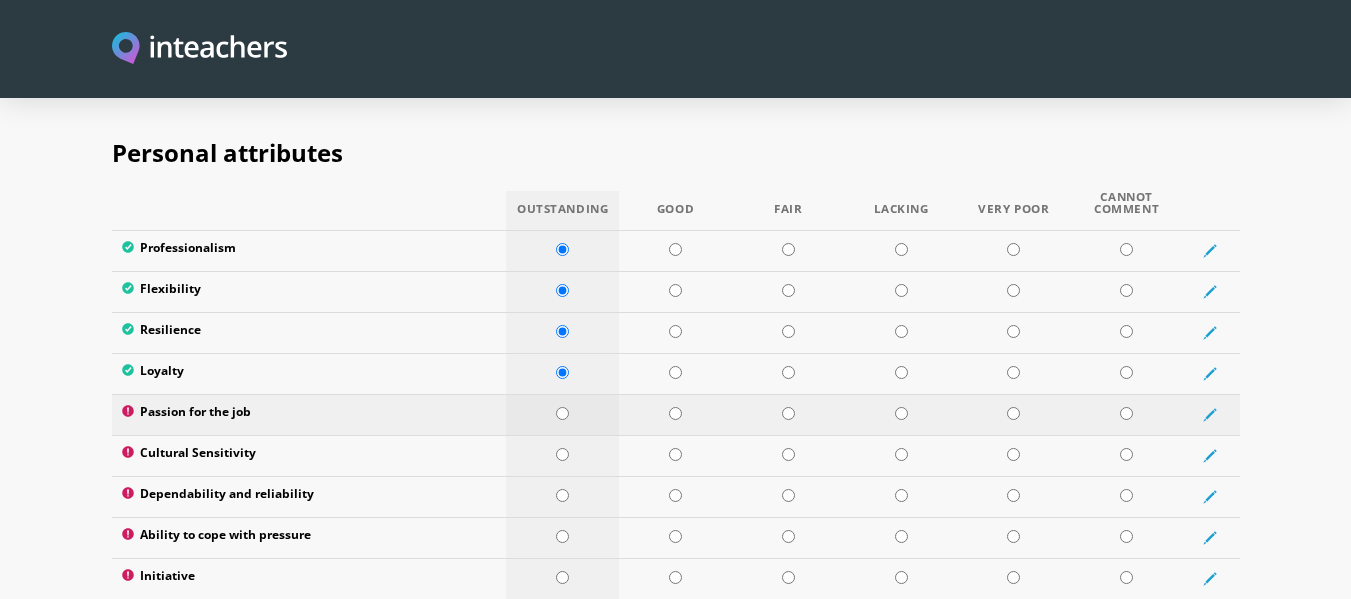 click at bounding box center [562, 413] 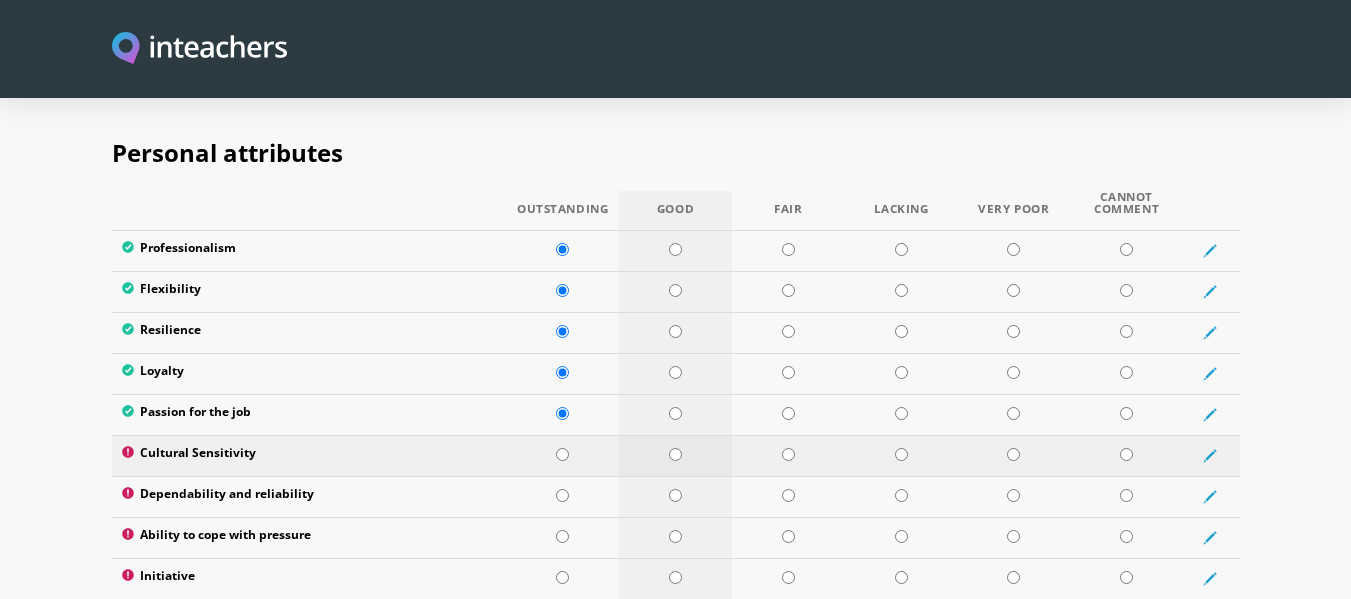 click at bounding box center (675, 454) 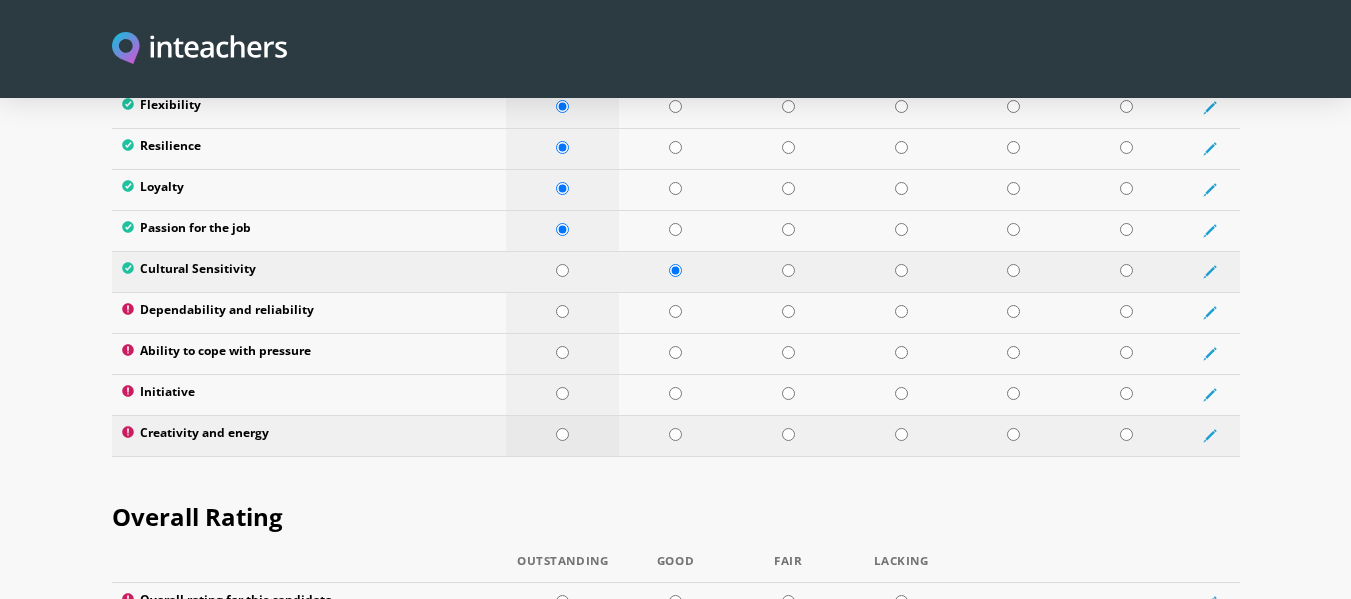scroll, scrollTop: 3400, scrollLeft: 0, axis: vertical 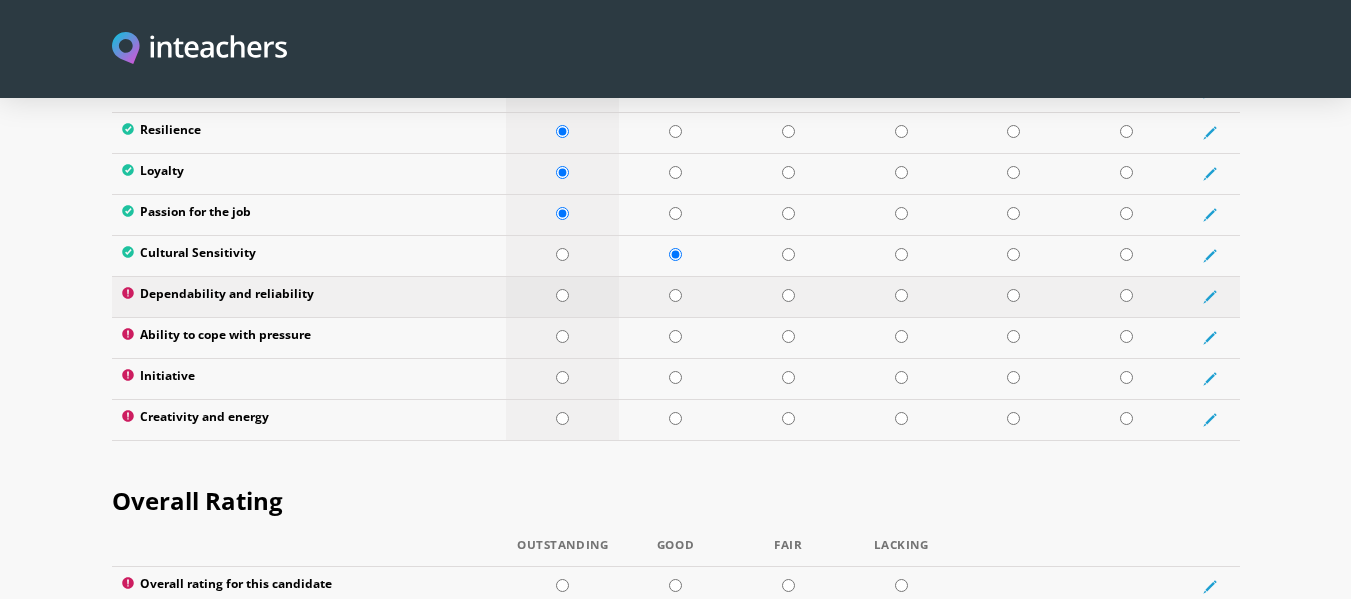 click at bounding box center [562, 295] 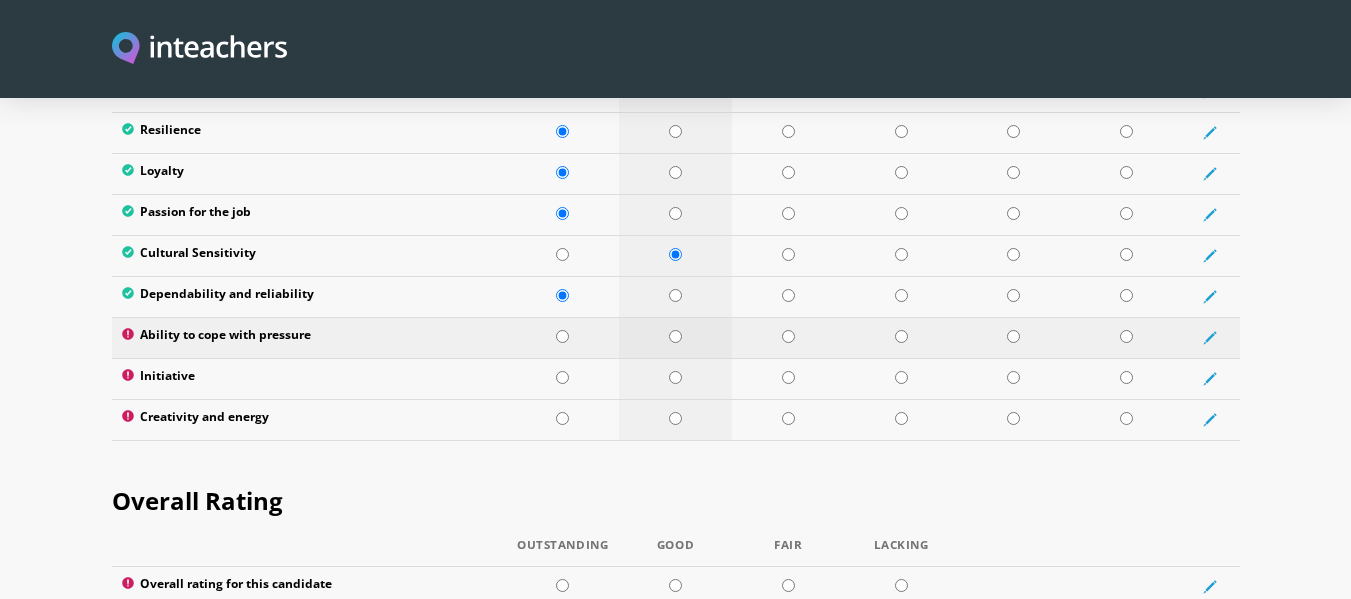 click at bounding box center (675, 336) 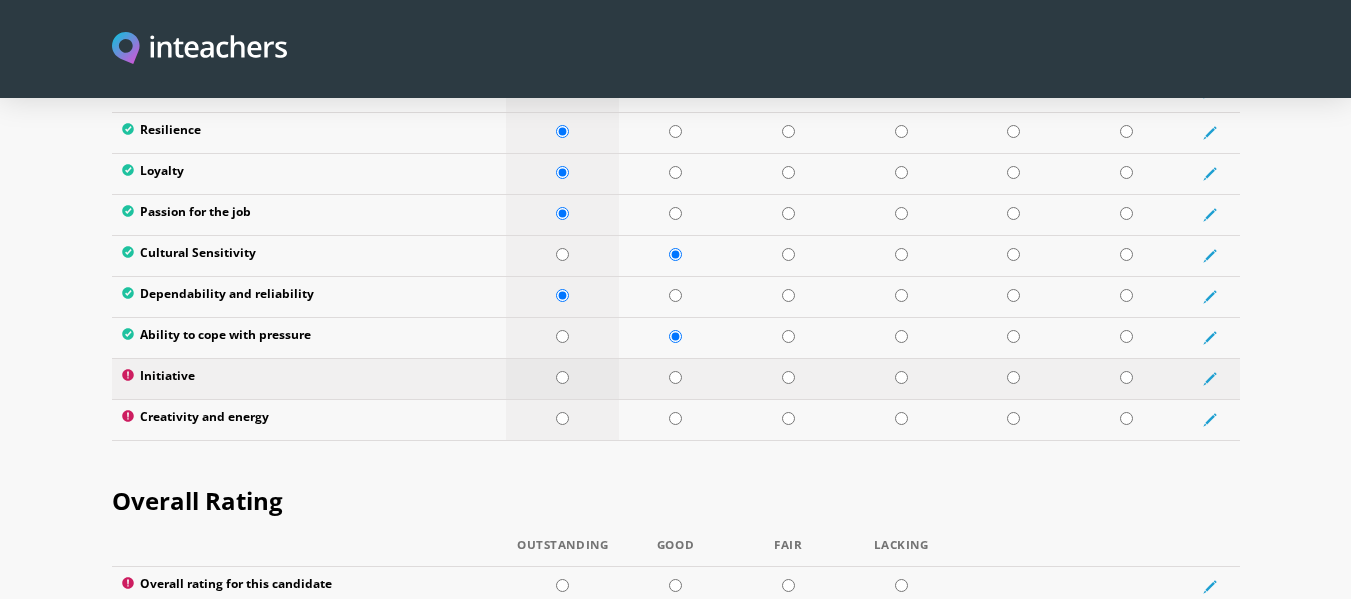 click at bounding box center [562, 377] 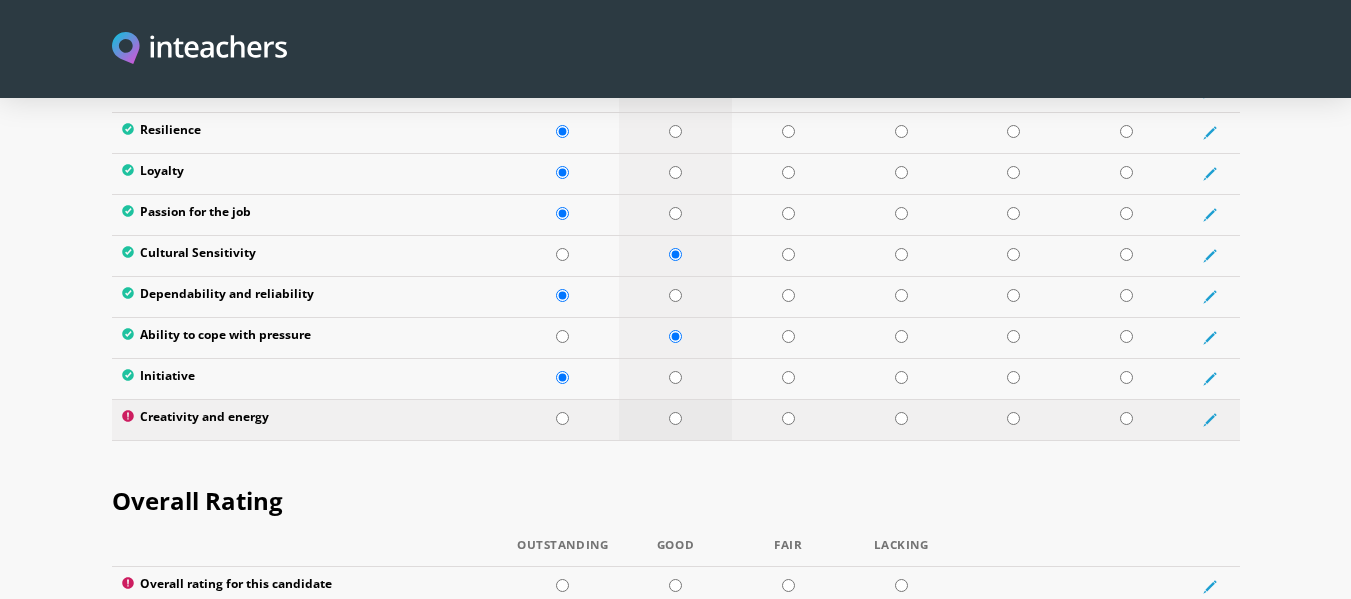 click at bounding box center [675, 418] 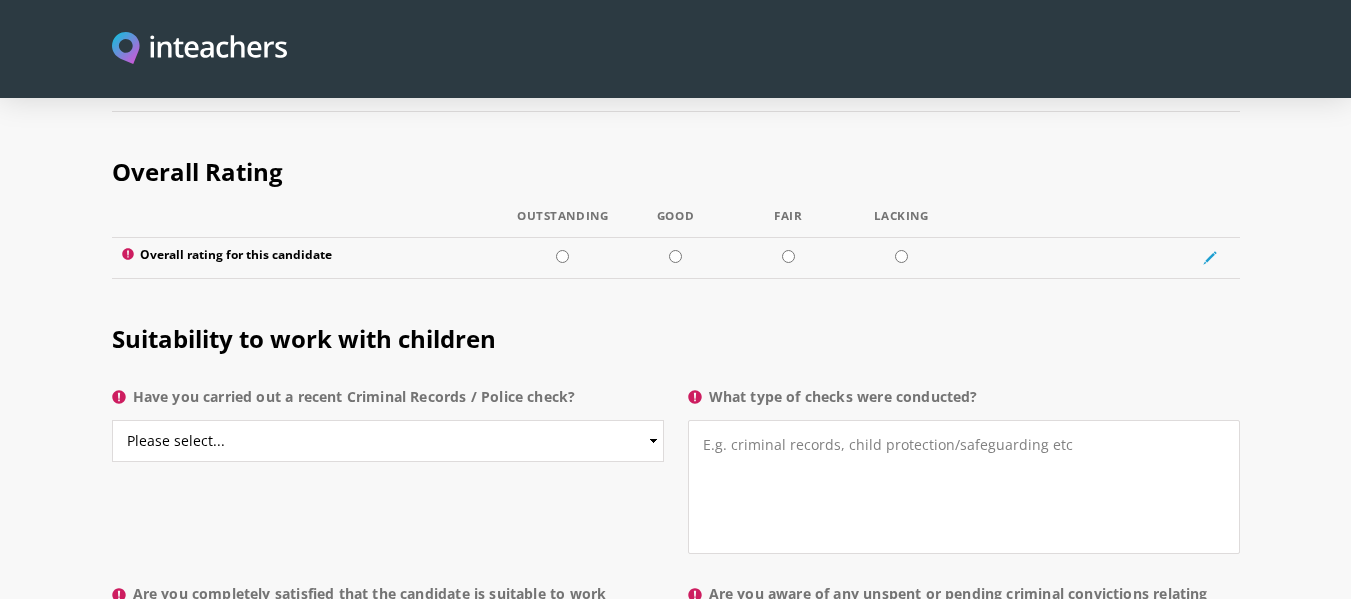 scroll, scrollTop: 3700, scrollLeft: 0, axis: vertical 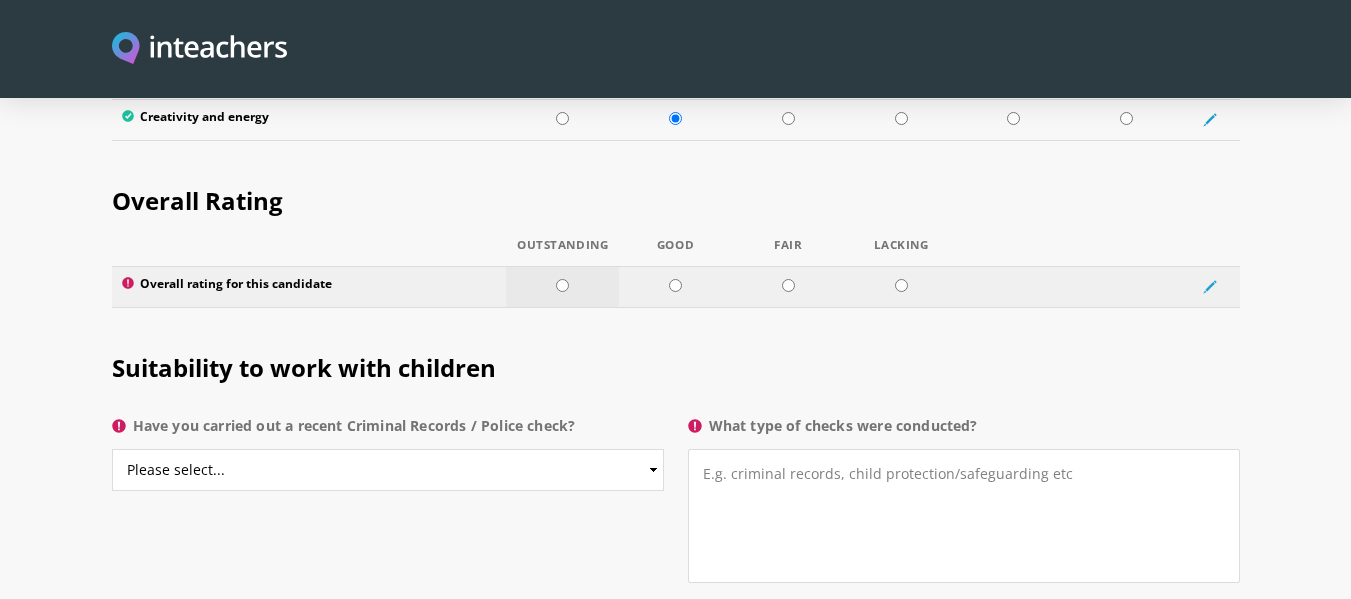 click at bounding box center [562, 285] 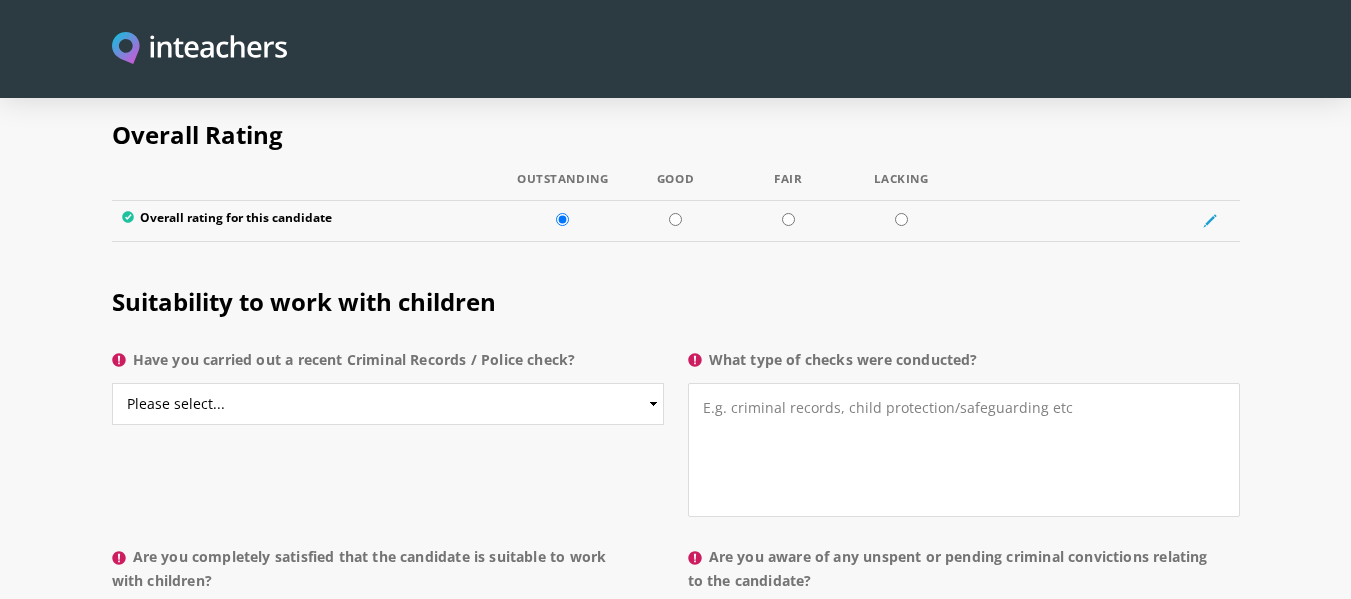 scroll, scrollTop: 3900, scrollLeft: 0, axis: vertical 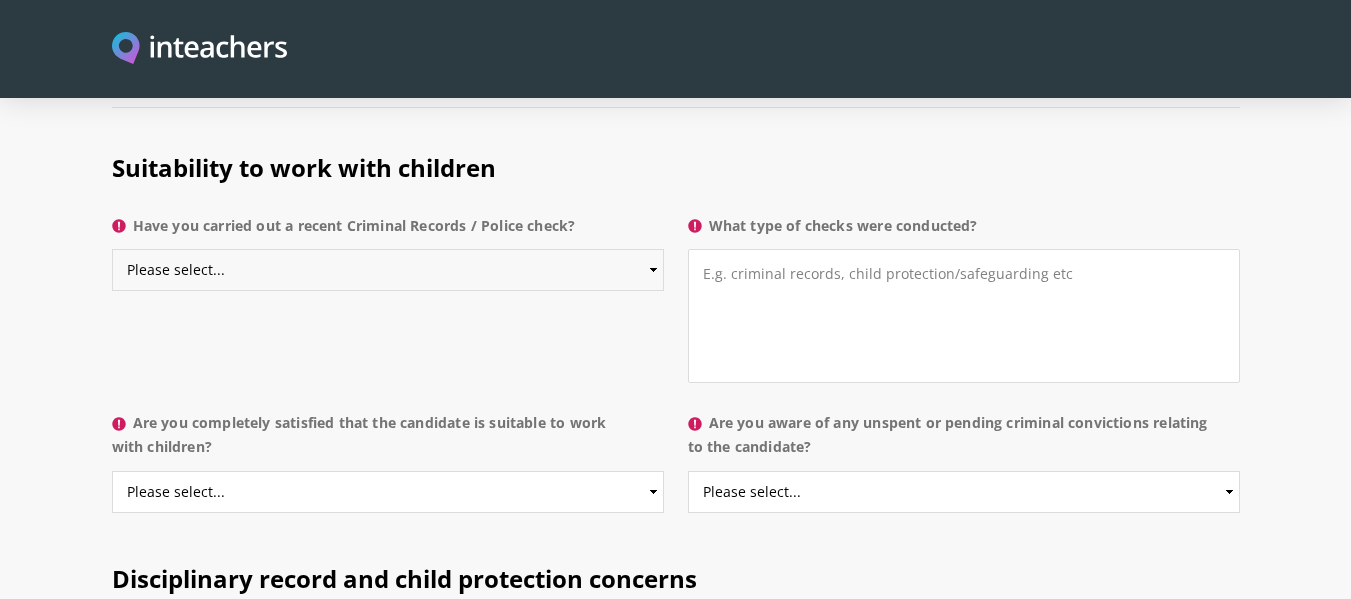 click on "Please select... Yes
No
Do not know" at bounding box center [388, 270] 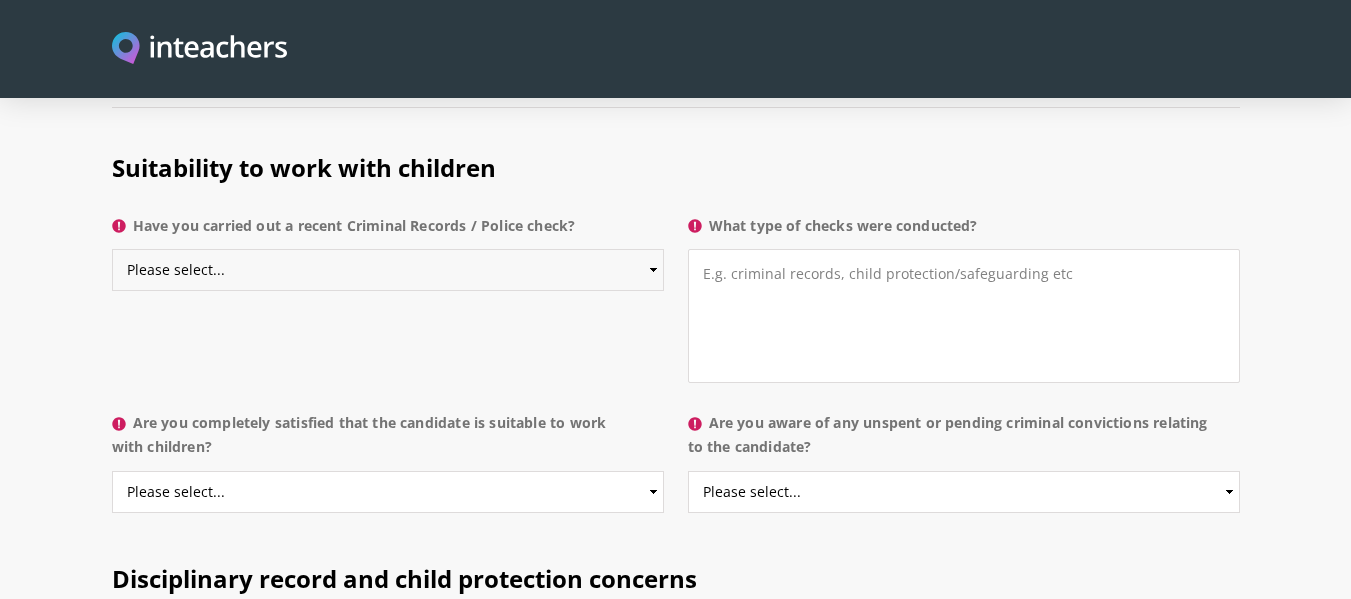 select on "No" 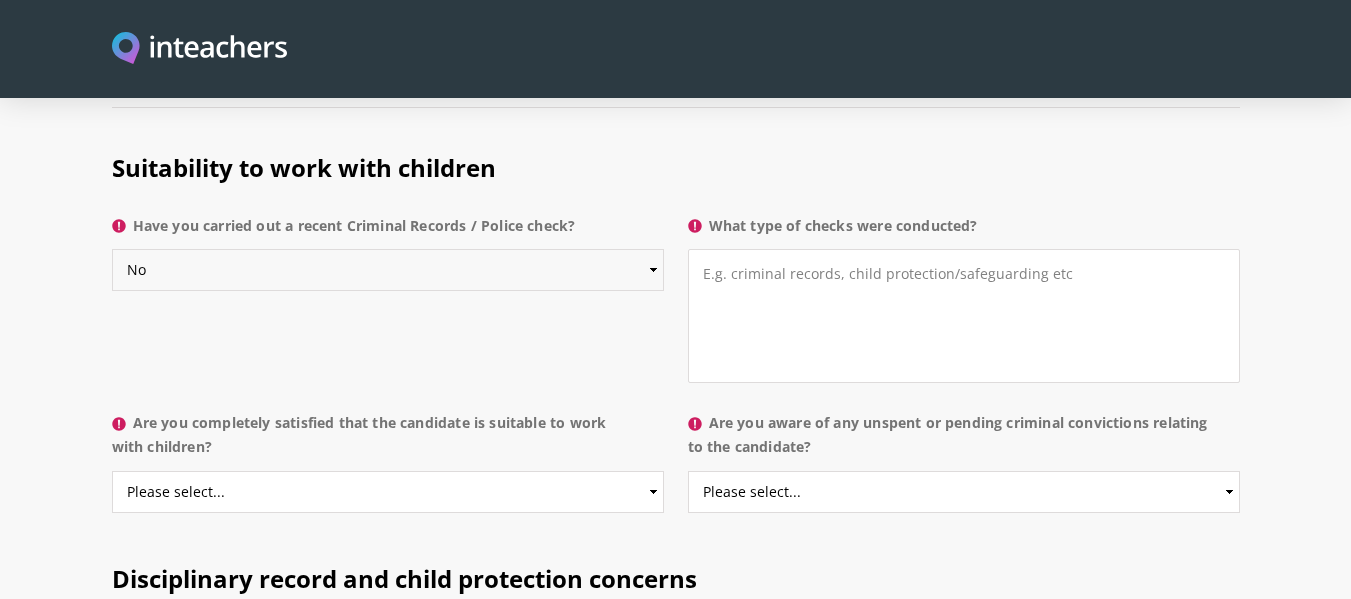 click on "Please select... Yes
No
Do not know" at bounding box center [388, 270] 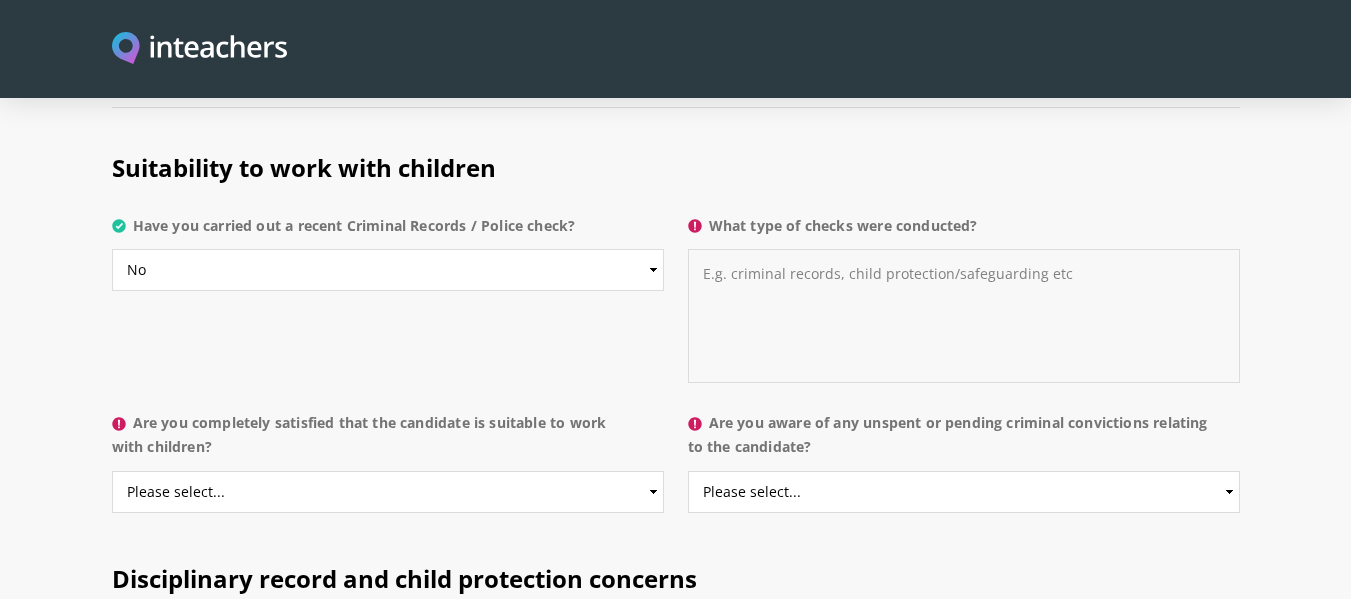click on "What type of checks were conducted?" at bounding box center [964, 316] 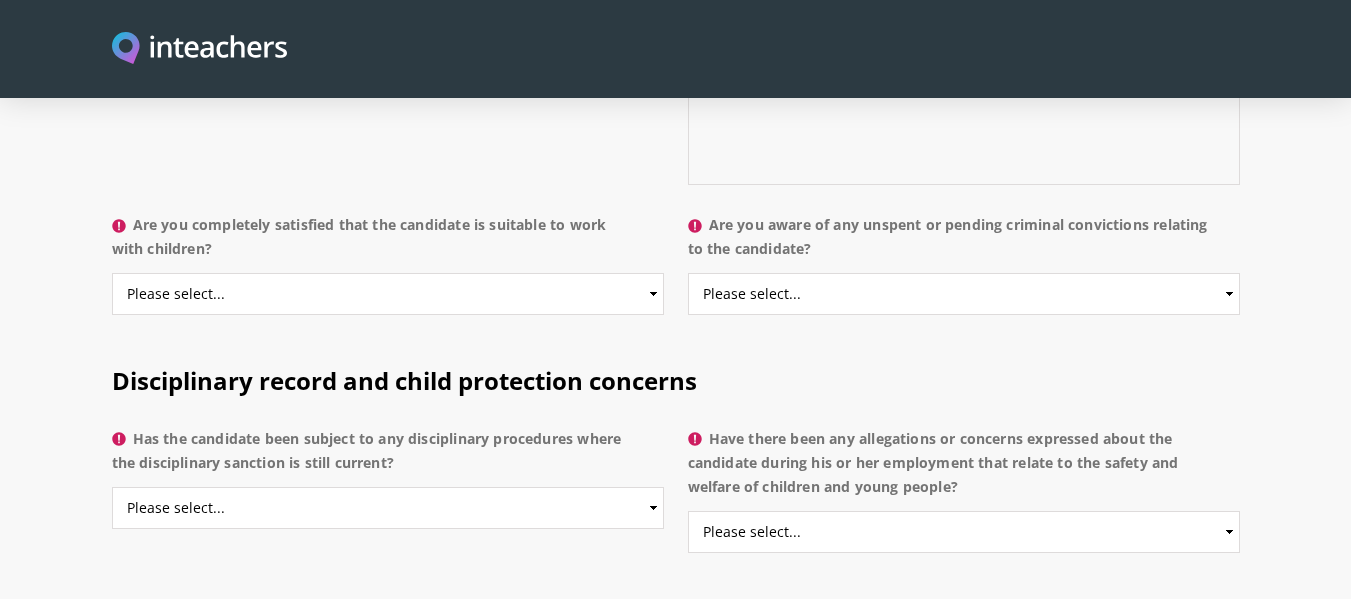 scroll, scrollTop: 4100, scrollLeft: 0, axis: vertical 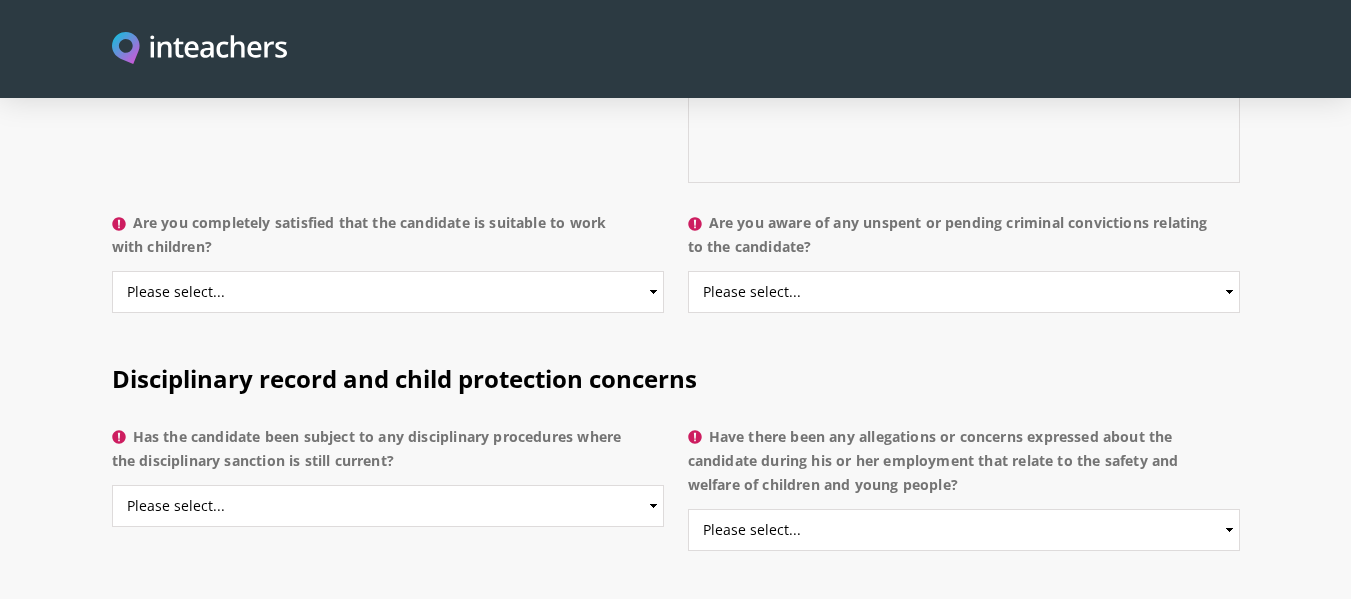 type on "No criminal records" 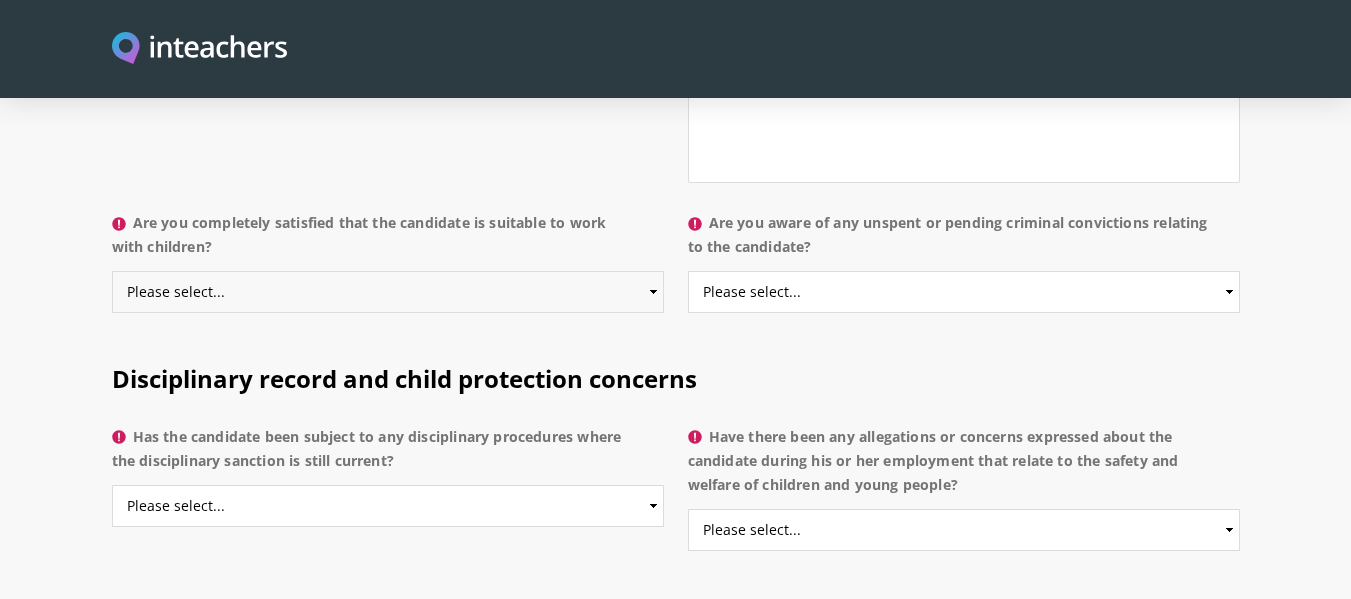 click on "Please select... Yes
No
Do not know" at bounding box center [388, 292] 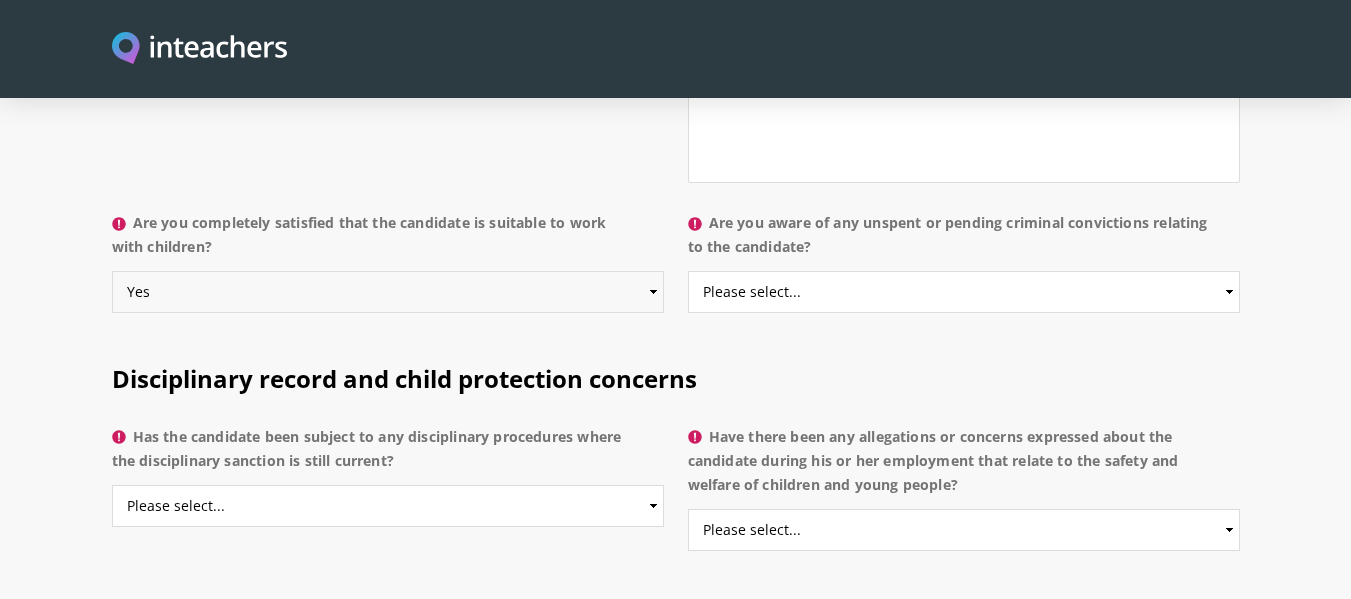 click on "Please select... Yes
No
Do not know" at bounding box center [388, 292] 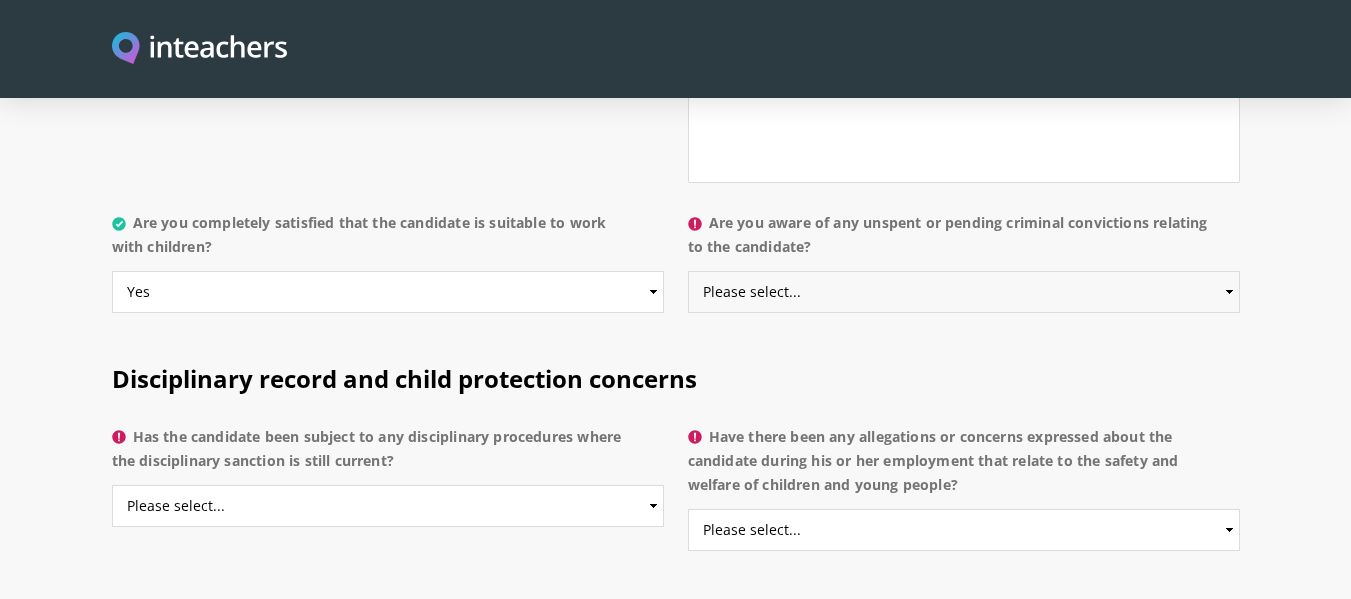 click on "Please select... Yes
No
Do not know" at bounding box center [964, 292] 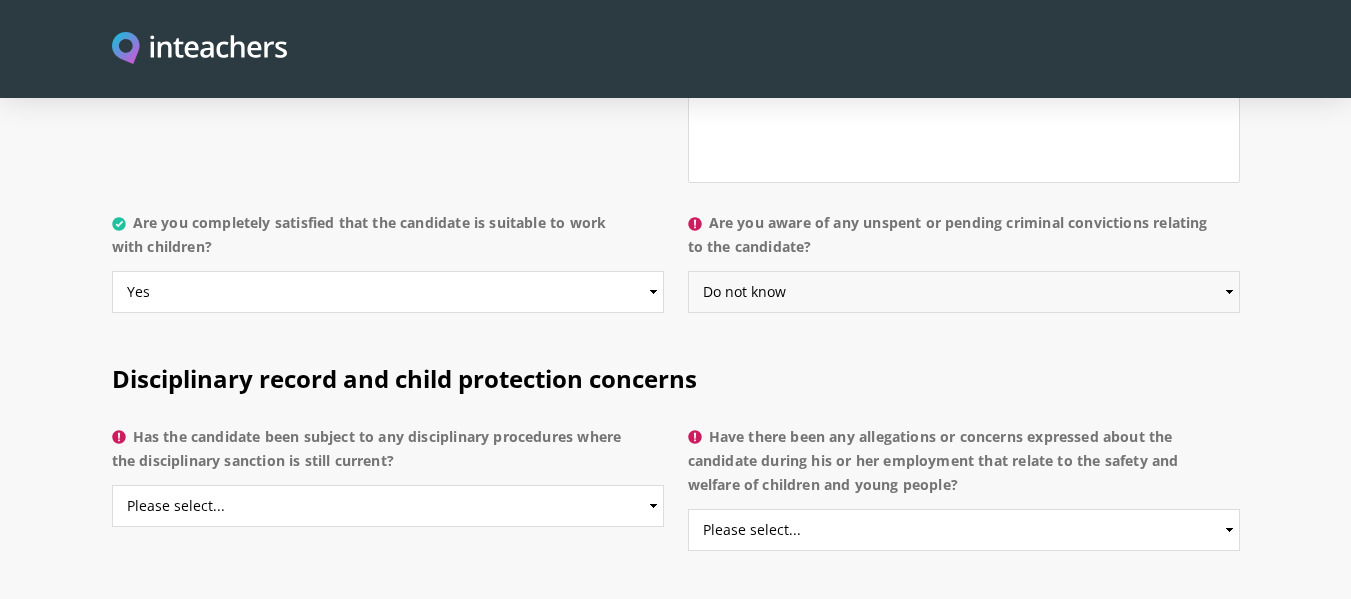 click on "Please select... Yes
No
Do not know" at bounding box center (964, 292) 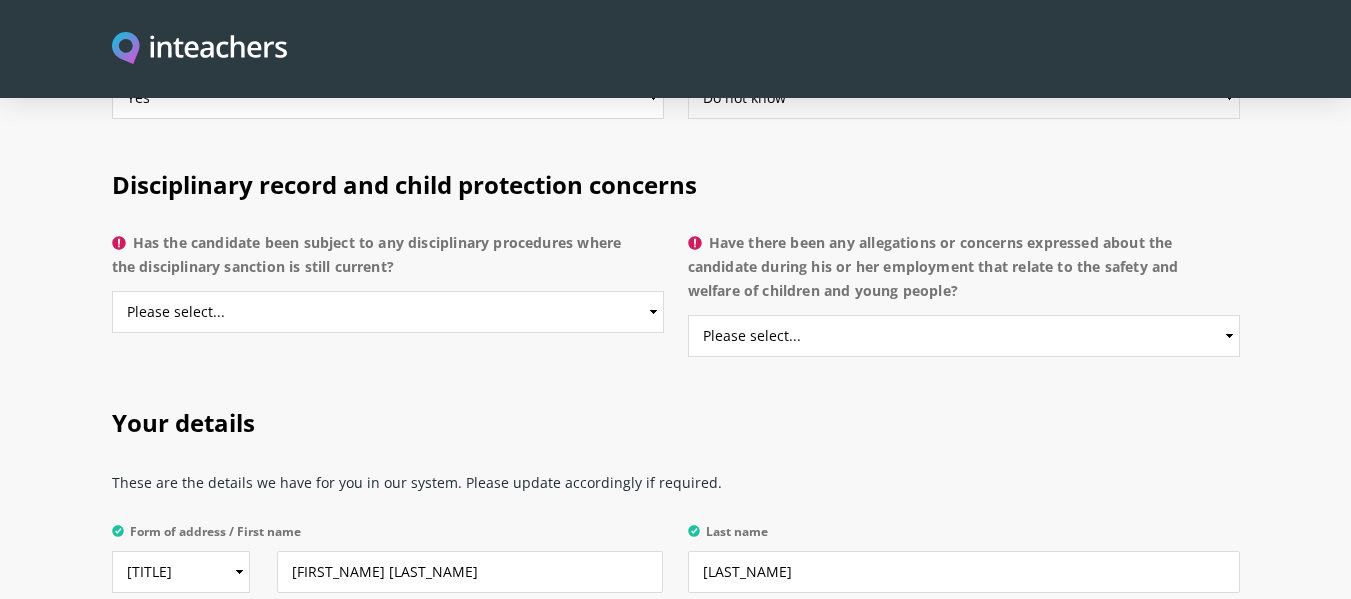 scroll, scrollTop: 4300, scrollLeft: 0, axis: vertical 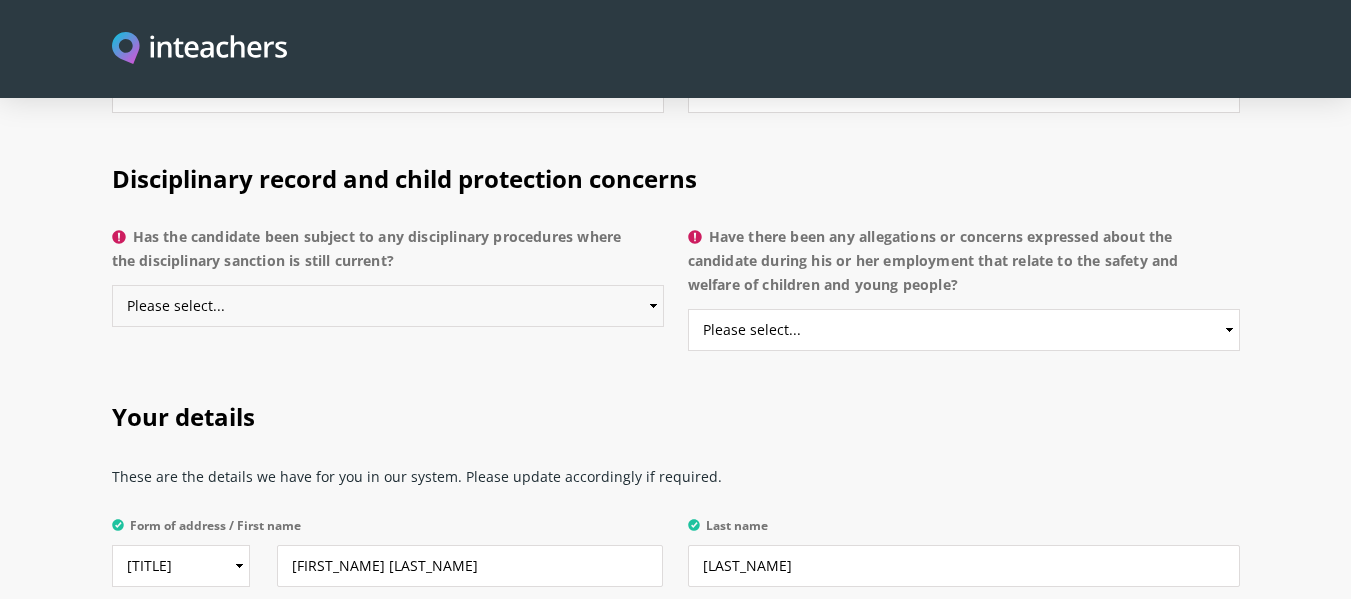 click on "Please select... Yes
No
Do not know" at bounding box center (388, 306) 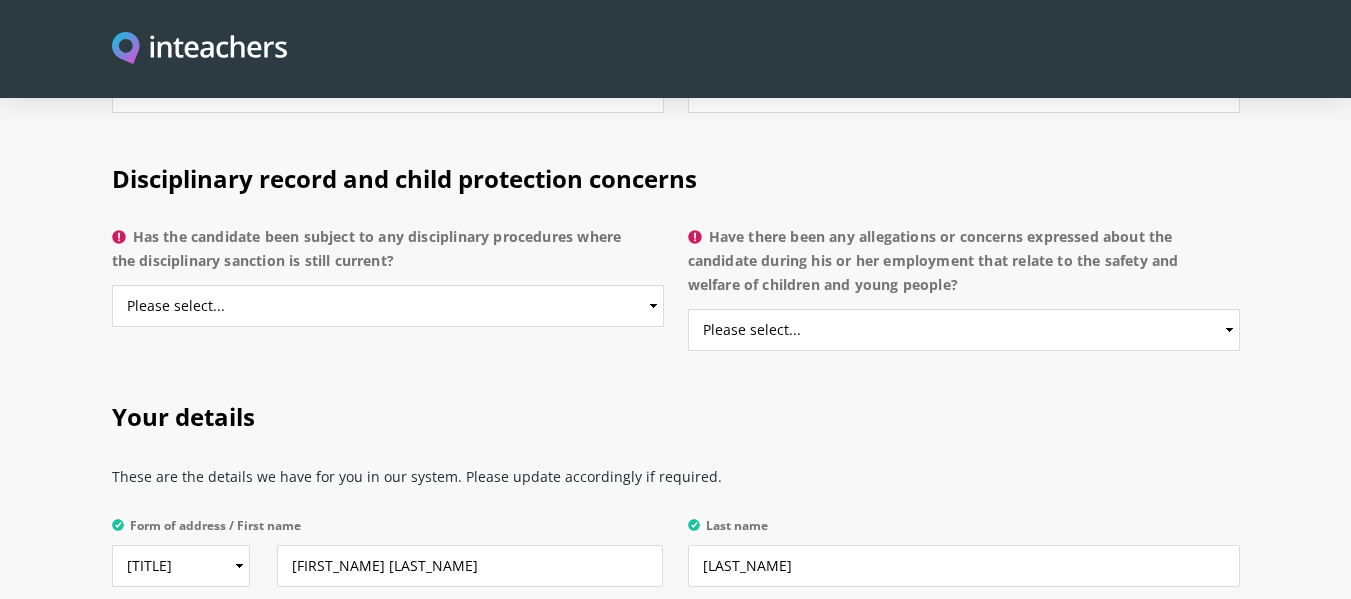 drag, startPoint x: 142, startPoint y: 212, endPoint x: 376, endPoint y: 233, distance: 234.94041 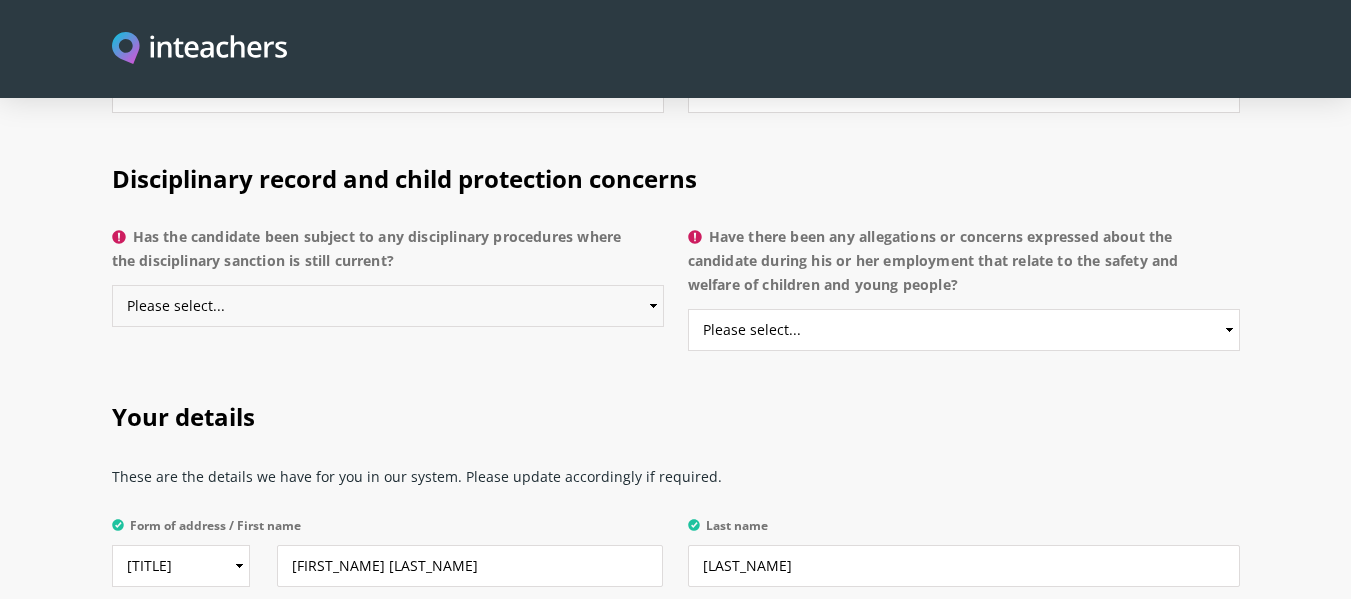 click on "Please select... Yes
No
Do not know" at bounding box center (388, 306) 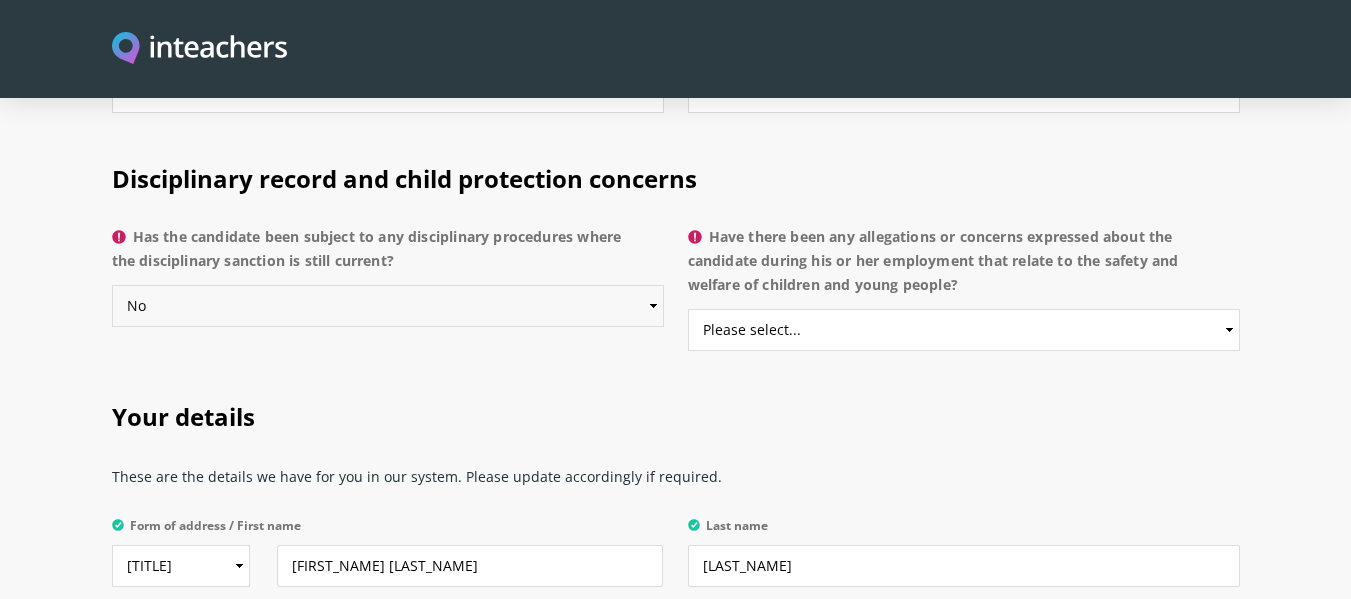 click on "Please select... Yes
No
Do not know" at bounding box center [388, 306] 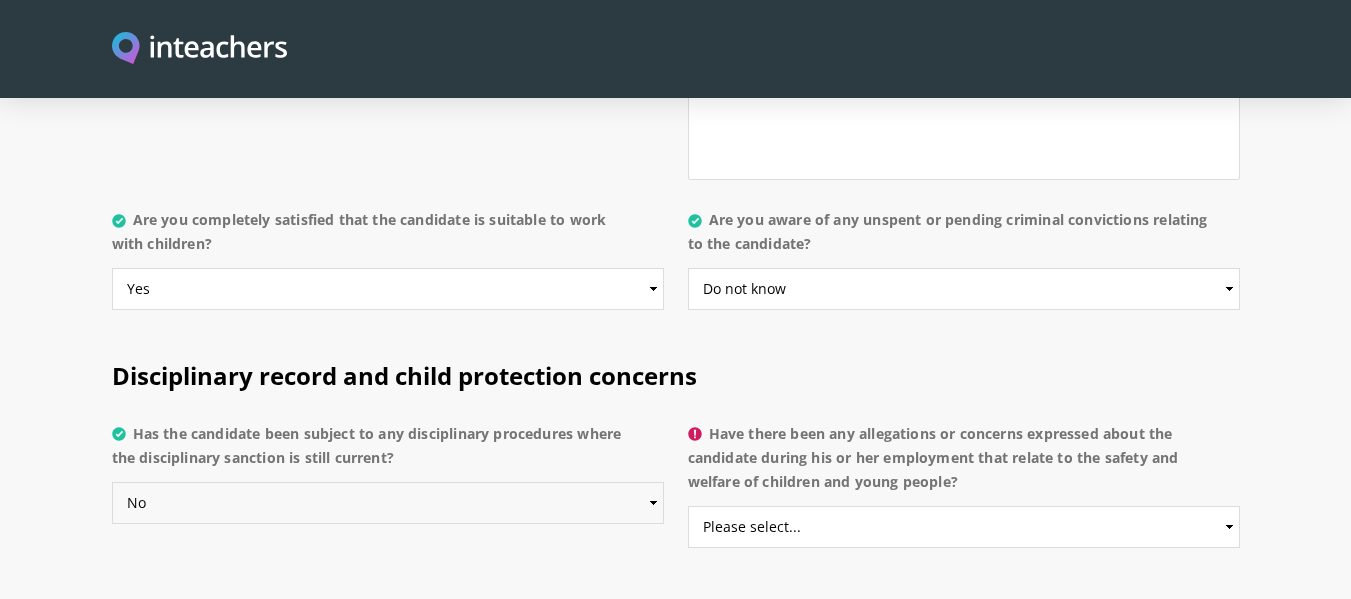 scroll, scrollTop: 4100, scrollLeft: 0, axis: vertical 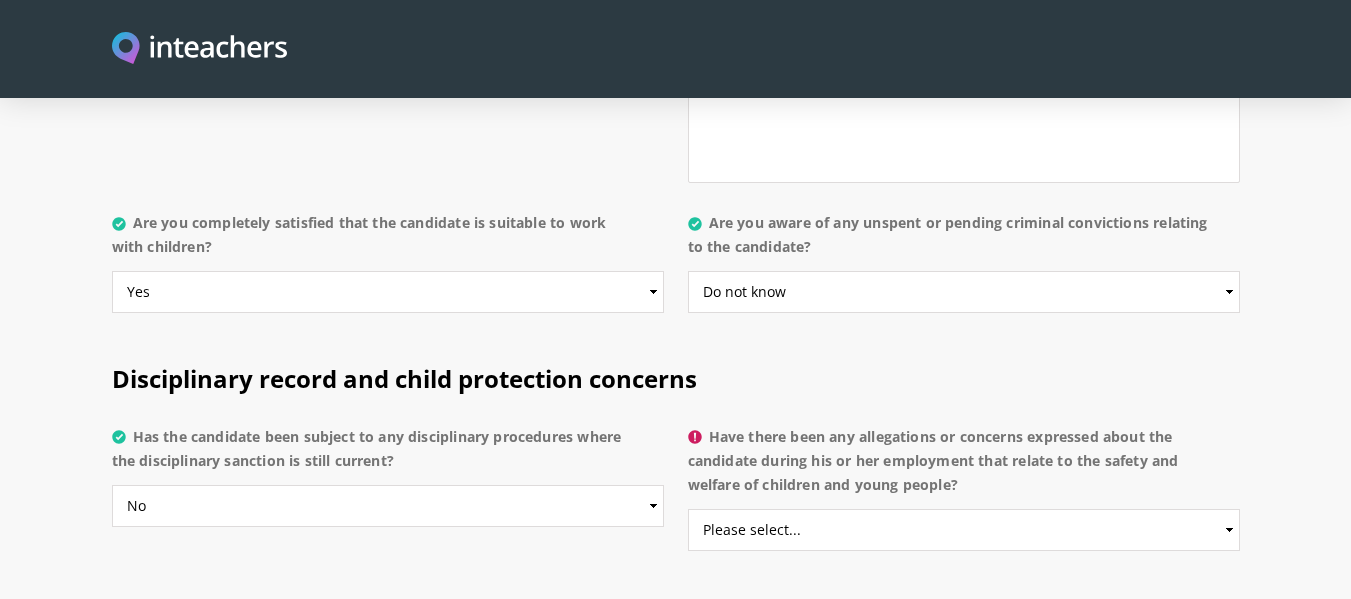 drag, startPoint x: 713, startPoint y: 196, endPoint x: 885, endPoint y: 226, distance: 174.59668 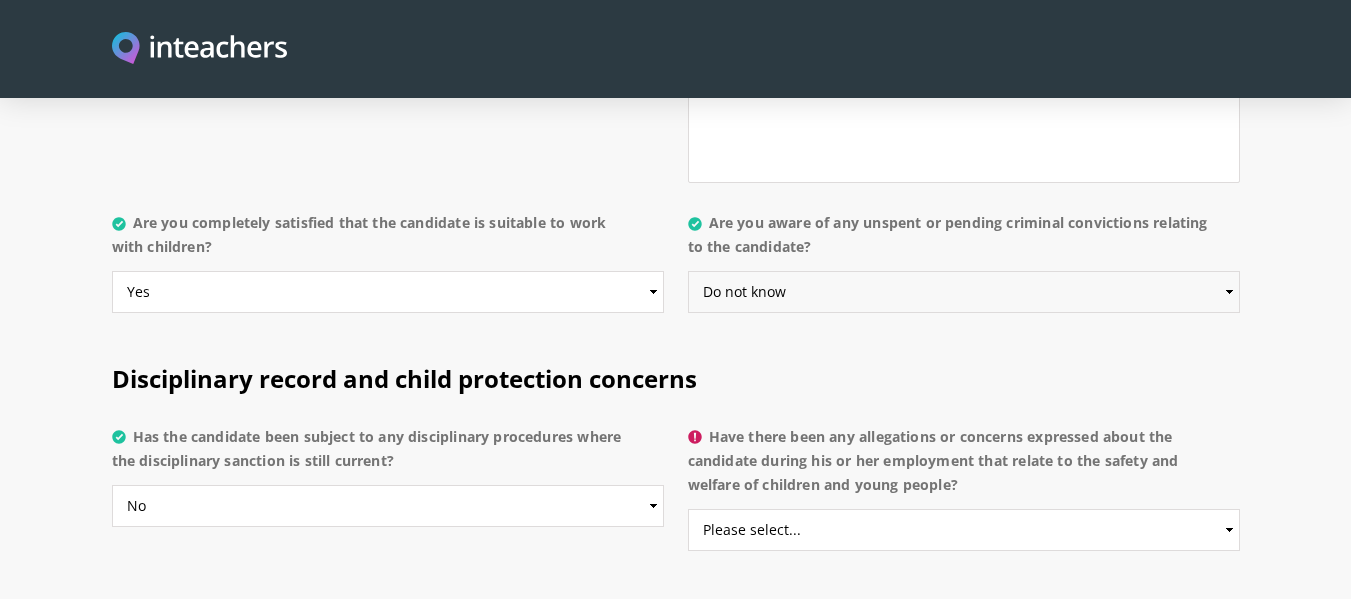 click on "Please select... Yes
No
Do not know" at bounding box center (964, 292) 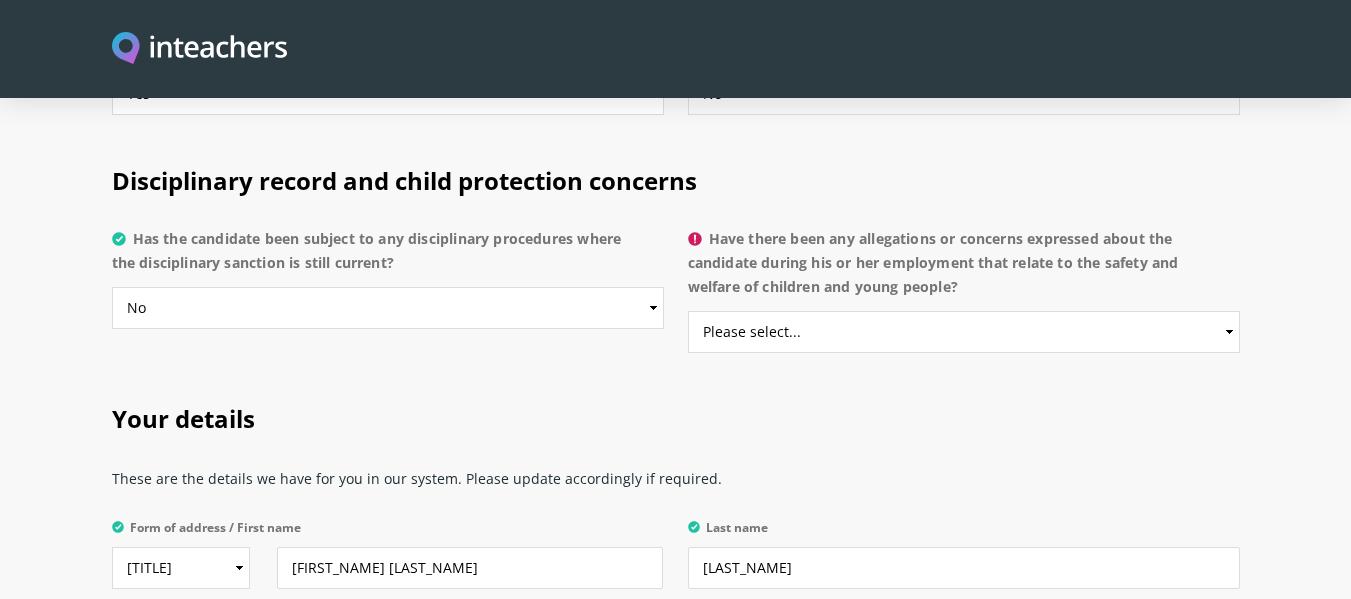 scroll, scrollTop: 4300, scrollLeft: 0, axis: vertical 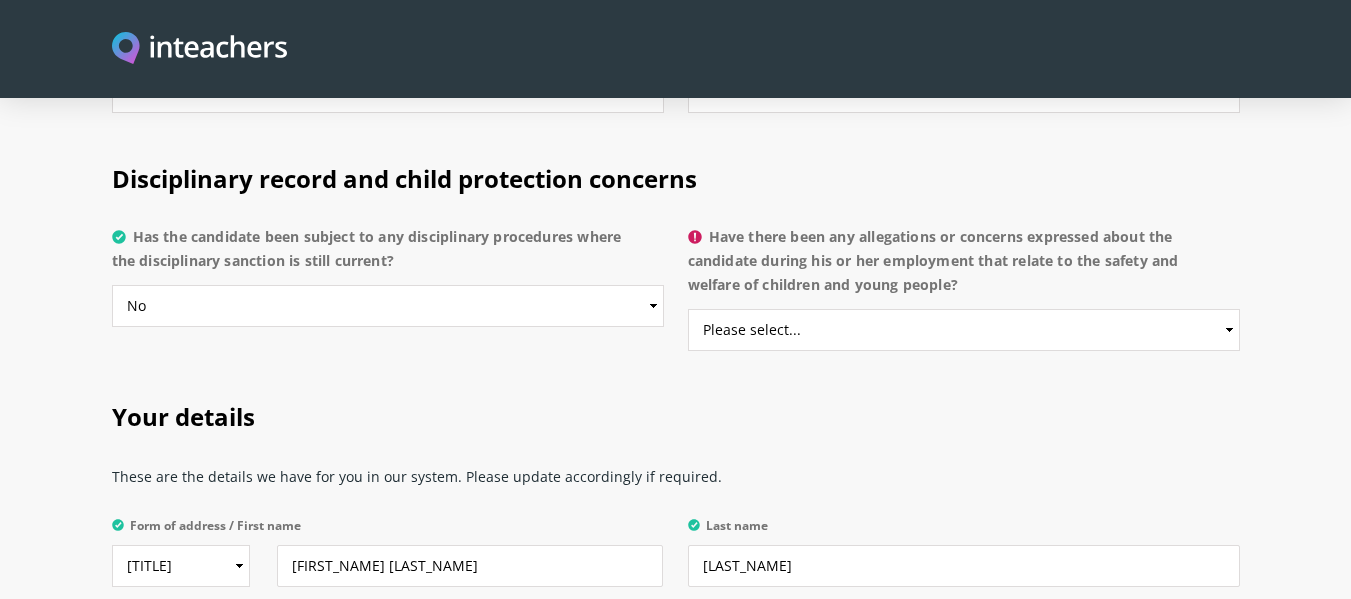 drag, startPoint x: 716, startPoint y: 209, endPoint x: 965, endPoint y: 252, distance: 252.68558 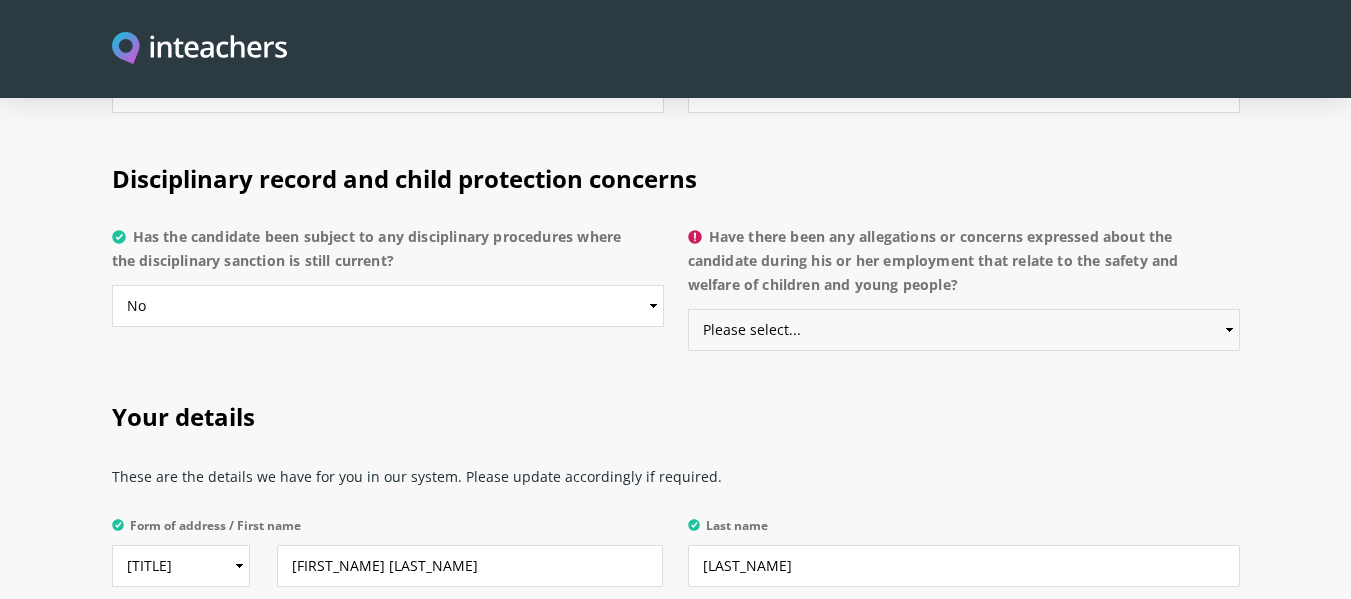 click on "Please select... Yes
No
Do not know" at bounding box center [964, 330] 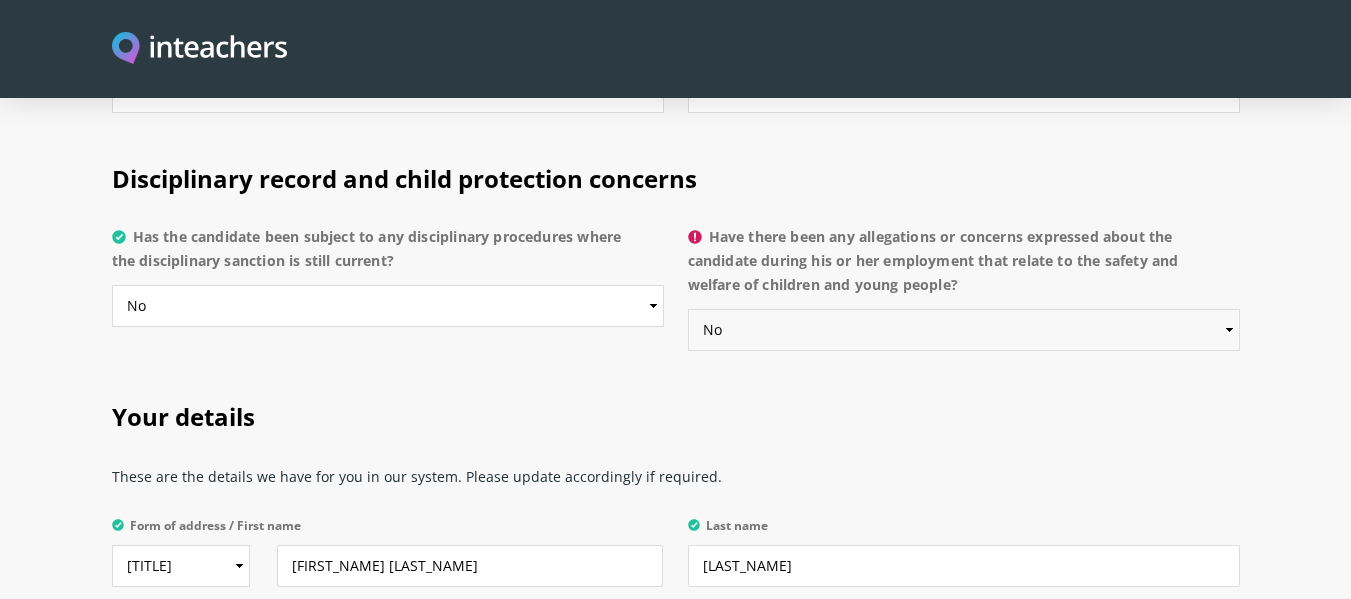 click on "Please select... Yes
No
Do not know" at bounding box center (964, 330) 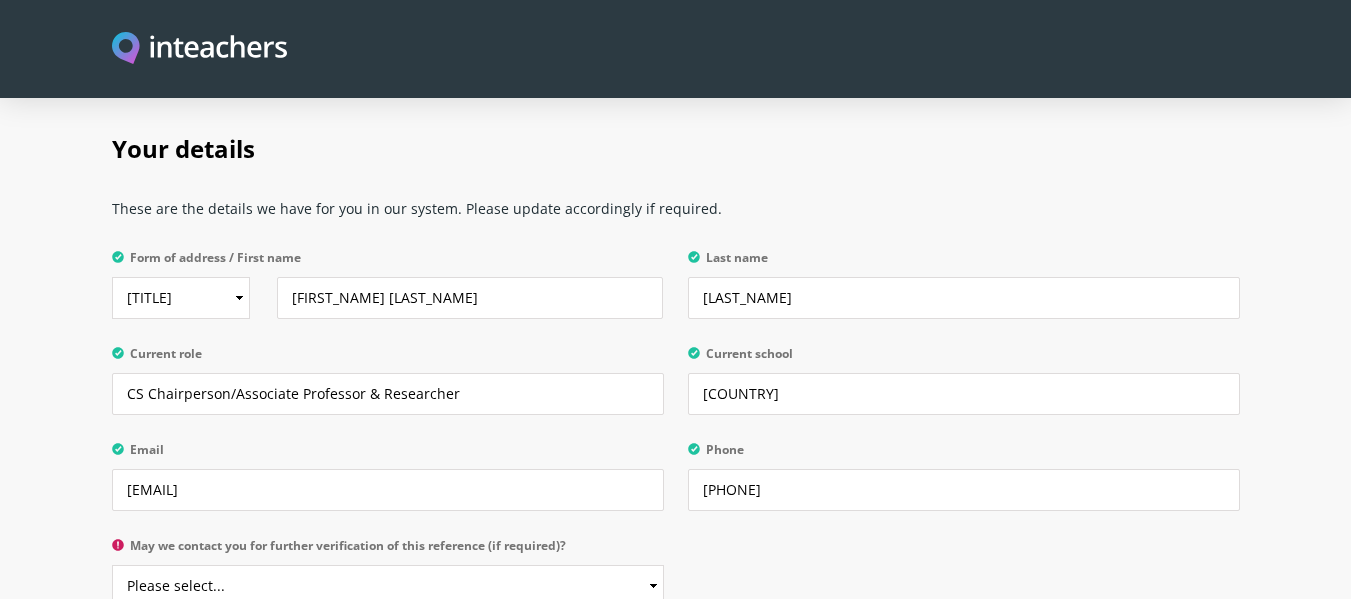 scroll, scrollTop: 4600, scrollLeft: 0, axis: vertical 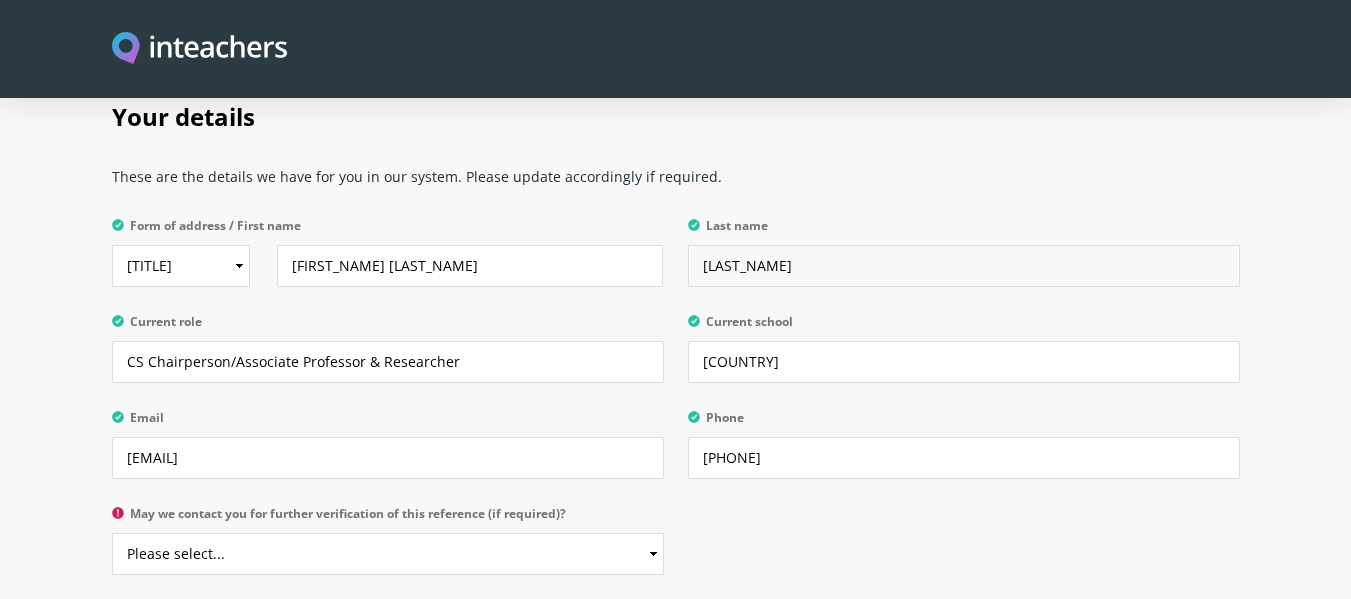 click on "[LAST_NAME]" at bounding box center (964, 266) 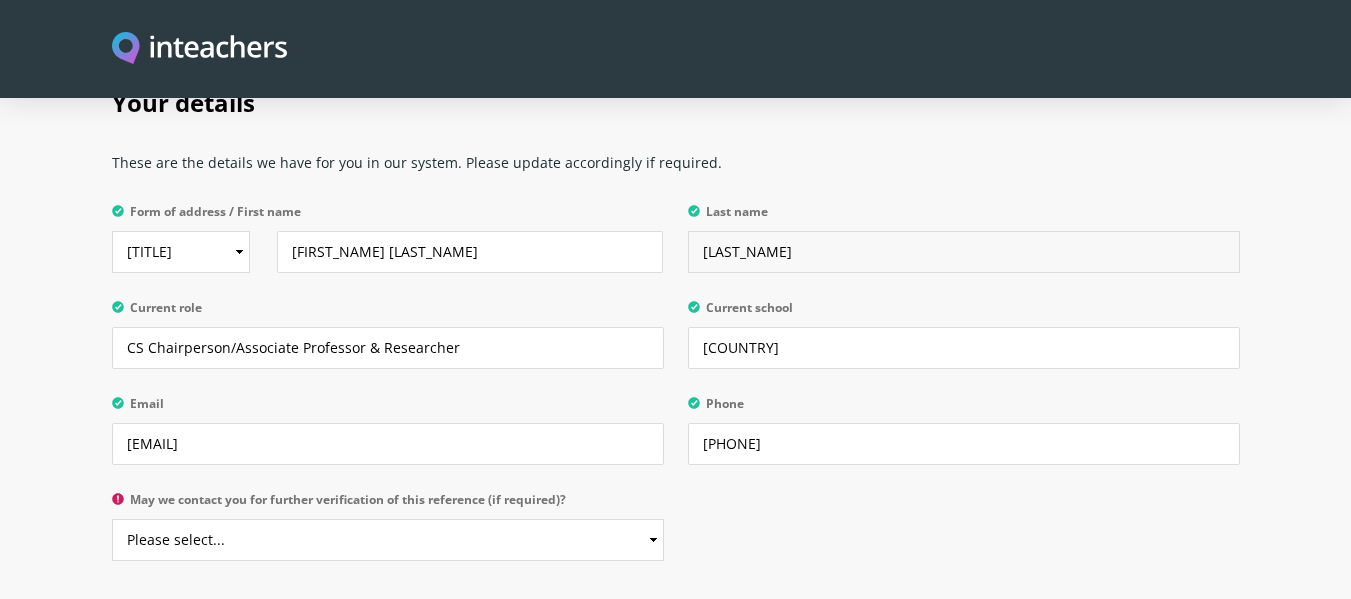 scroll, scrollTop: 4700, scrollLeft: 0, axis: vertical 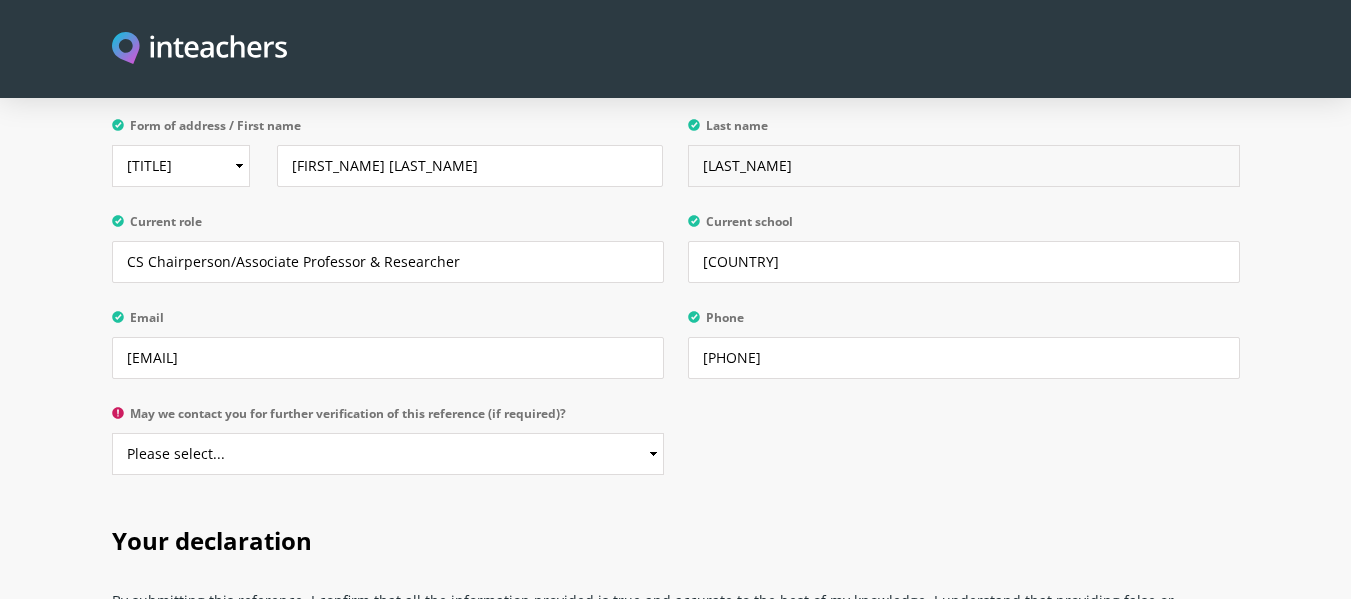 type on "[LAST_NAME]" 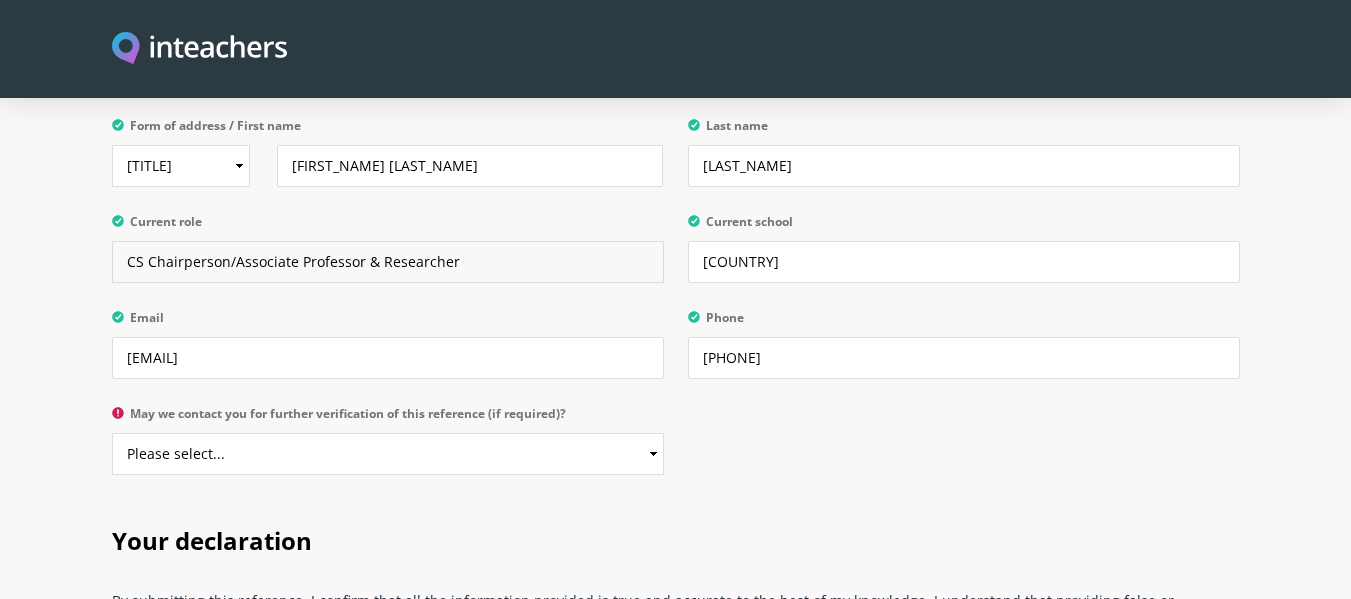 click on "CS Chairperson/Associate Professor & Researcher" at bounding box center (388, 262) 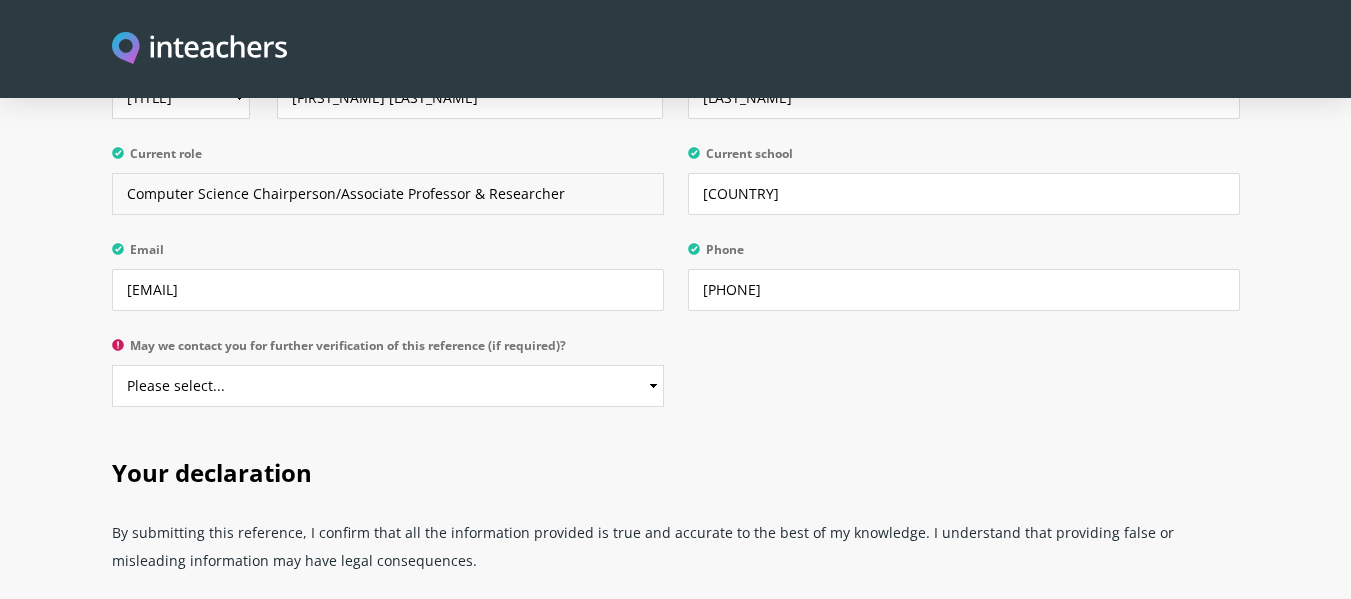 scroll, scrollTop: 4800, scrollLeft: 0, axis: vertical 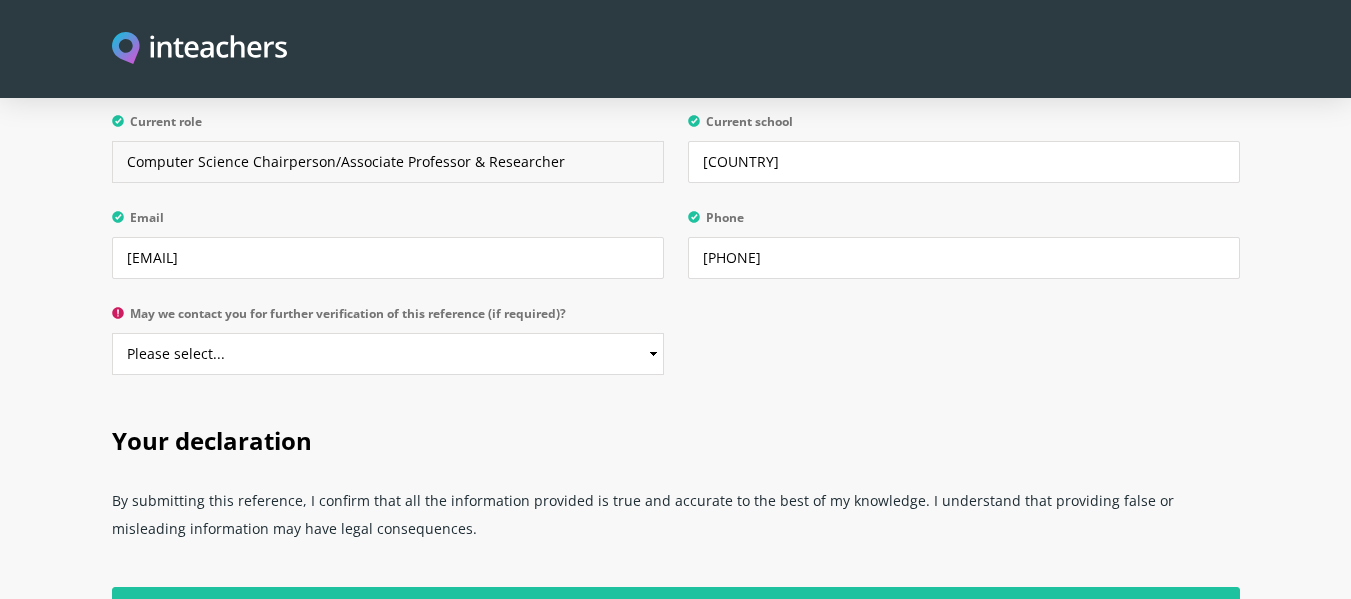 type on "Computer Science Chairperson/Associate Professor & Researcher" 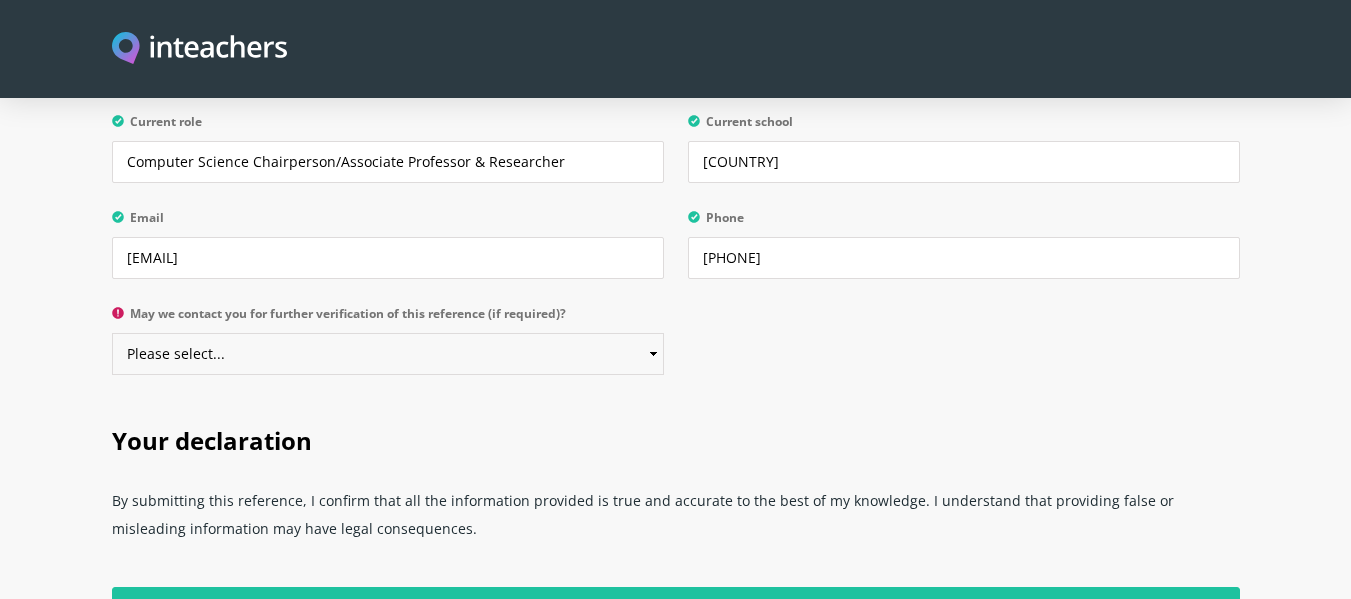 click on "Please select... Yes
No" at bounding box center [388, 354] 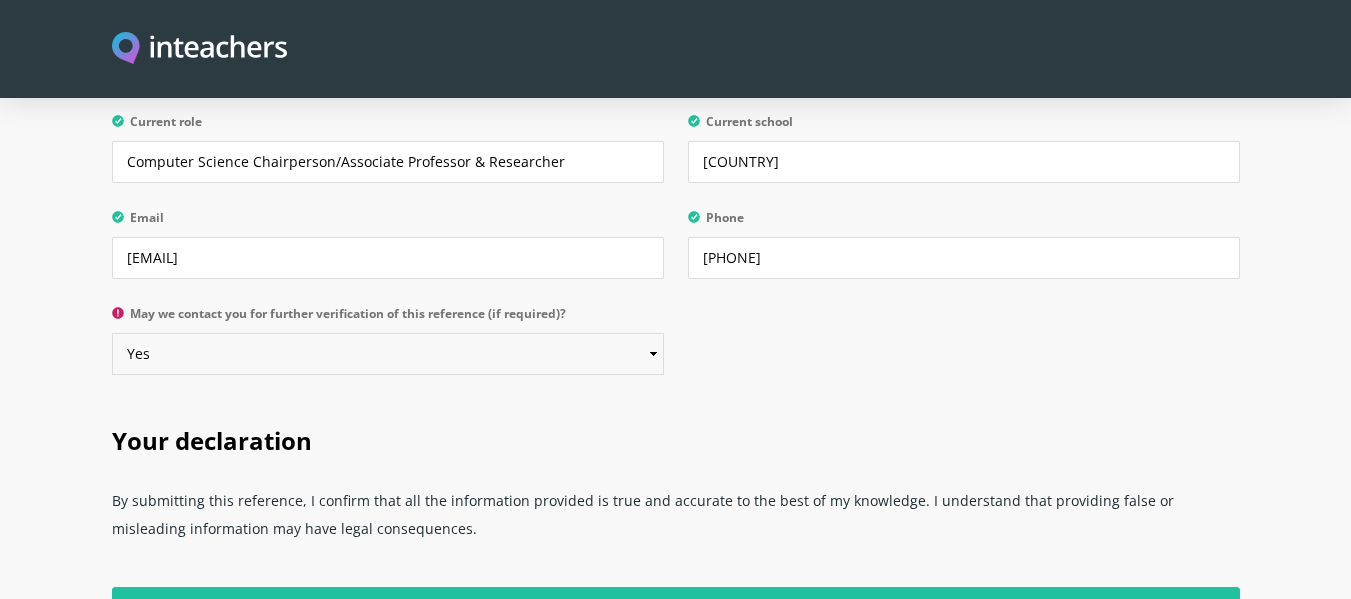click on "Please select... Yes
No" at bounding box center [388, 354] 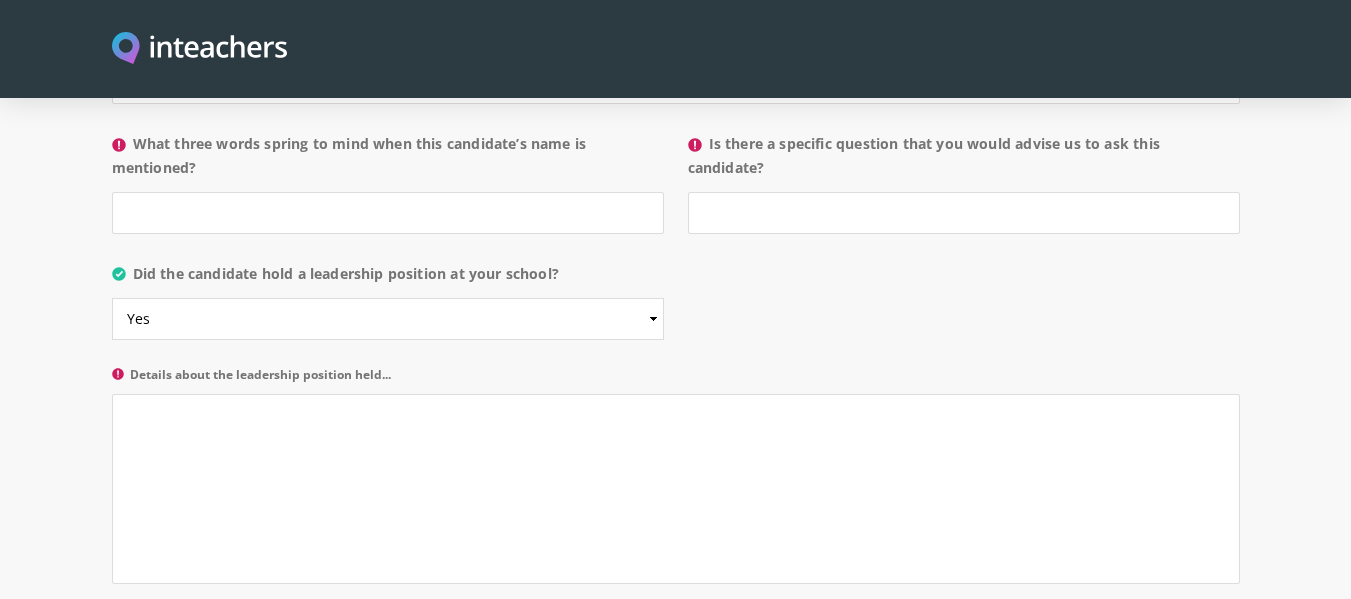 scroll, scrollTop: 2100, scrollLeft: 0, axis: vertical 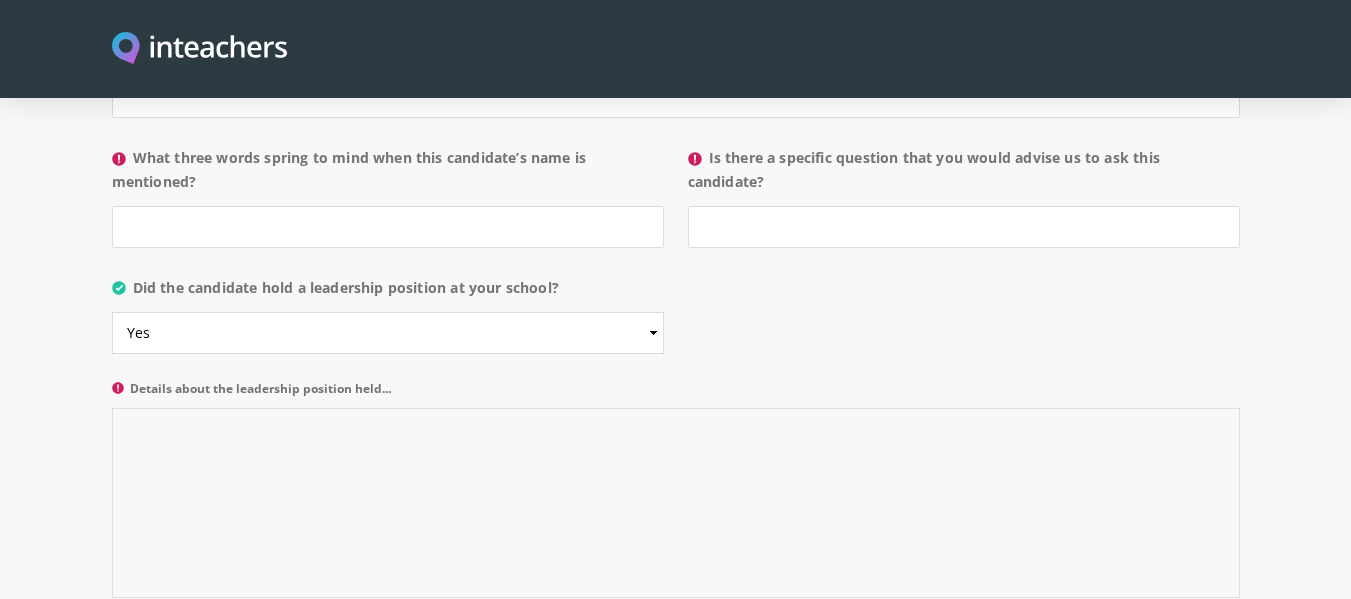 click on "Details about the leadership position held..." at bounding box center [676, 503] 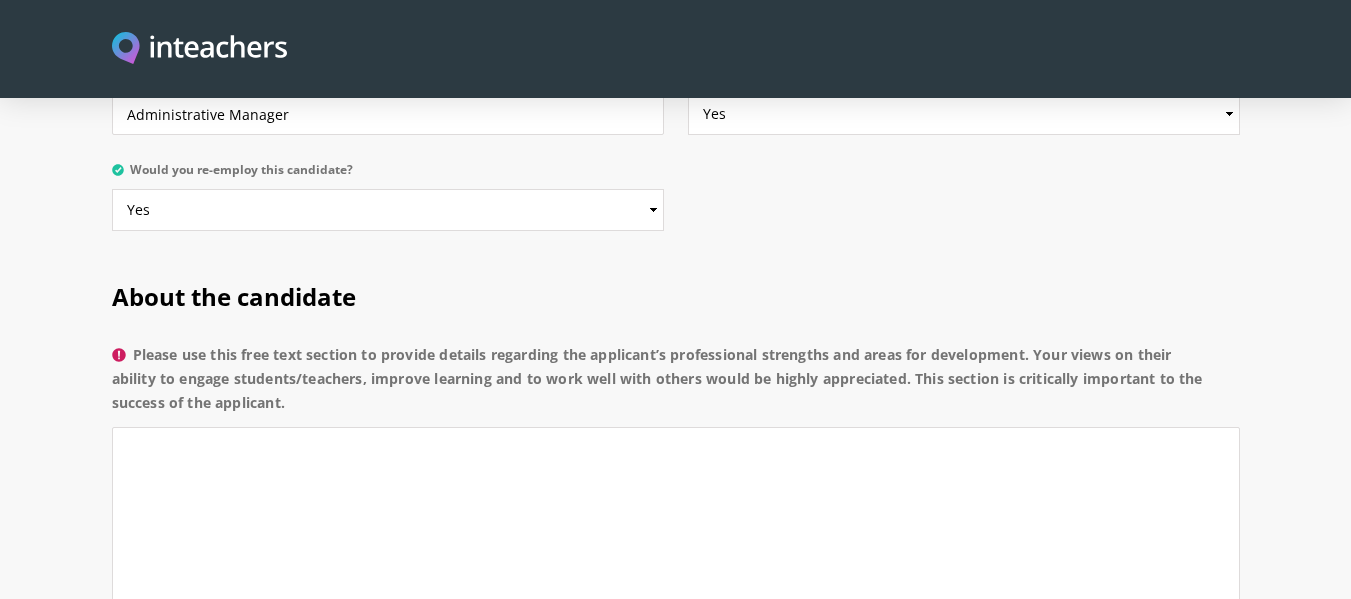 scroll, scrollTop: 1400, scrollLeft: 0, axis: vertical 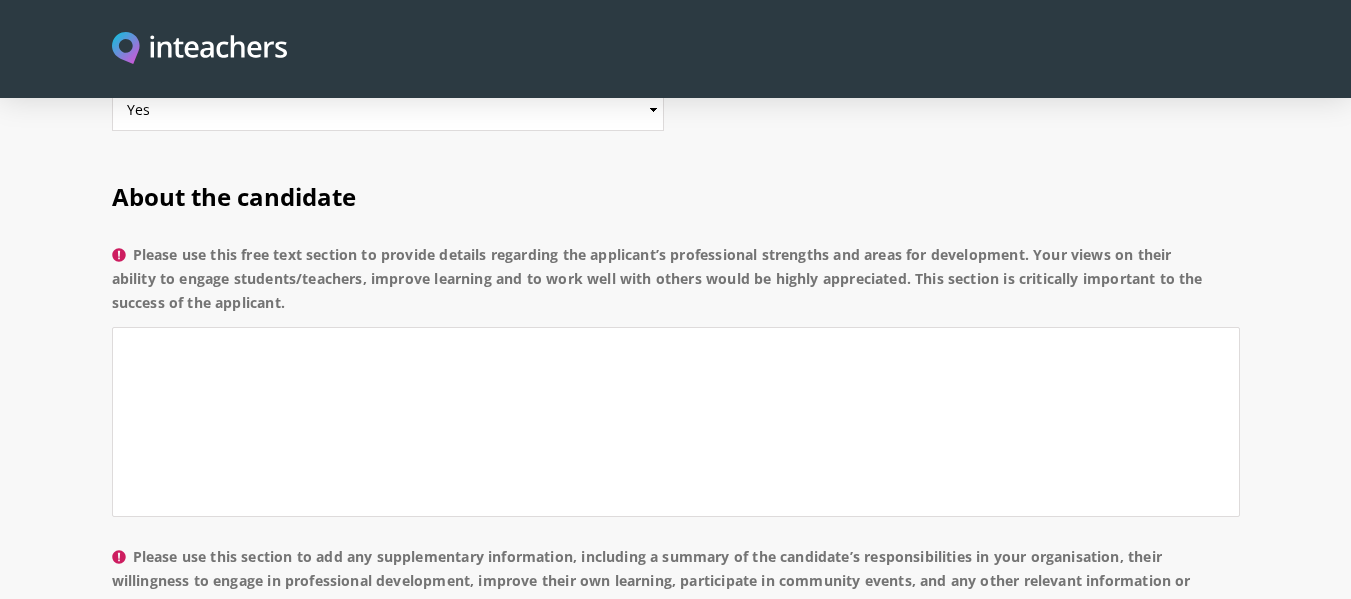 drag, startPoint x: 141, startPoint y: 226, endPoint x: 291, endPoint y: 275, distance: 157.8005 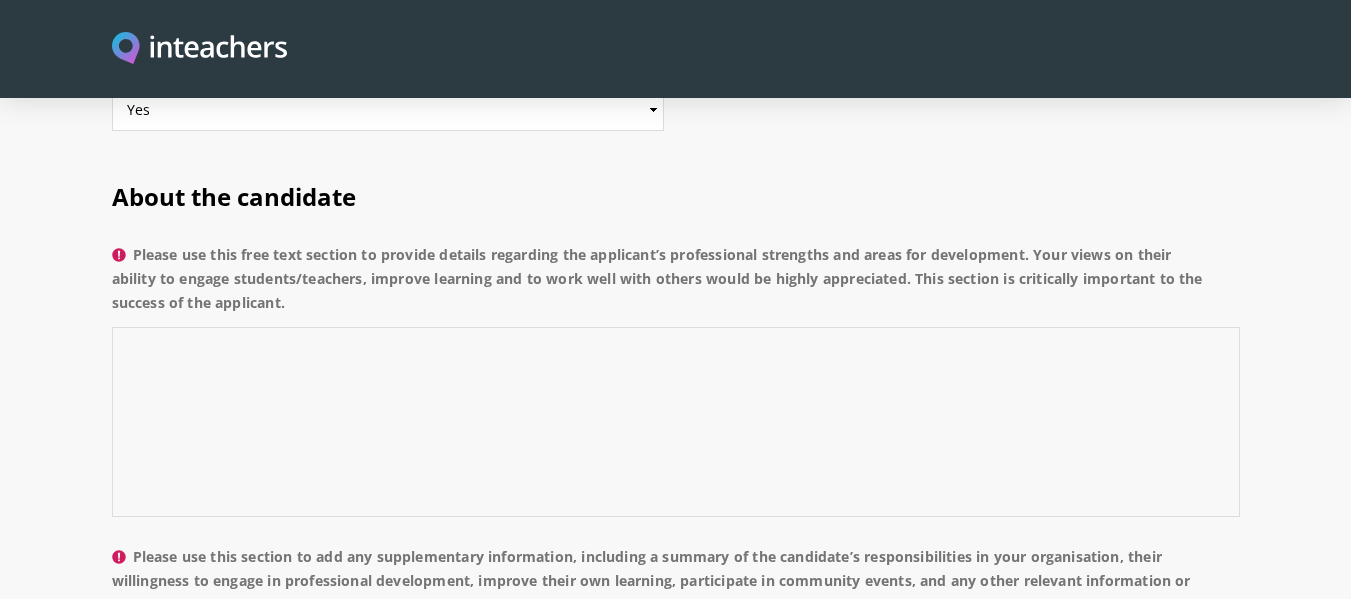 click on "Please use this free text section to provide details regarding the applicant’s professional strengths and areas for development. Your views on their ability to engage students/teachers, improve learning and to work well with others would be highly appreciated. This section is critically important to the success of the applicant." at bounding box center [676, 422] 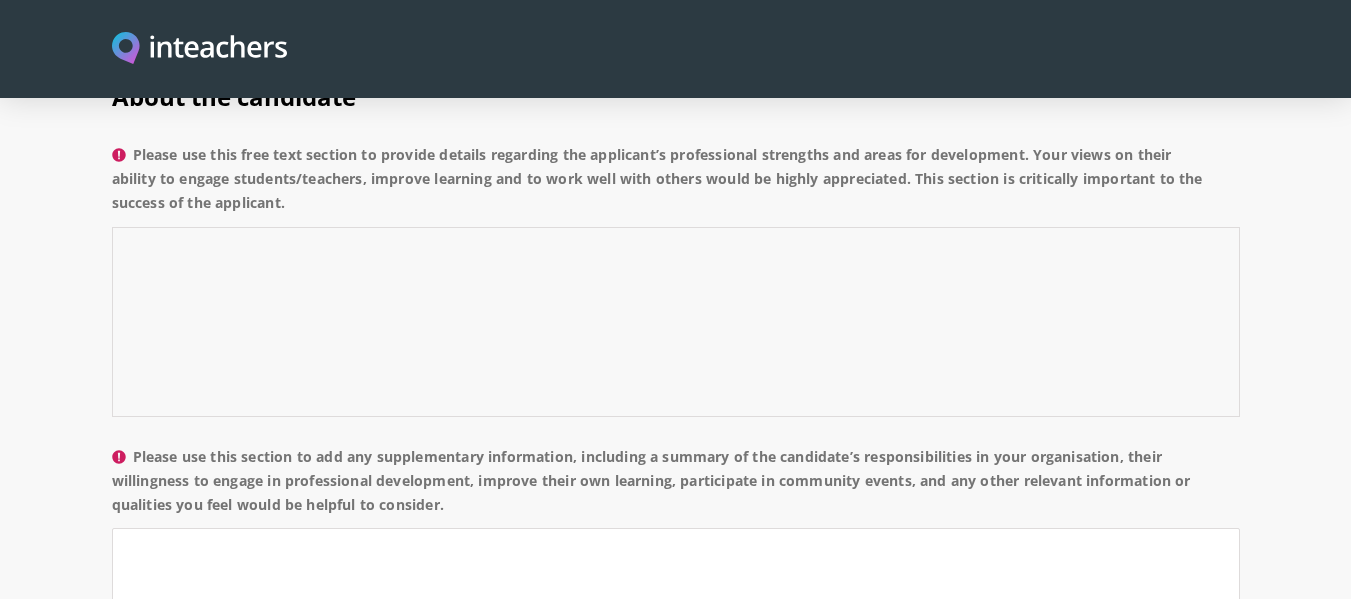 click on "Please use this free text section to provide details regarding the applicant’s professional strengths and areas for development. Your views on their ability to engage students/teachers, improve learning and to work well with others would be highly appreciated. This section is critically important to the success of the applicant." at bounding box center [676, 322] 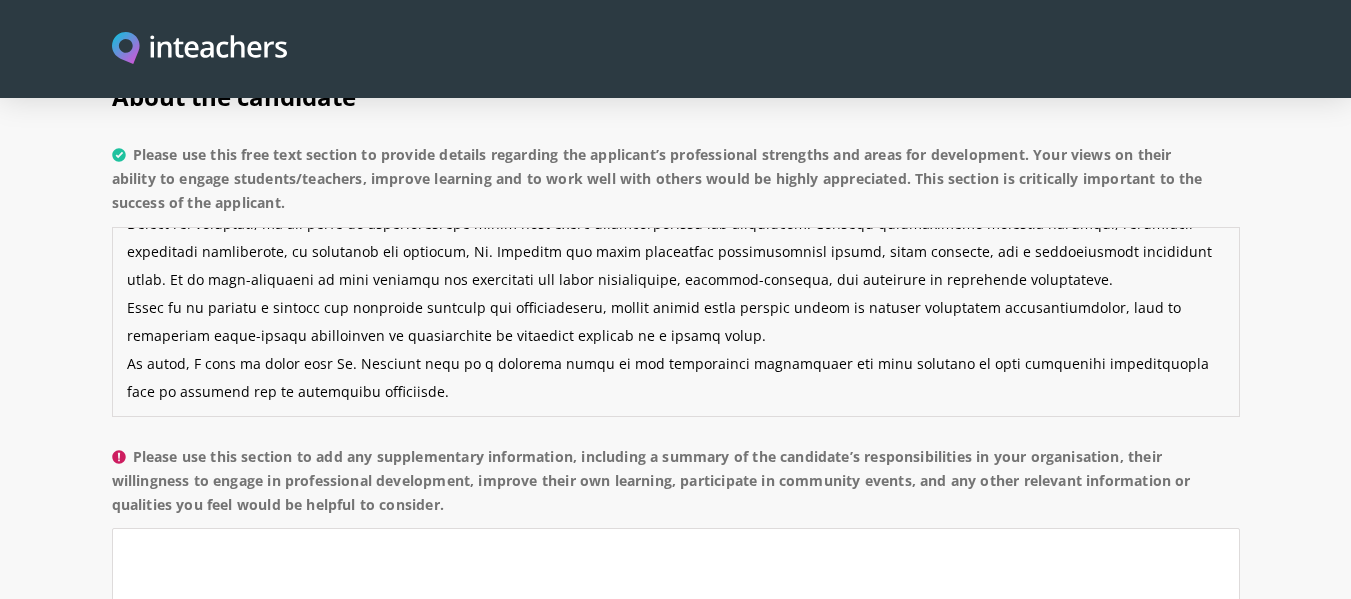 scroll, scrollTop: 224, scrollLeft: 0, axis: vertical 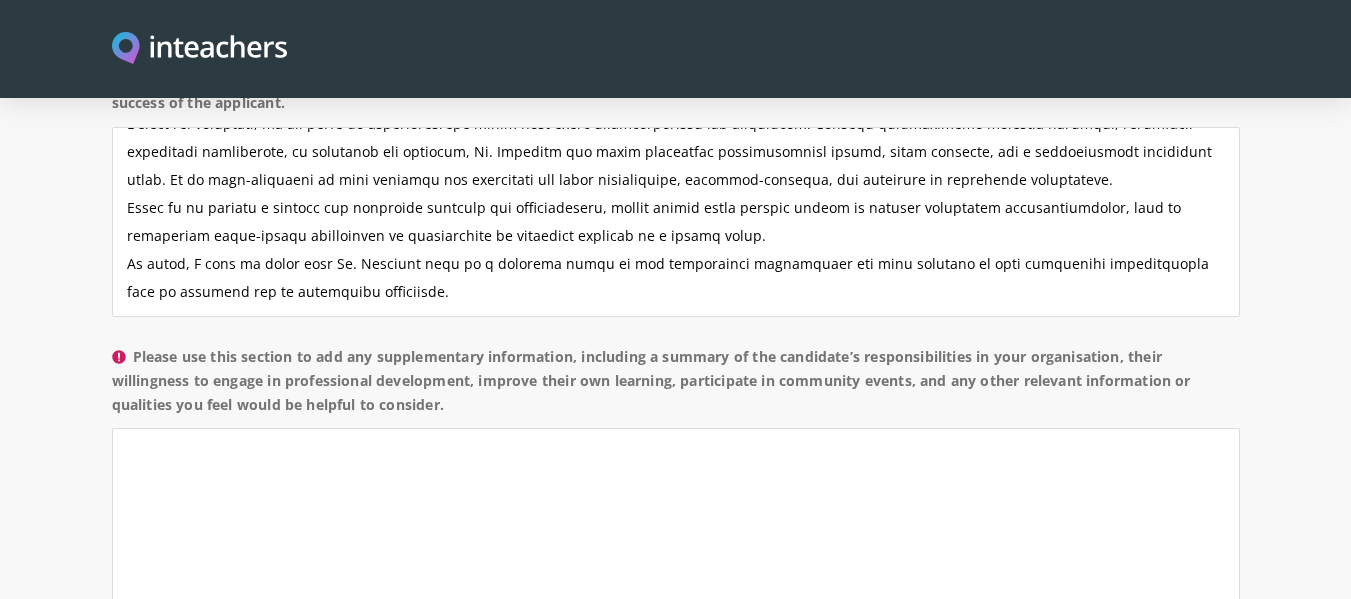 drag, startPoint x: 139, startPoint y: 332, endPoint x: 451, endPoint y: 383, distance: 316.14078 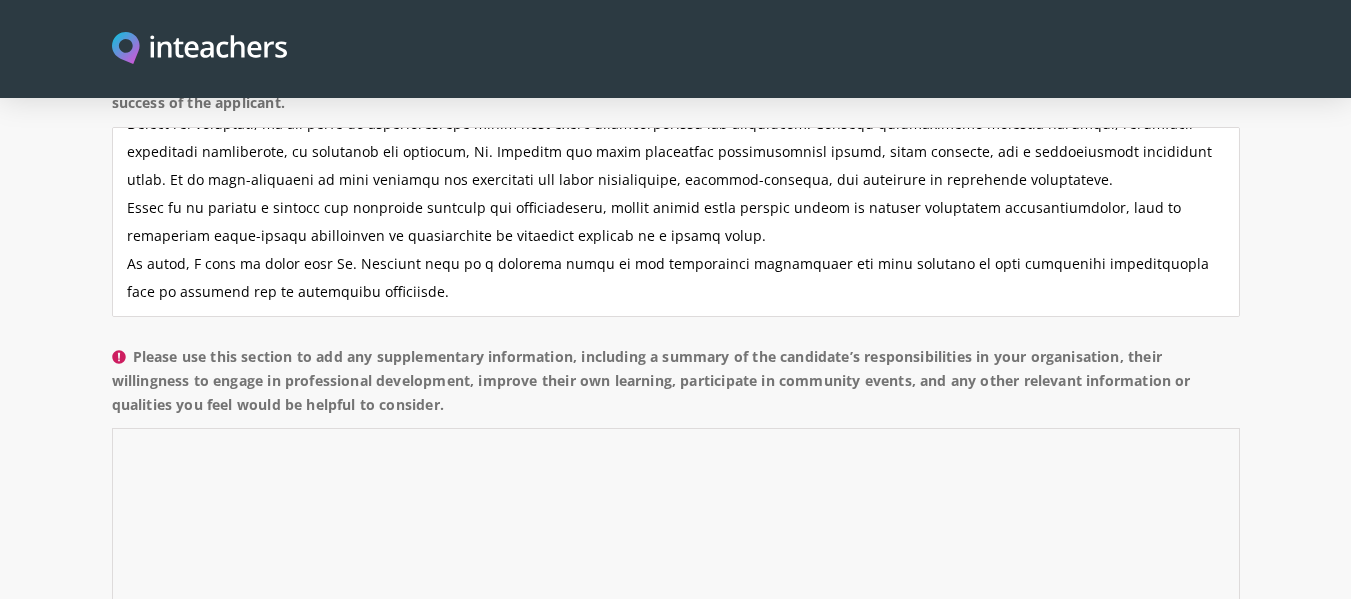 click on "Please use this section to add any supplementary information, including a summary of the candidate’s responsibilities in your organisation, their willingness to engage in professional development, improve their own learning, participate in community events, and any other relevant information or qualities you feel would be helpful to consider." at bounding box center (676, 523) 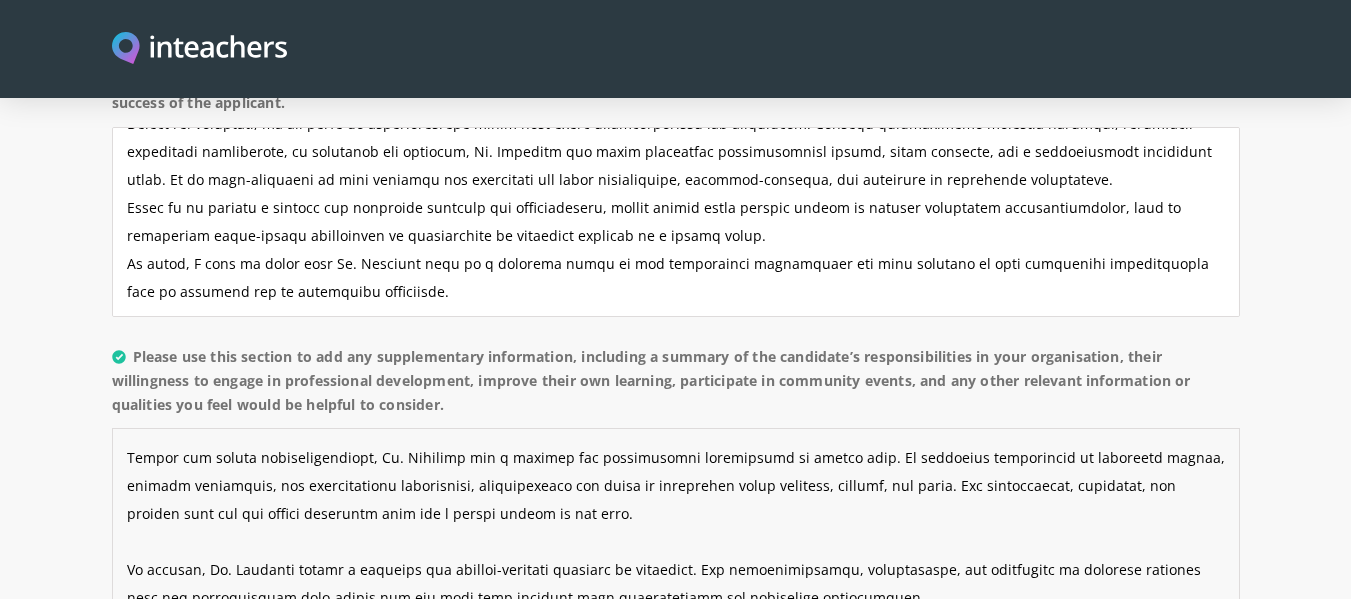 scroll, scrollTop: 224, scrollLeft: 0, axis: vertical 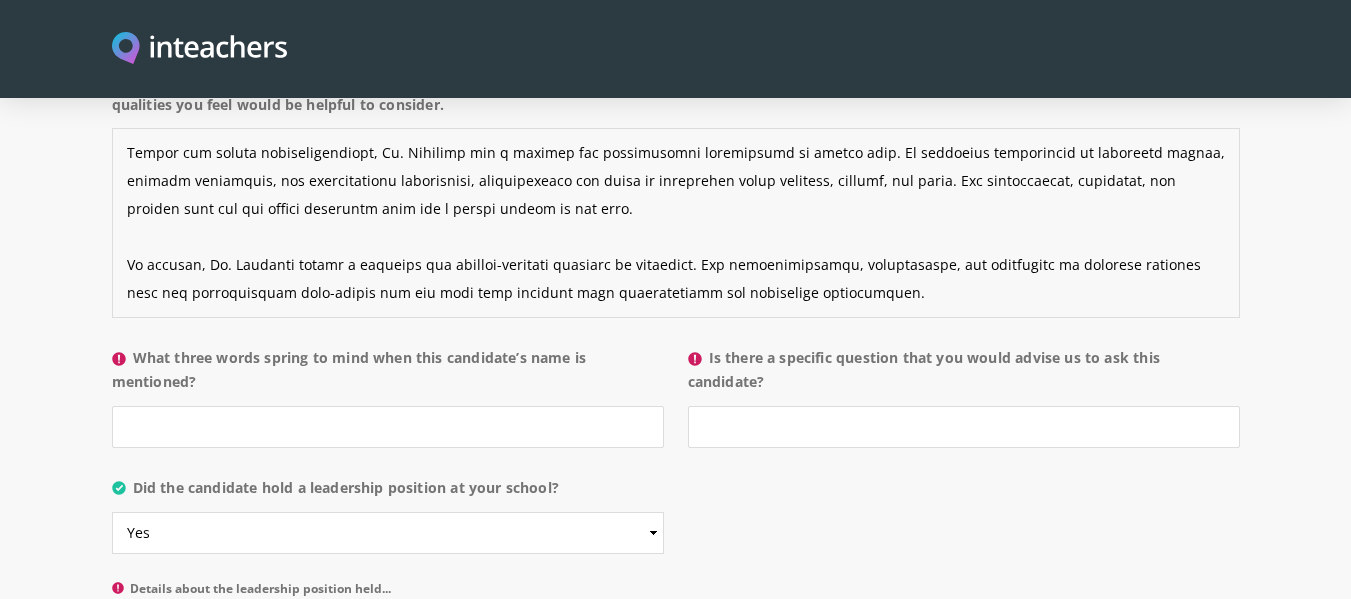 type on "During his time at our institution, Mr. [LAST_NAME] [LAST_NAME] held a dual role that combined teaching responsibilities with administrative duties. He was responsible for designing and delivering engaging lessons, assessing student performance, and supporting learners at various academic levels. In addition, he contributed to academic planning, helped oversee curriculum alignment, and played a key role in mentoring new faculty members.
Mr. [LAST_NAME] consistently demonstrated a strong commitment to professional growth. He actively sought out professional development opportunities, participated in training workshops, and remained current with emerging educational practices and technologies. His reflective approach to teaching and leadership is evident in his openness to feedback and continuous efforts to refine his methods.
Beyond his formal responsibilities, Mr. [LAST_NAME] was a visible and enthusiastic participant in school life. He regularly contributed to community events, student activities, and institutional in..." 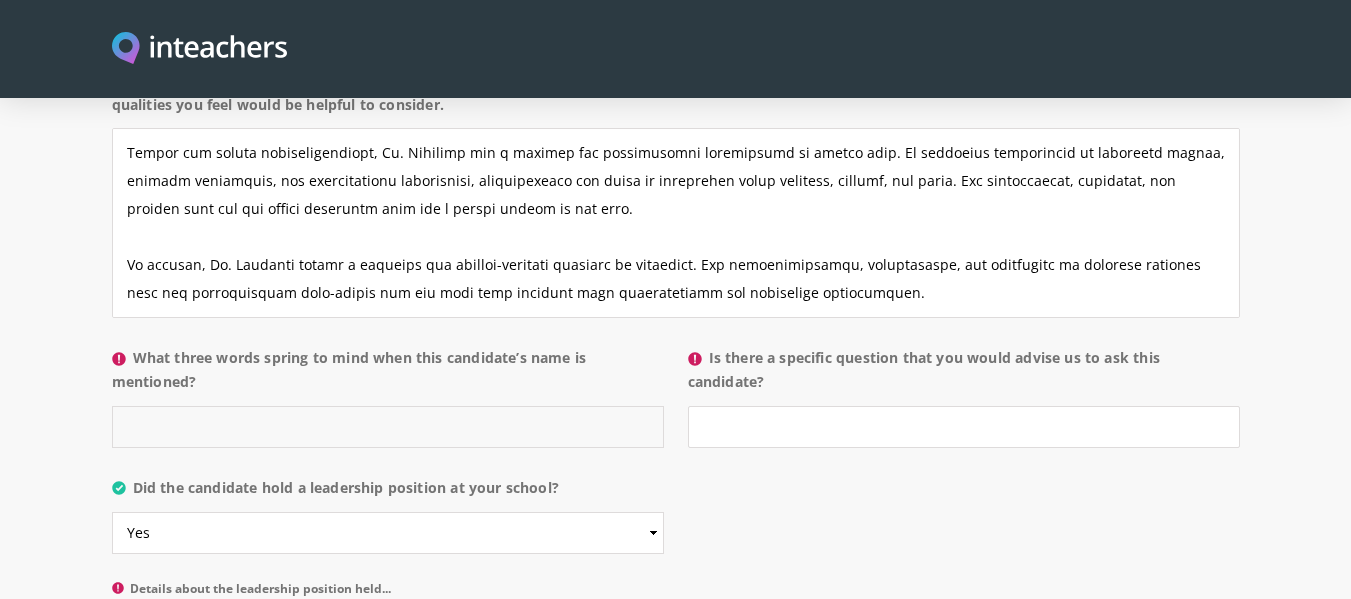 click on "What three words spring to mind when this candidate’s name is mentioned?" at bounding box center (388, 427) 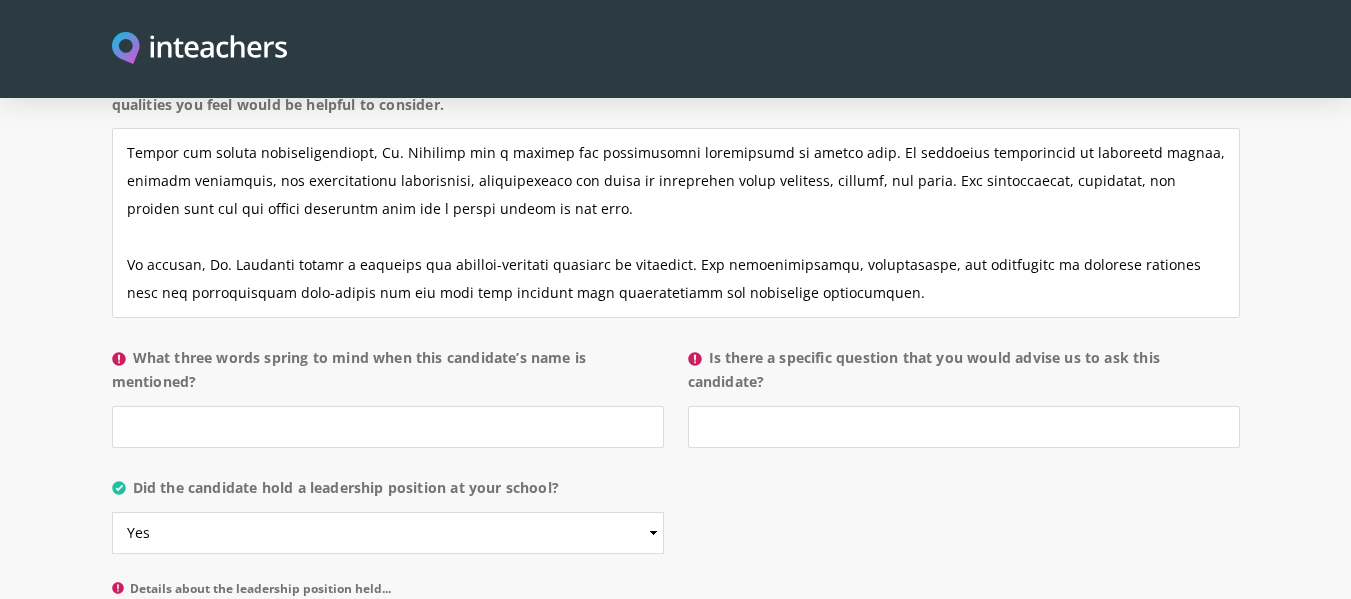 drag, startPoint x: 138, startPoint y: 329, endPoint x: 210, endPoint y: 349, distance: 74.726166 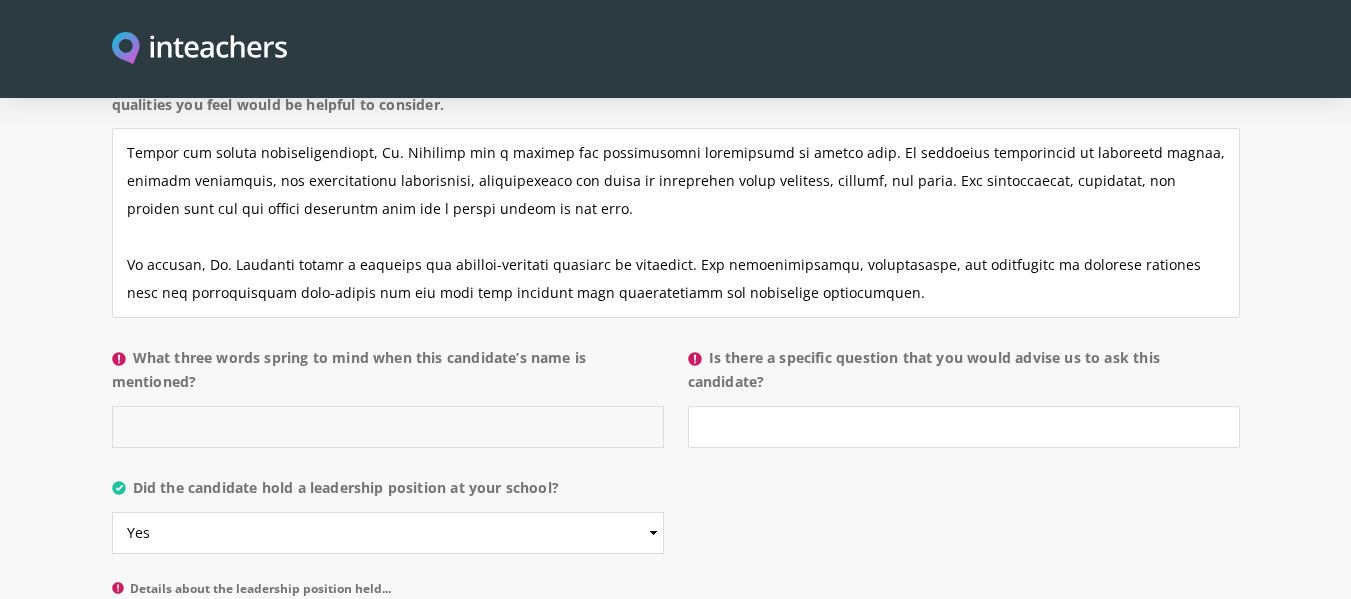click on "What three words spring to mind when this candidate’s name is mentioned?" at bounding box center [388, 427] 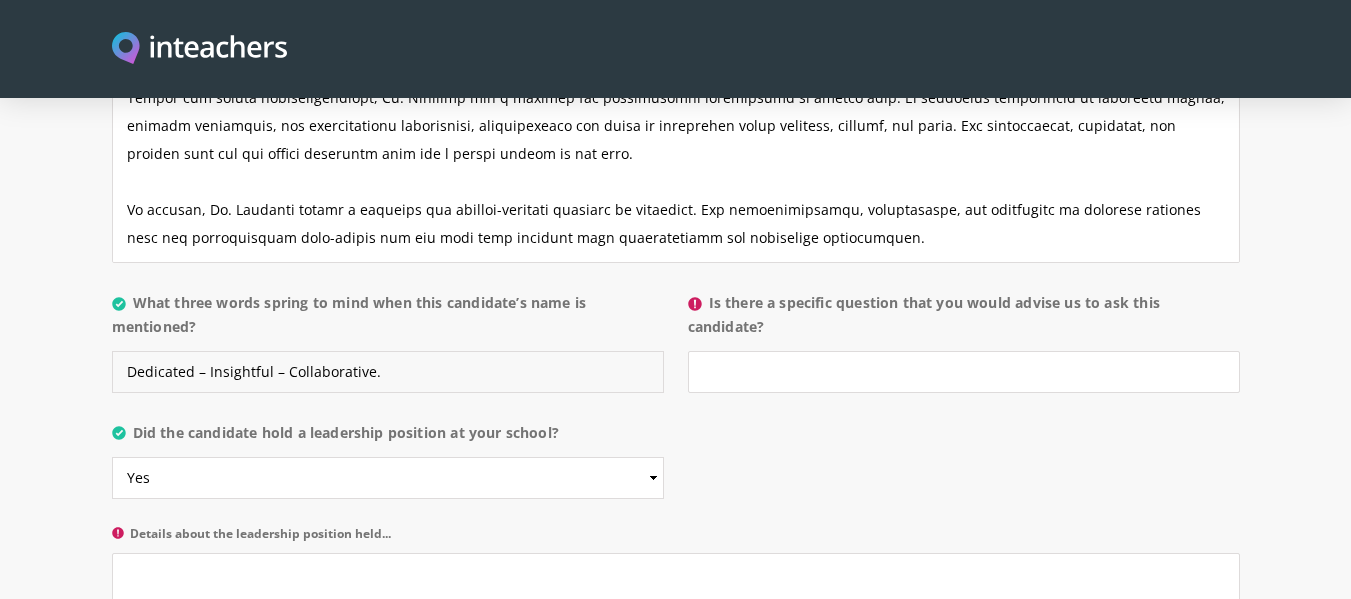 scroll, scrollTop: 2000, scrollLeft: 0, axis: vertical 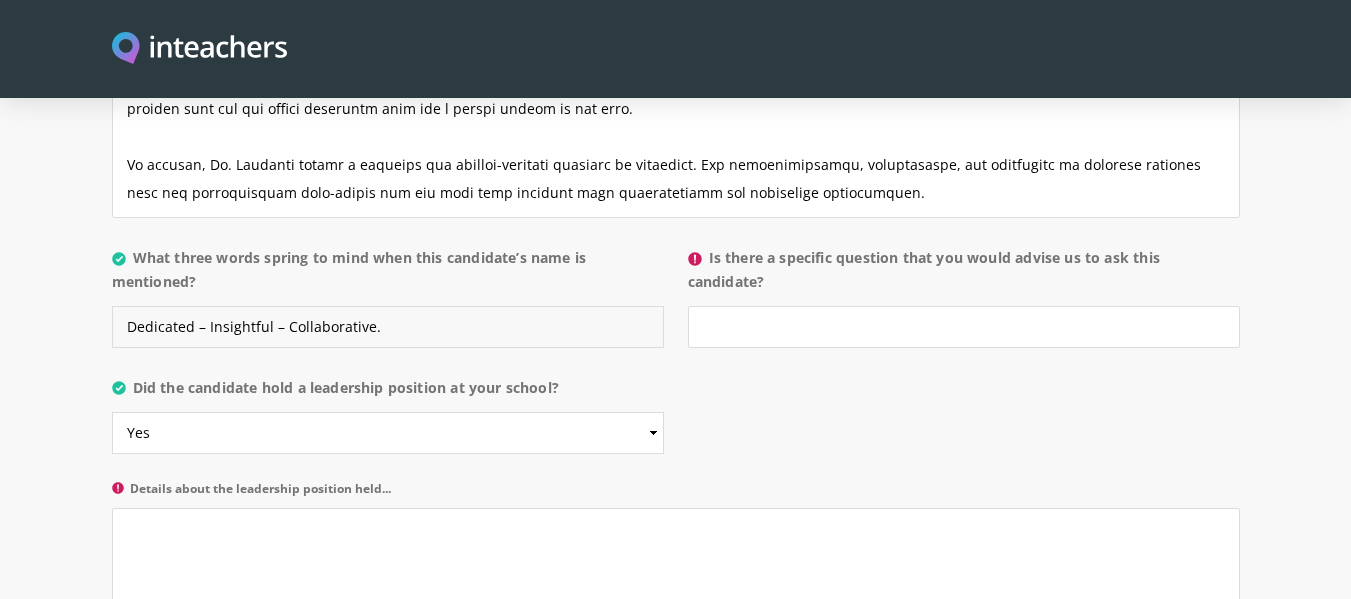 type on "Dedicated – Insightful – Collaborative." 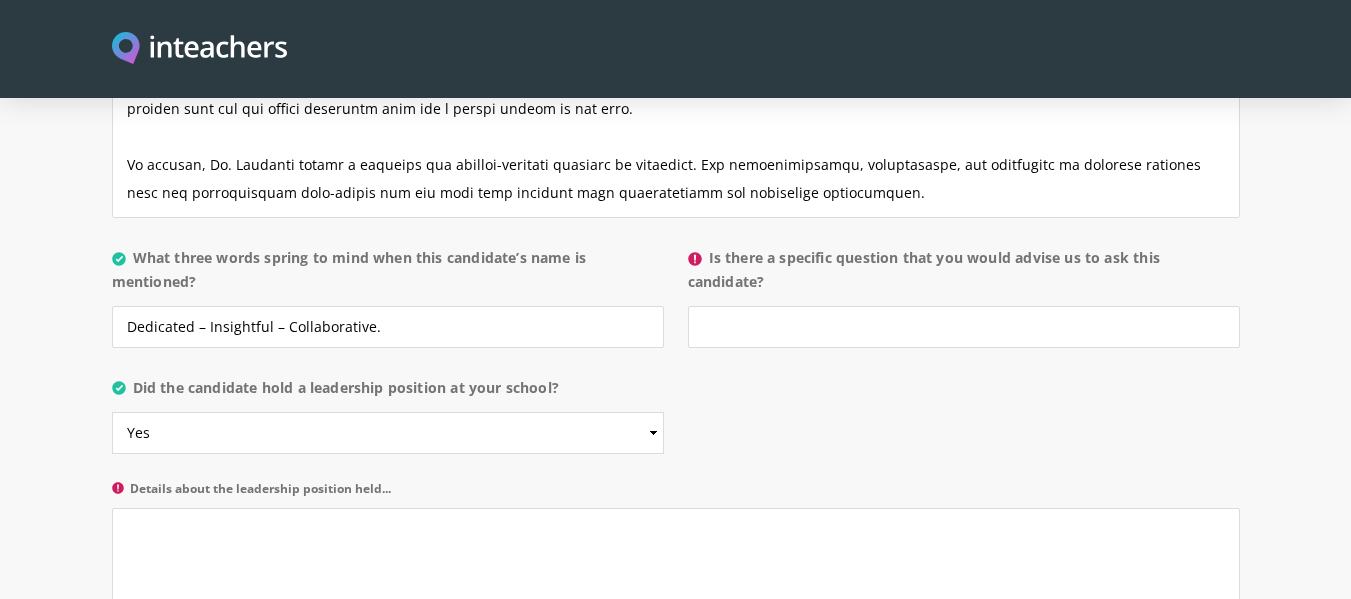 drag, startPoint x: 711, startPoint y: 230, endPoint x: 783, endPoint y: 248, distance: 74.215904 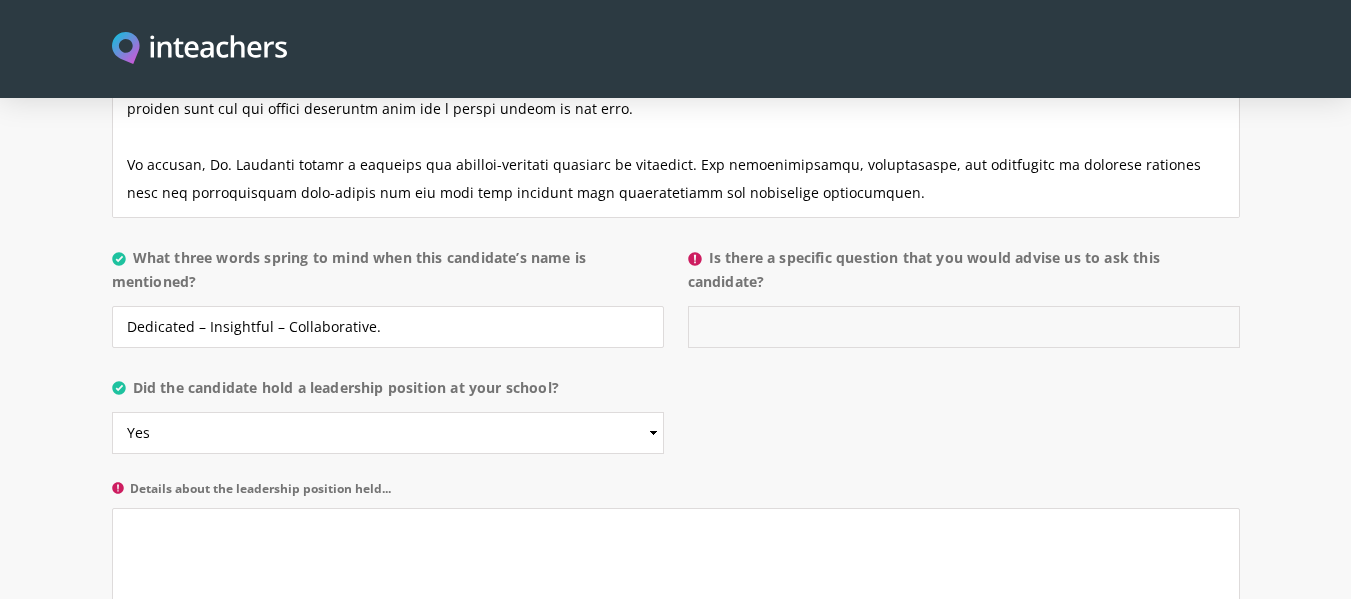 click on "Is there a specific question that you would advise us to ask this candidate?" at bounding box center (964, 327) 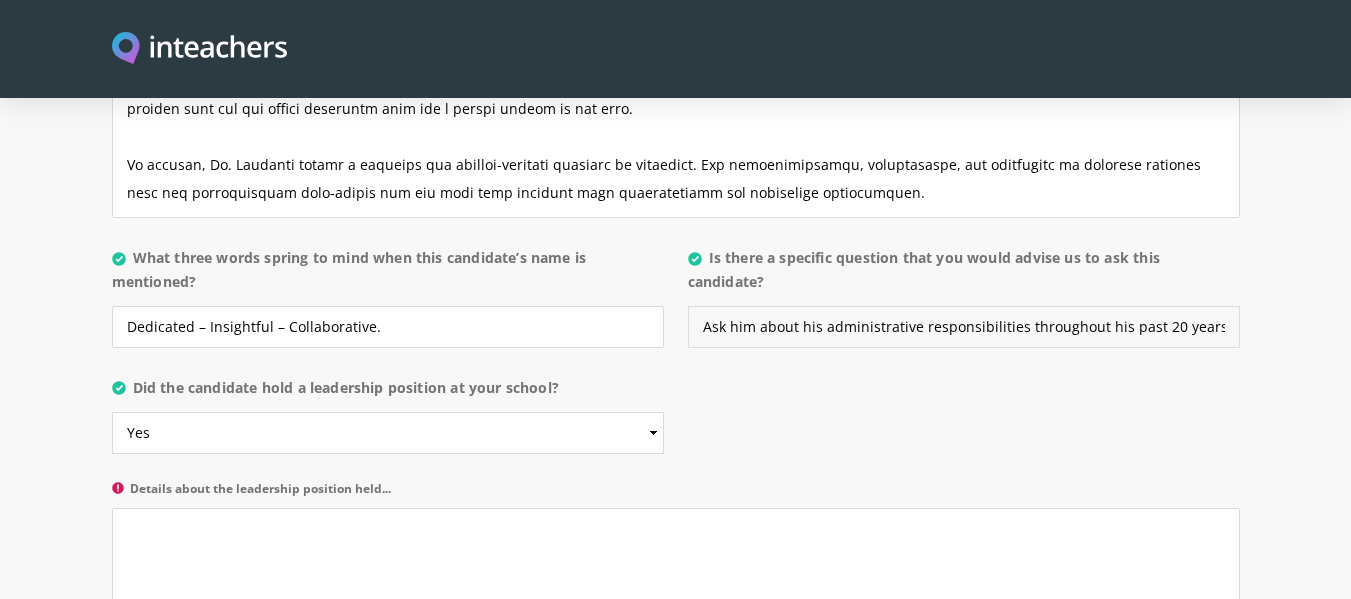 click on "Ask him about his administrative responsibilities throughout his past 20 years." at bounding box center (964, 327) 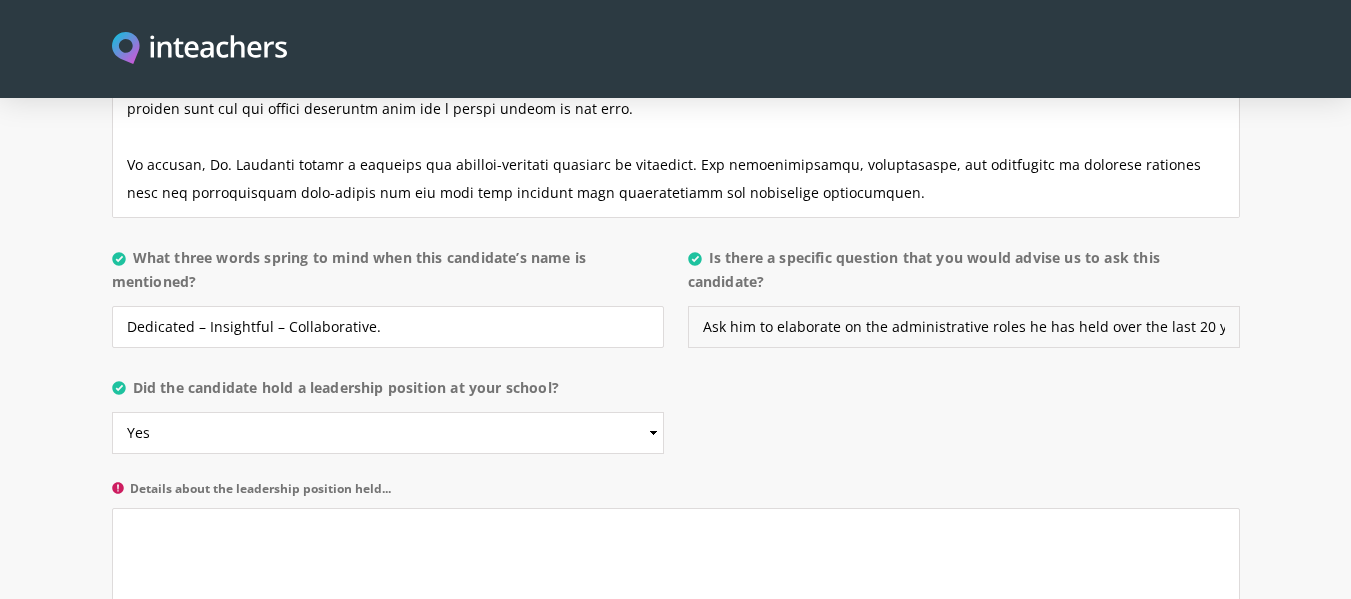 scroll, scrollTop: 0, scrollLeft: 17, axis: horizontal 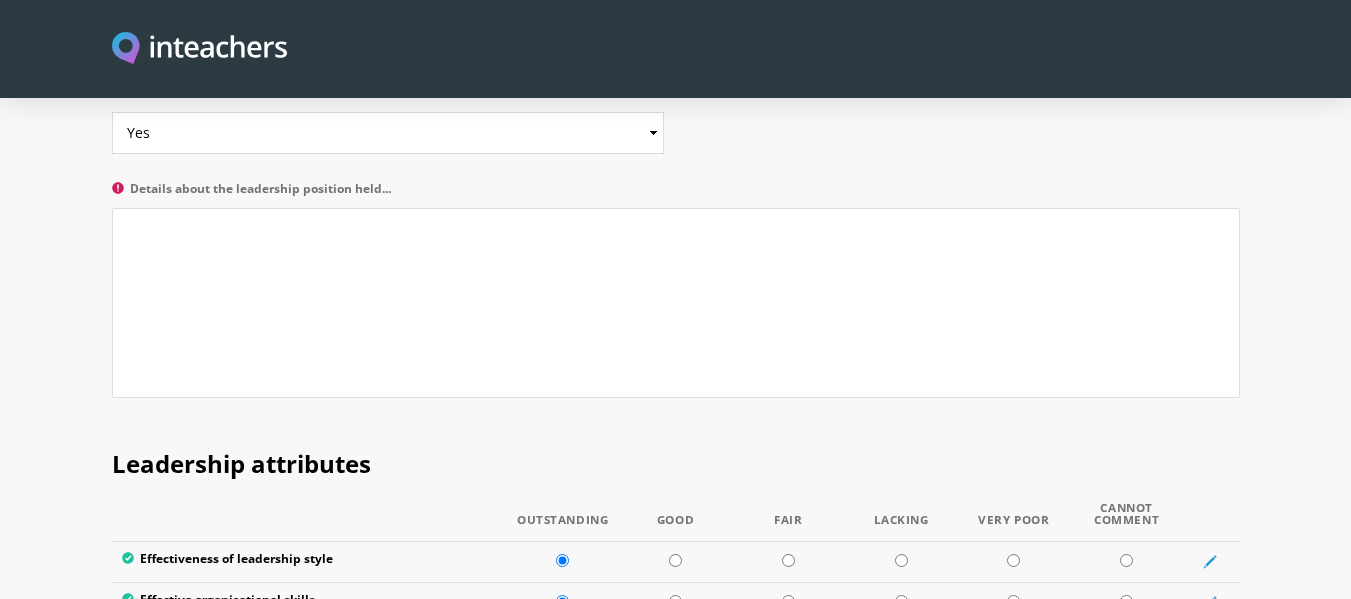 type on "Ask him to elaborate on the administrative roles he has held over the last 20 years." 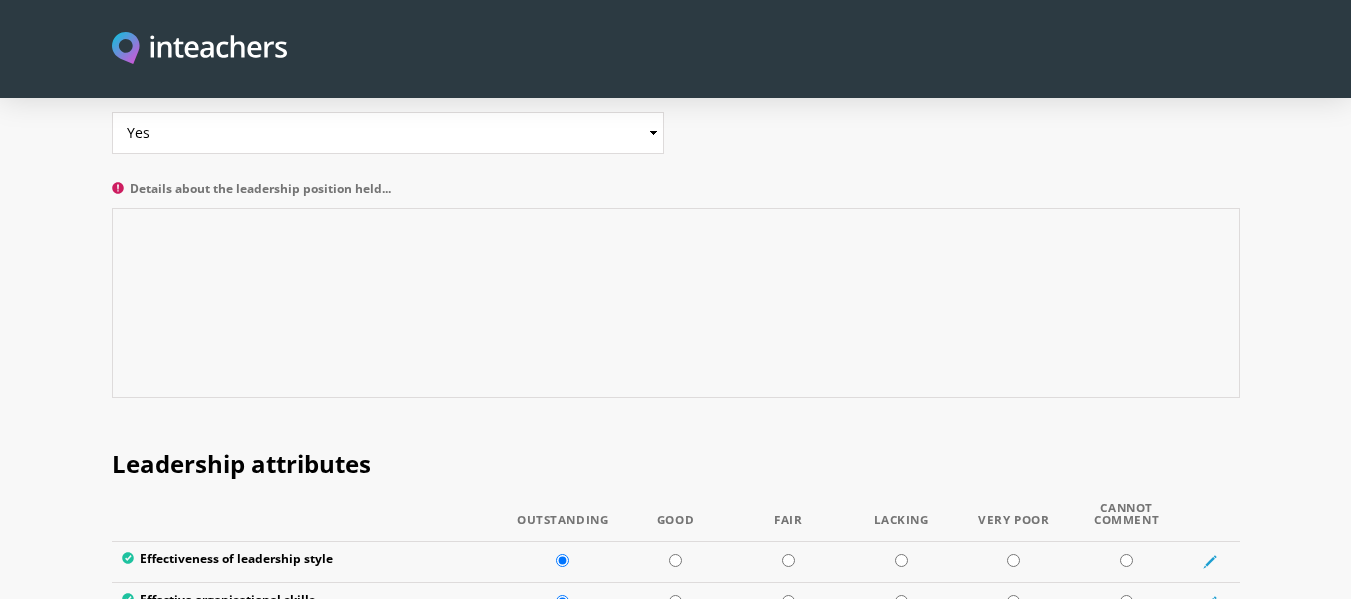 click on "Details about the leadership position held..." at bounding box center [676, 303] 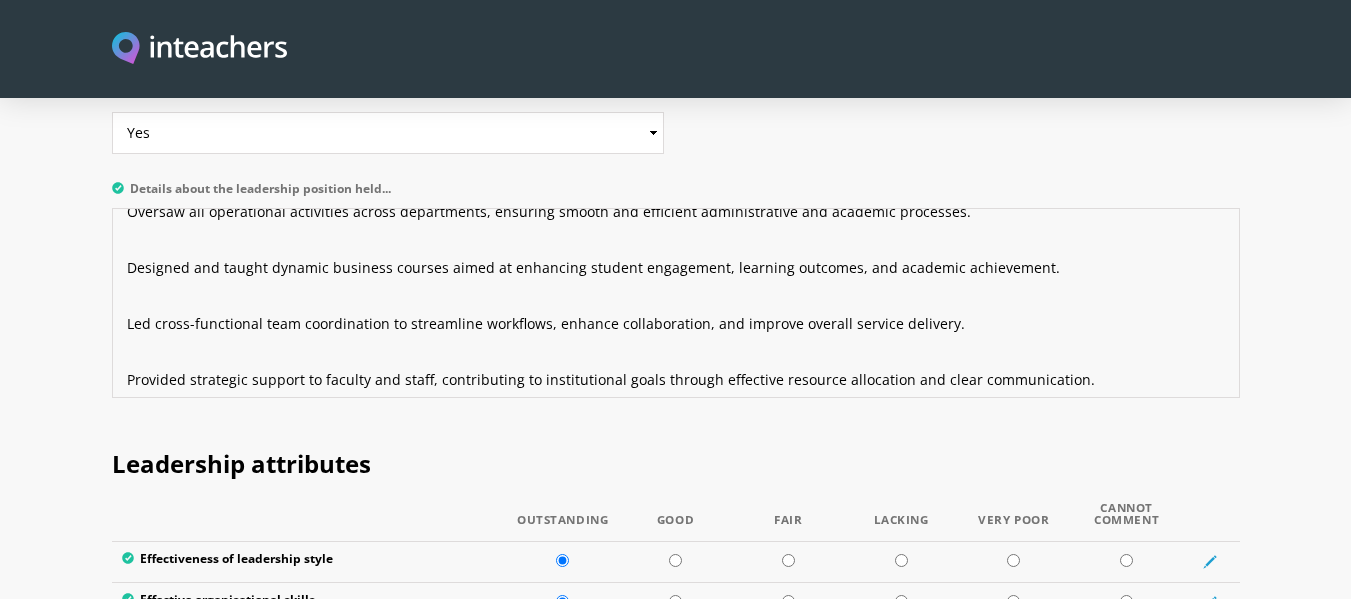 scroll, scrollTop: 28, scrollLeft: 0, axis: vertical 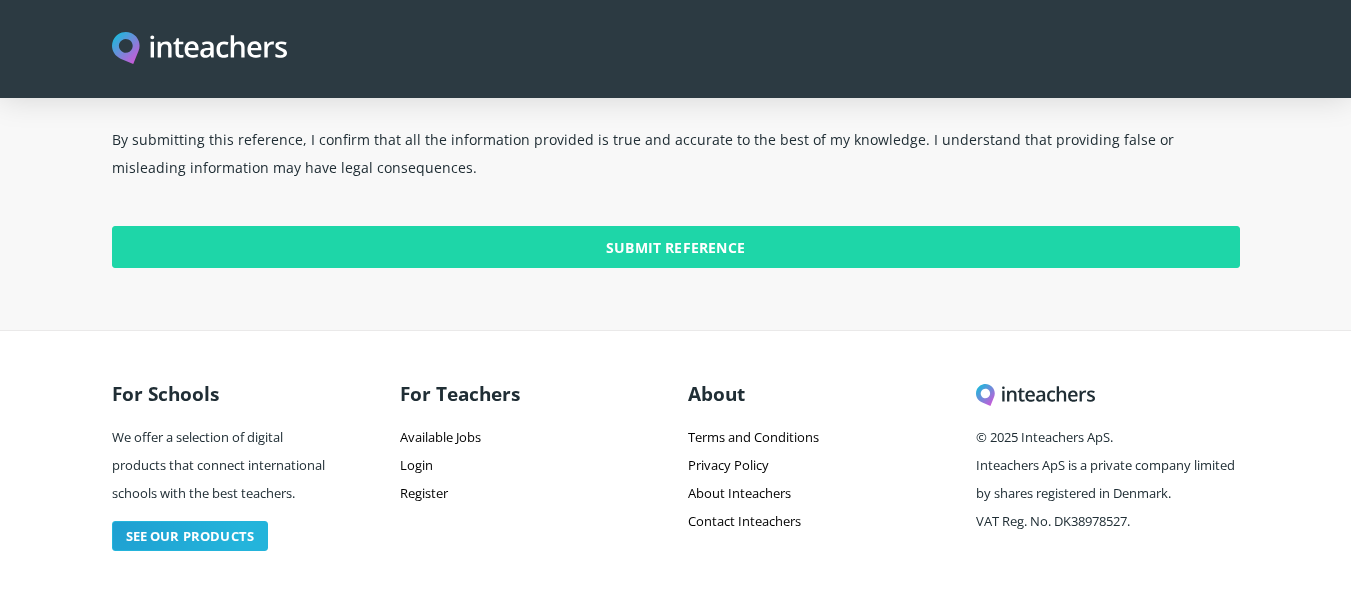 type on "Oversaw all operational activities across departments, ensuring smooth and efficient administrative and academic processes.
Designed and taught dynamic business courses aimed at enhancing student engagement, learning outcomes, and academic achievement.
Led cross-functional team coordination to streamline workflows, enhance collaboration, and improve overall service delivery.
Provided strategic support to faculty and staff, contributing to institutional goals through effective resource allocation and clear communication." 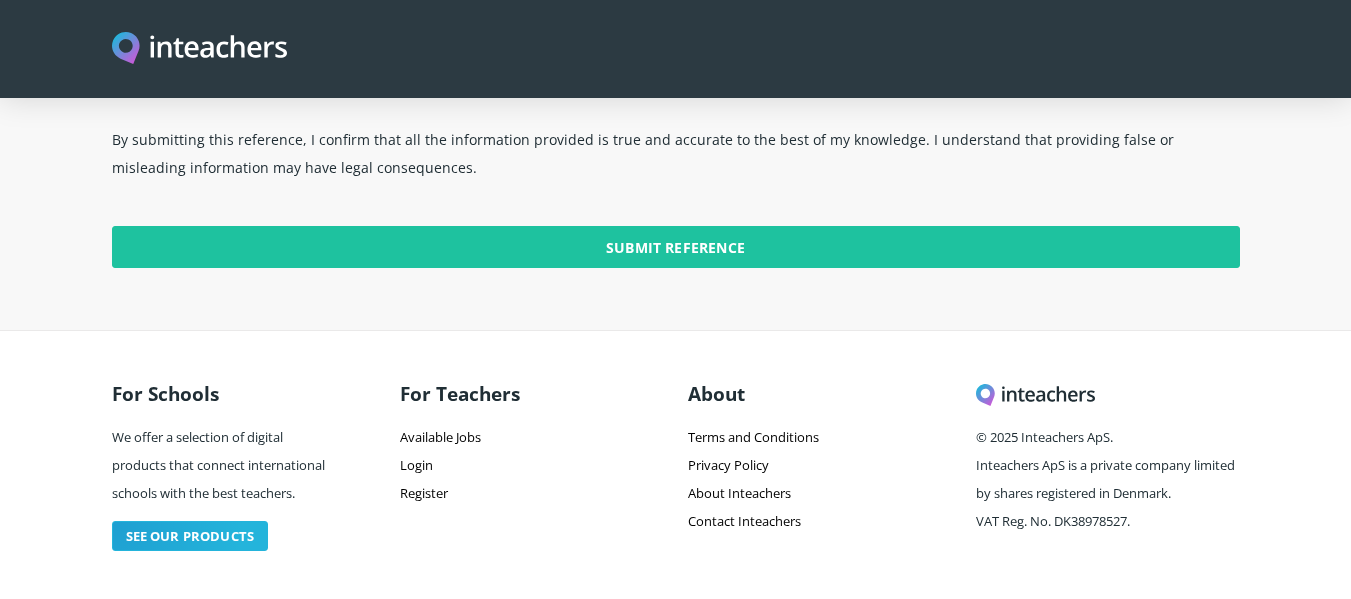 click on "Submit Reference" at bounding box center (676, 247) 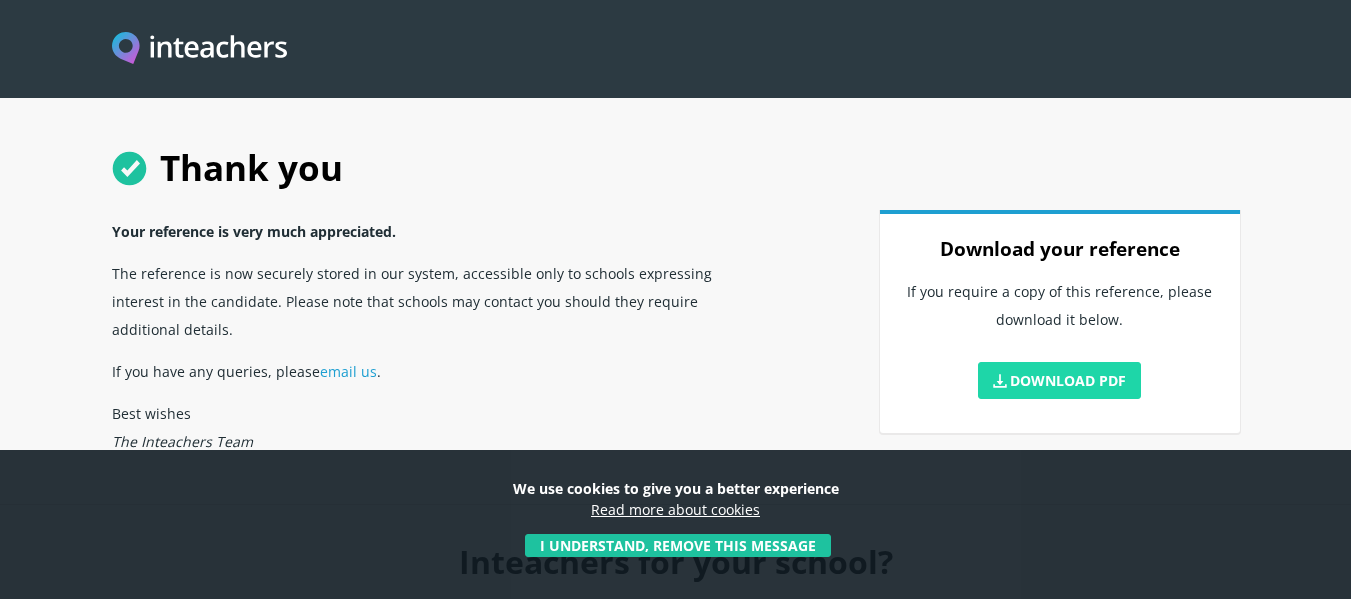 scroll, scrollTop: 0, scrollLeft: 0, axis: both 